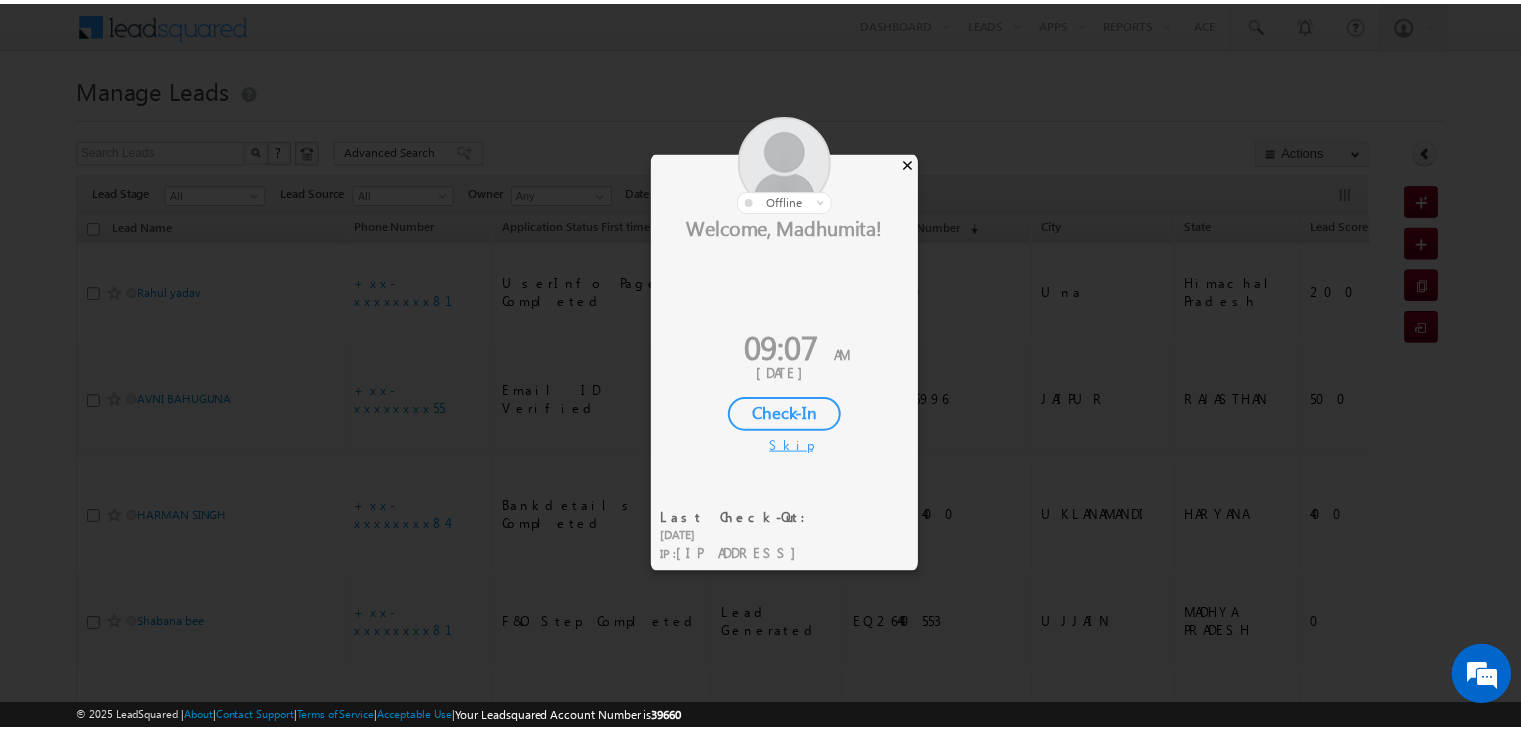 scroll, scrollTop: 0, scrollLeft: 0, axis: both 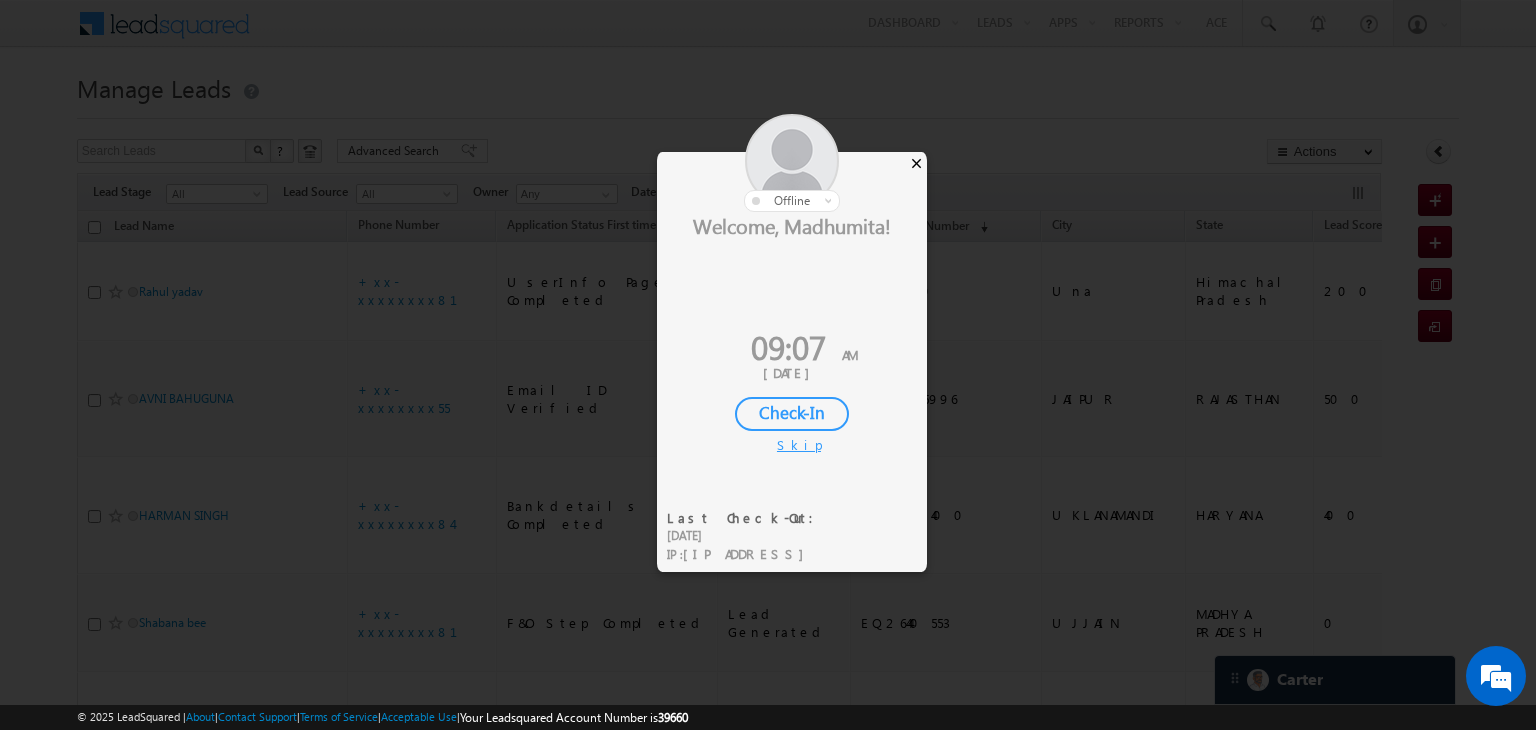 click on "×" at bounding box center (916, 163) 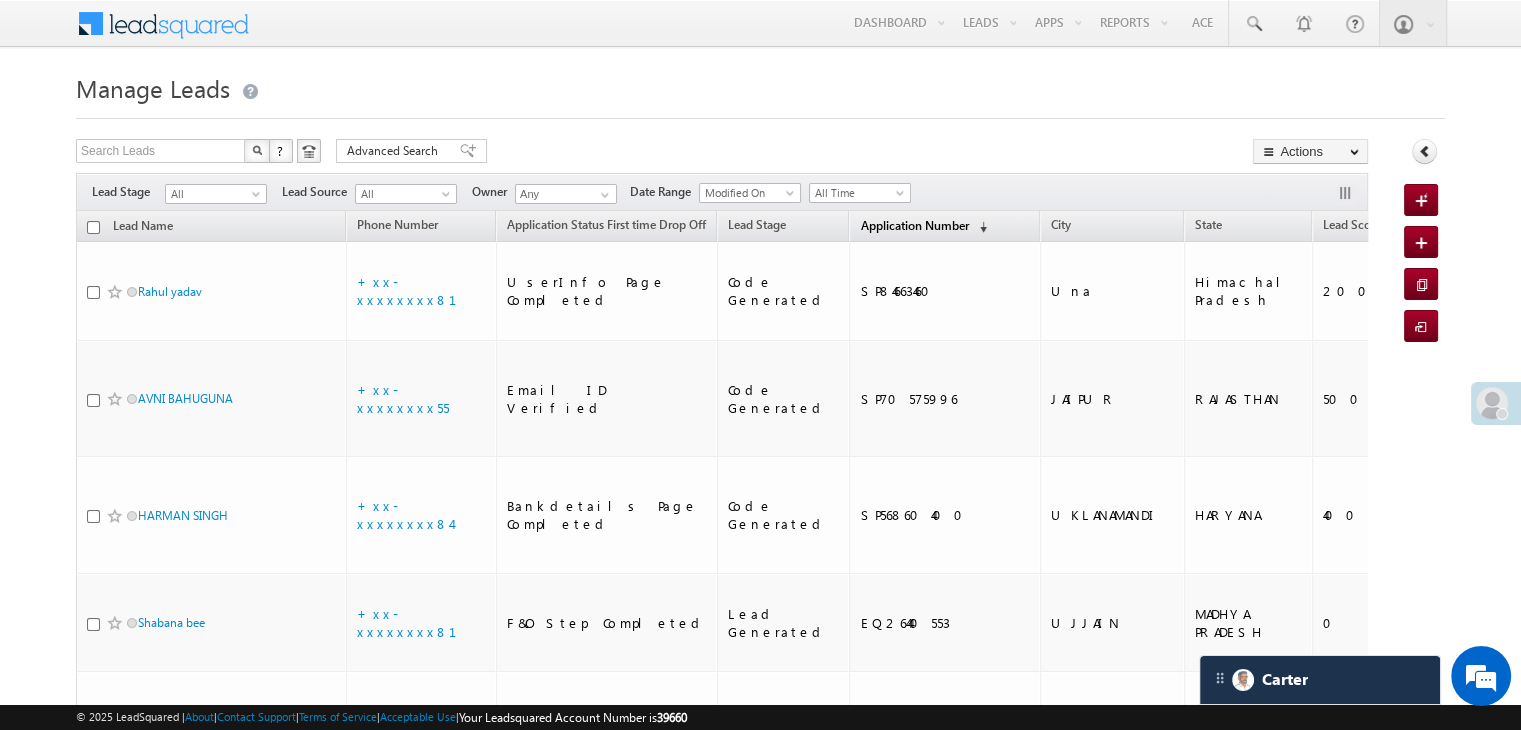 click on "Application Number" at bounding box center (914, 225) 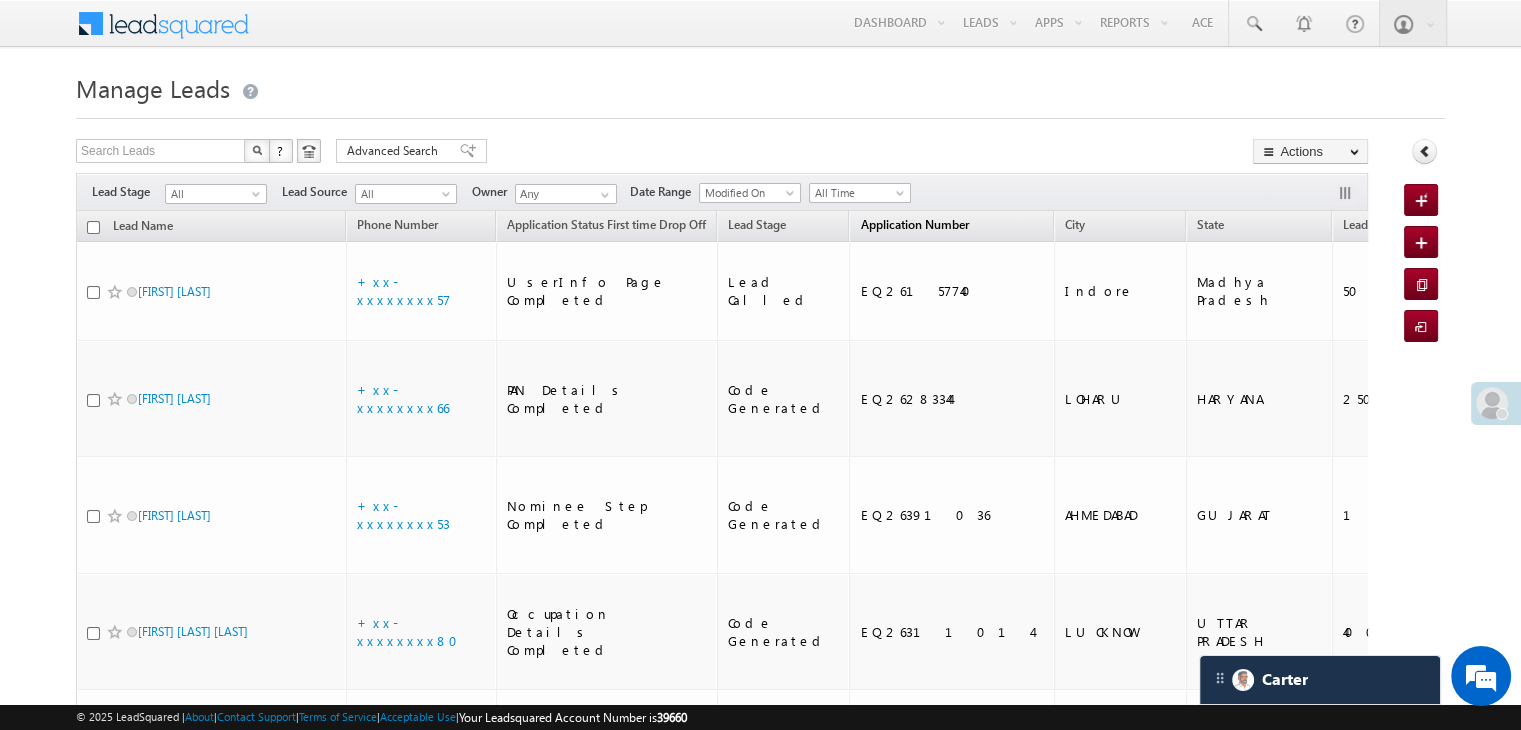 scroll, scrollTop: 0, scrollLeft: 0, axis: both 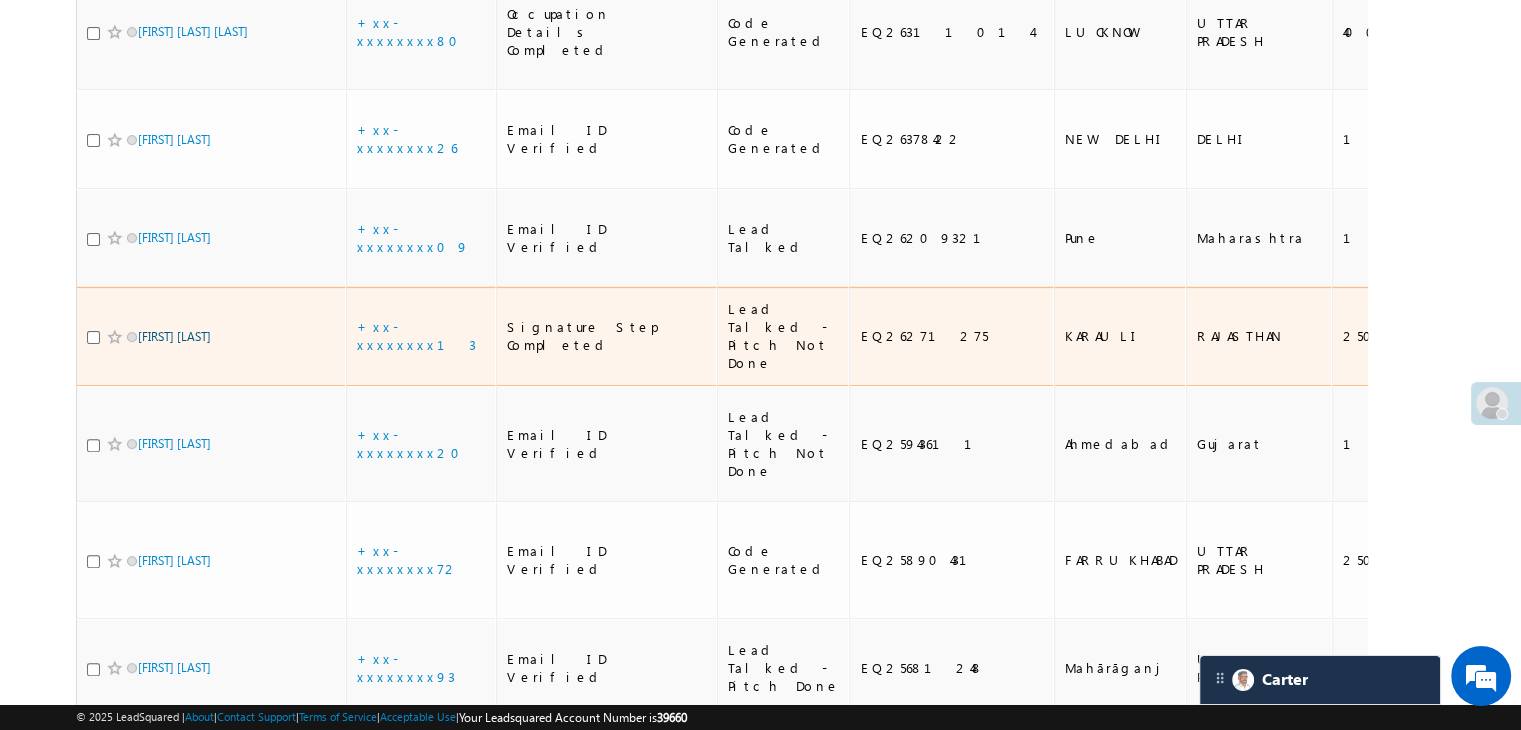 click on "Sonu mahawar" at bounding box center [174, 336] 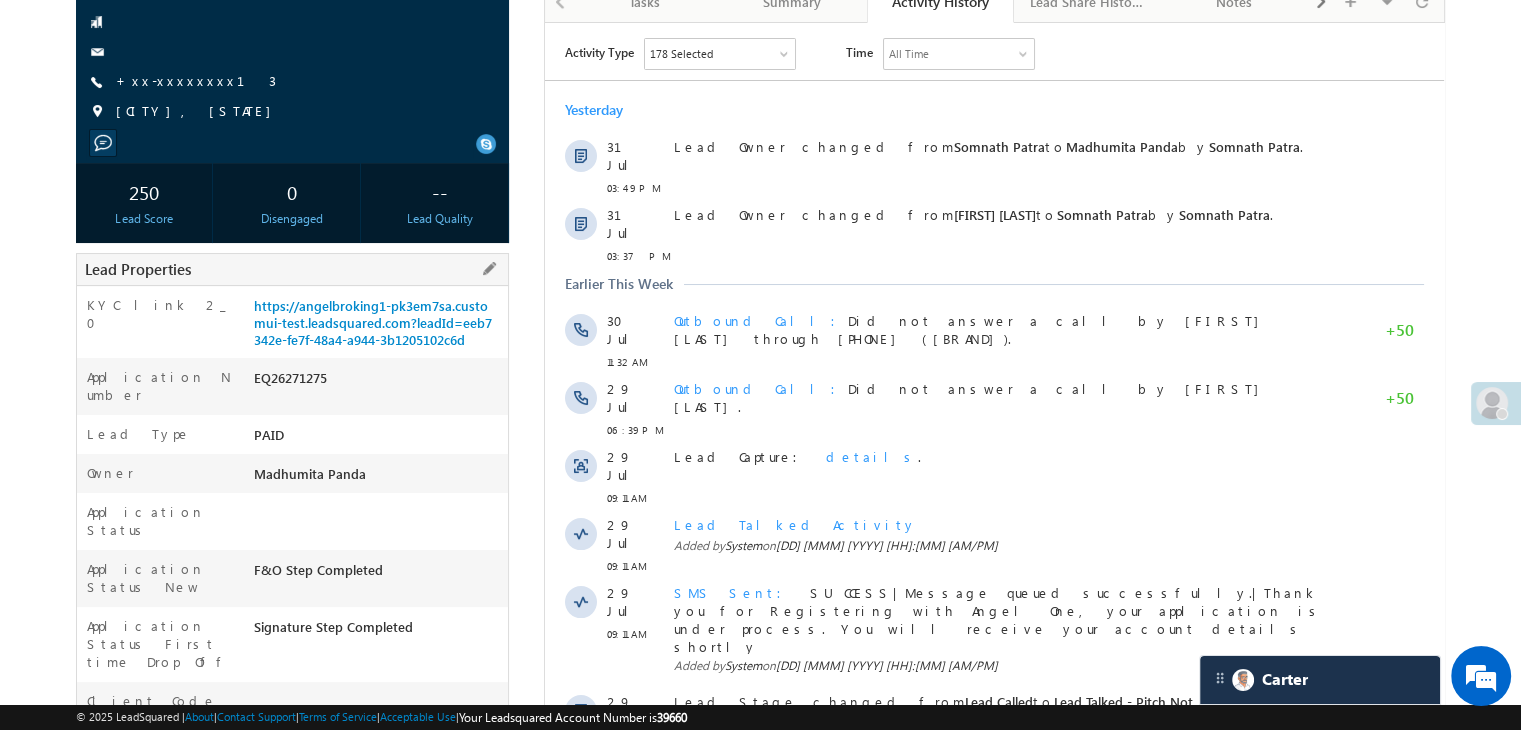 scroll, scrollTop: 0, scrollLeft: 0, axis: both 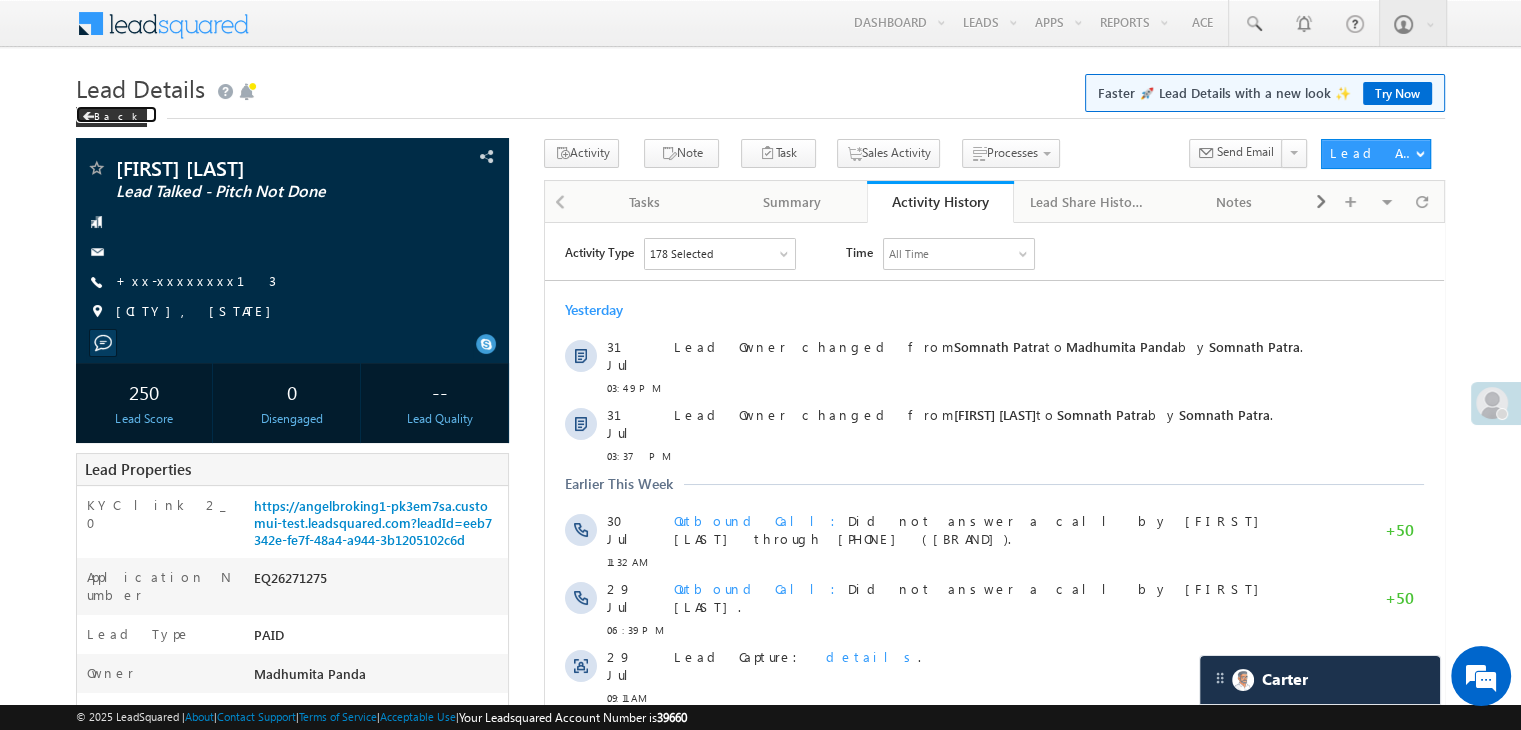 click on "Back" at bounding box center [111, 117] 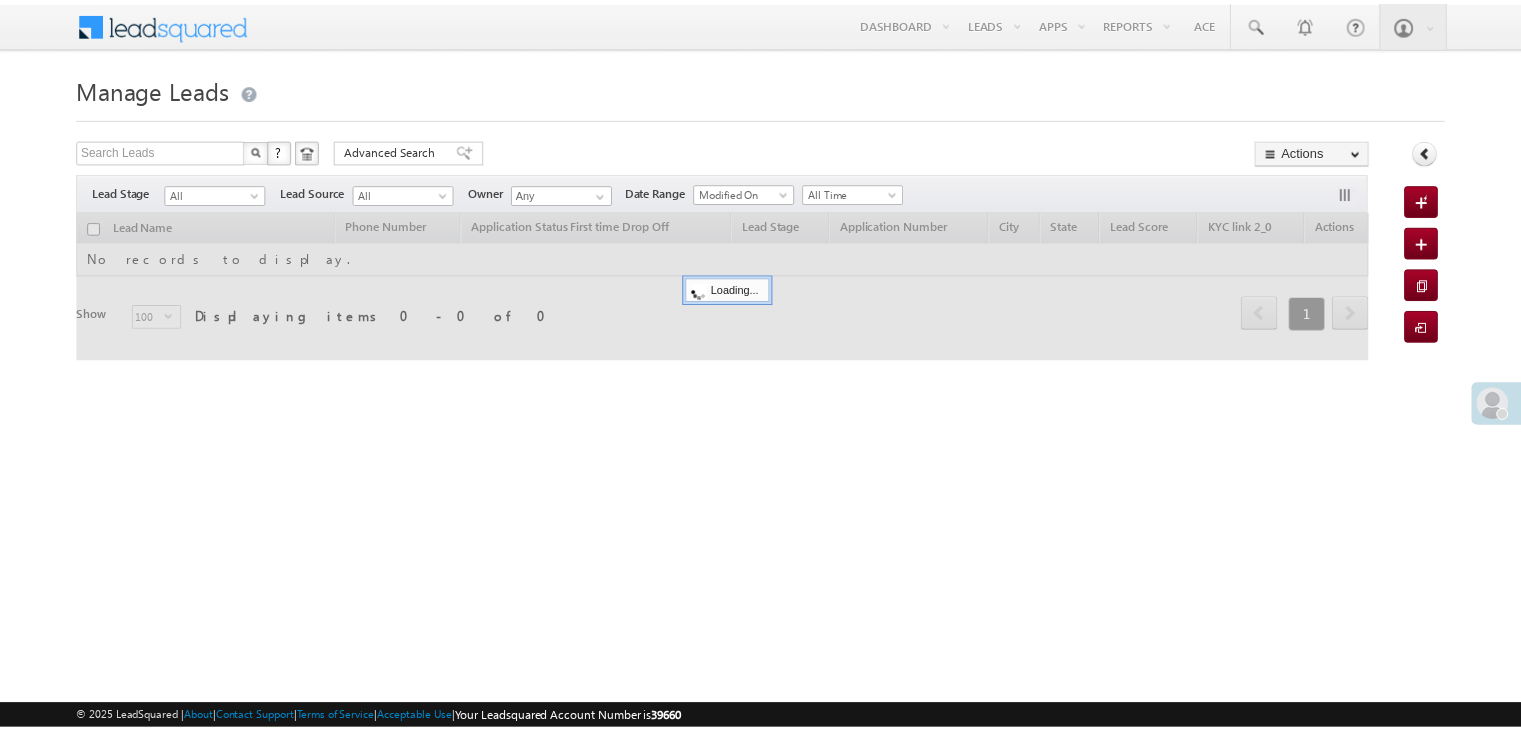 scroll, scrollTop: 0, scrollLeft: 0, axis: both 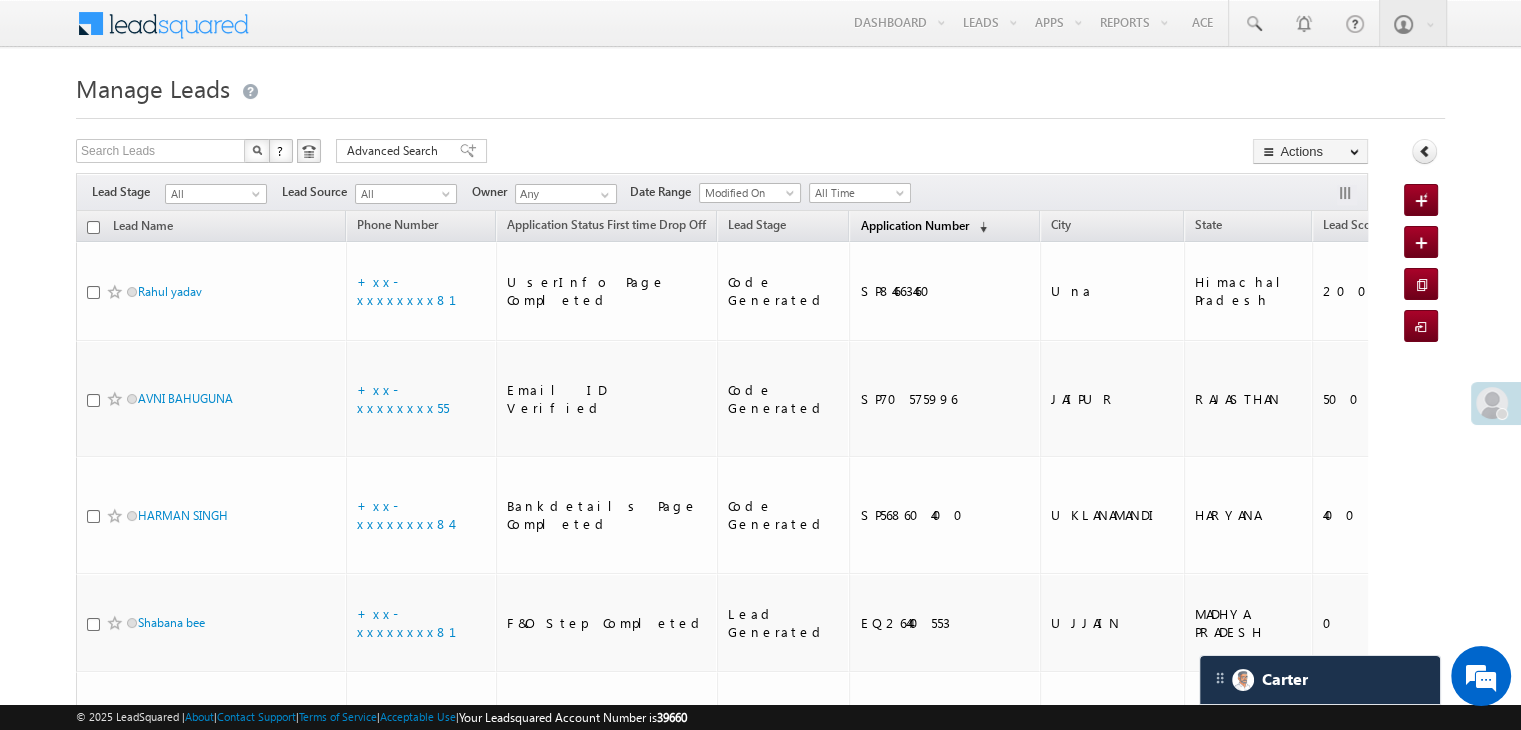 click on "Application Number" at bounding box center [914, 225] 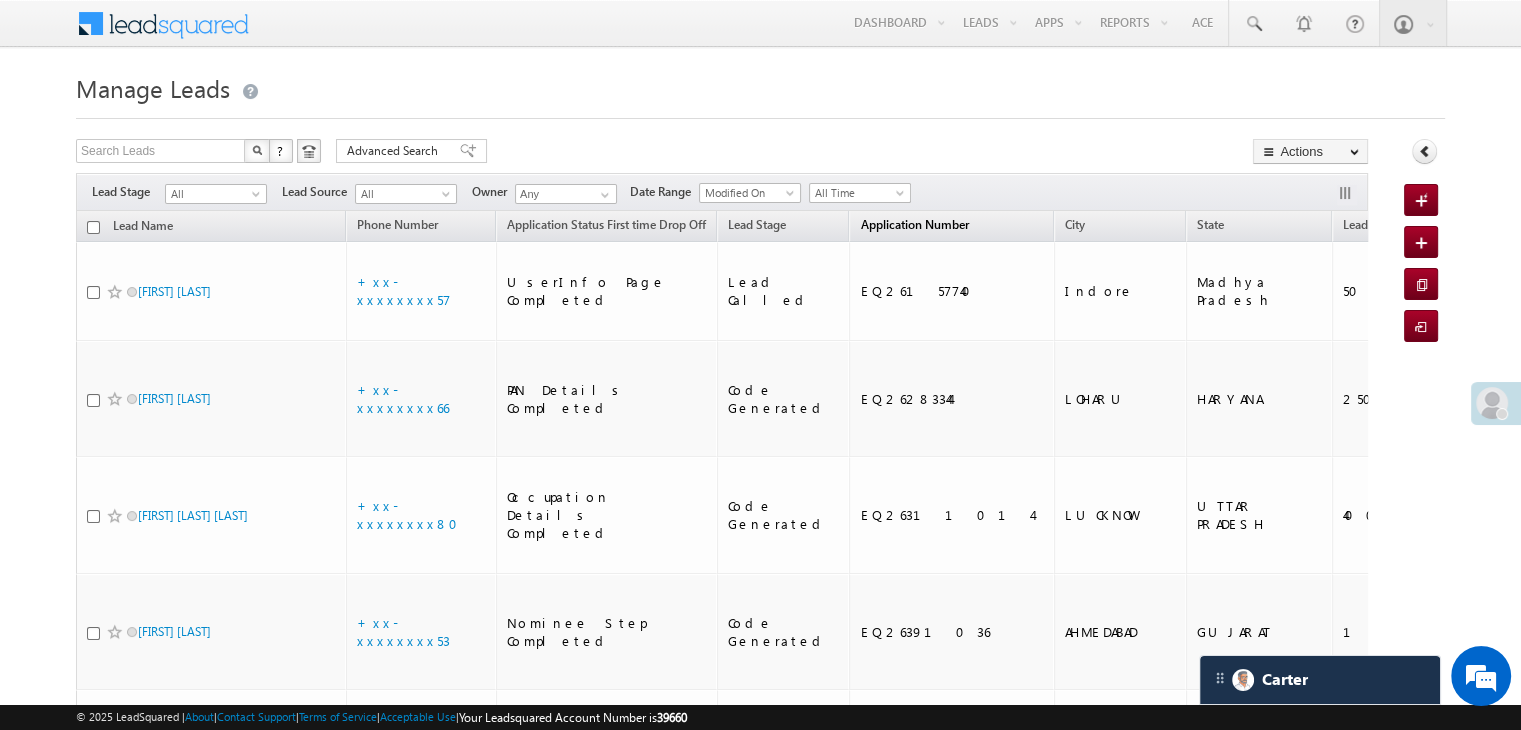 scroll, scrollTop: 0, scrollLeft: 0, axis: both 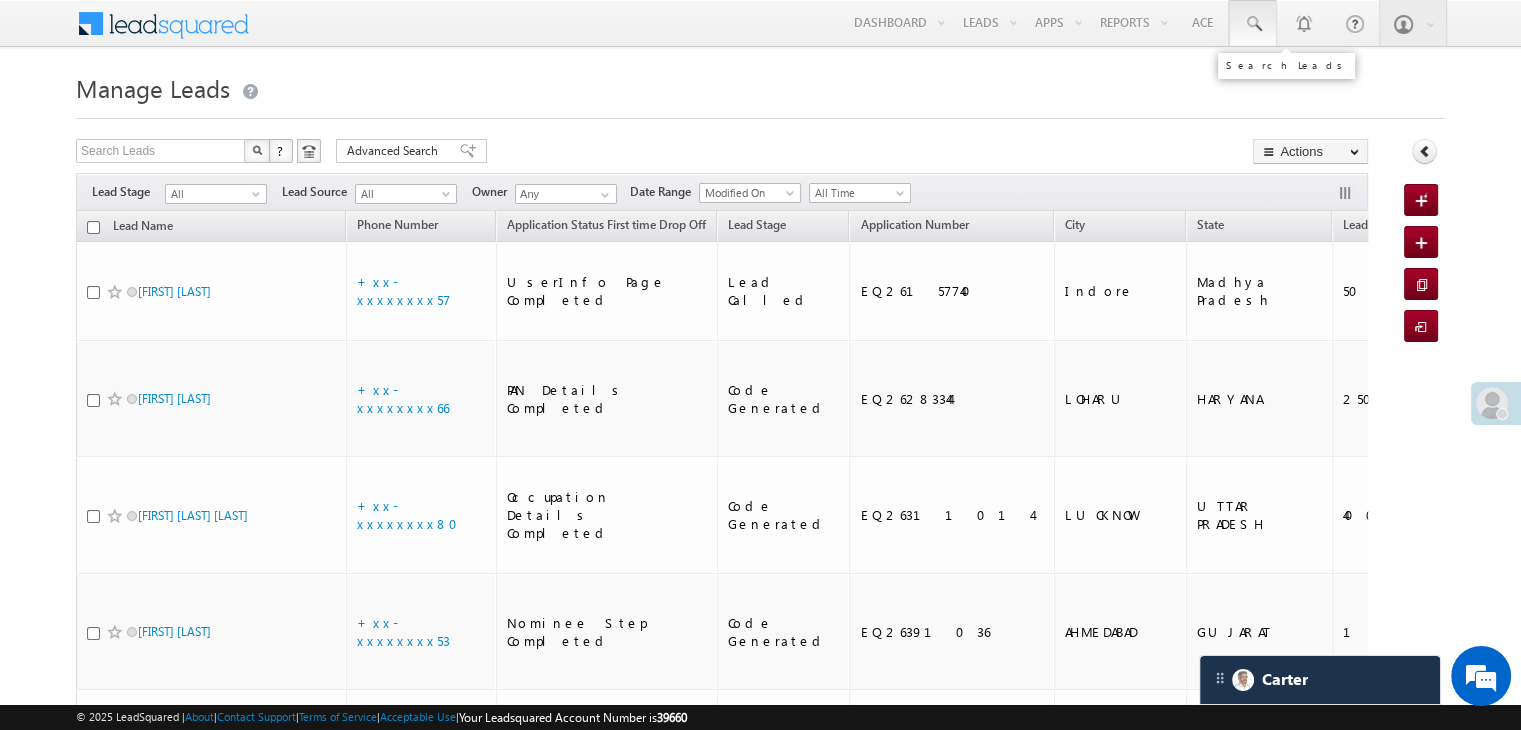click at bounding box center [1253, 24] 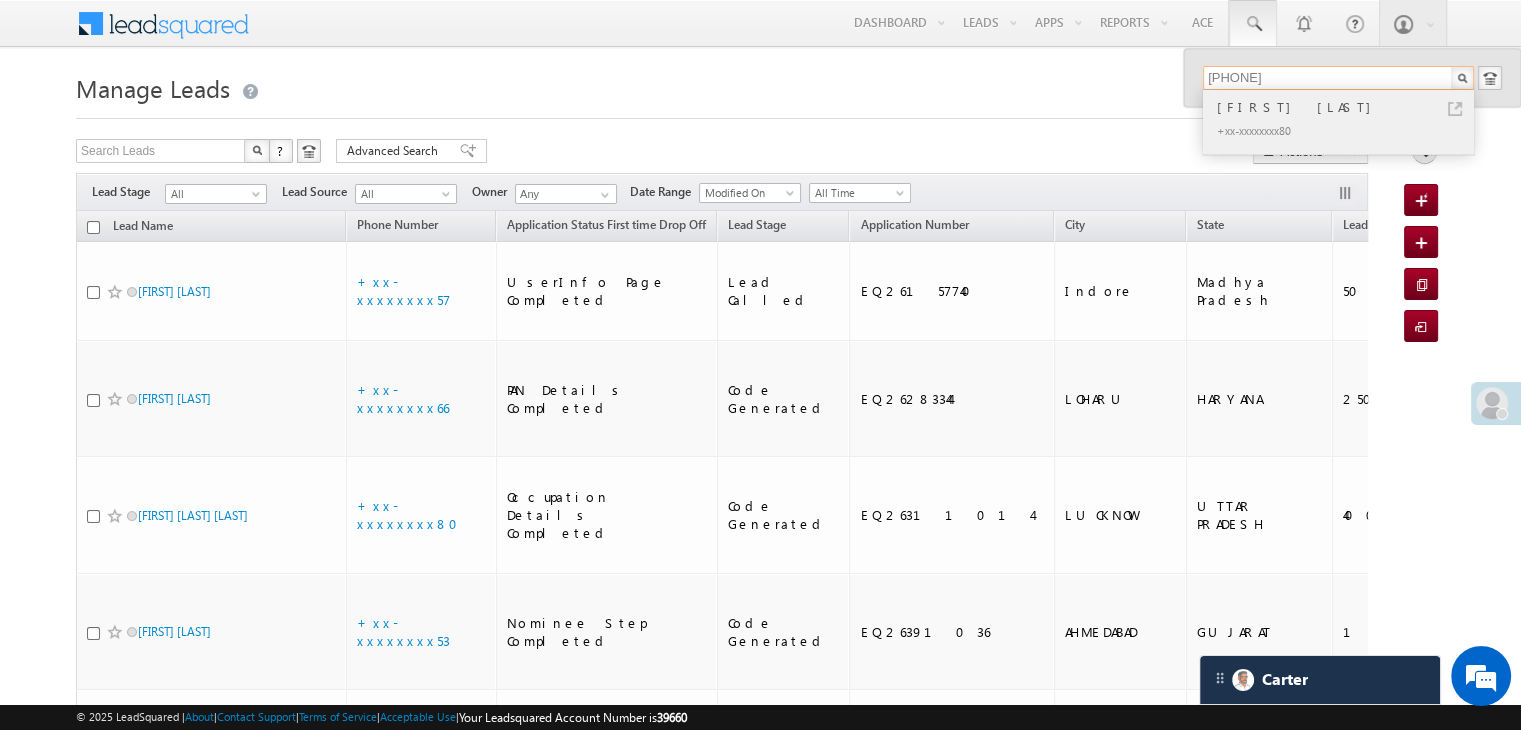 type on "8299455180" 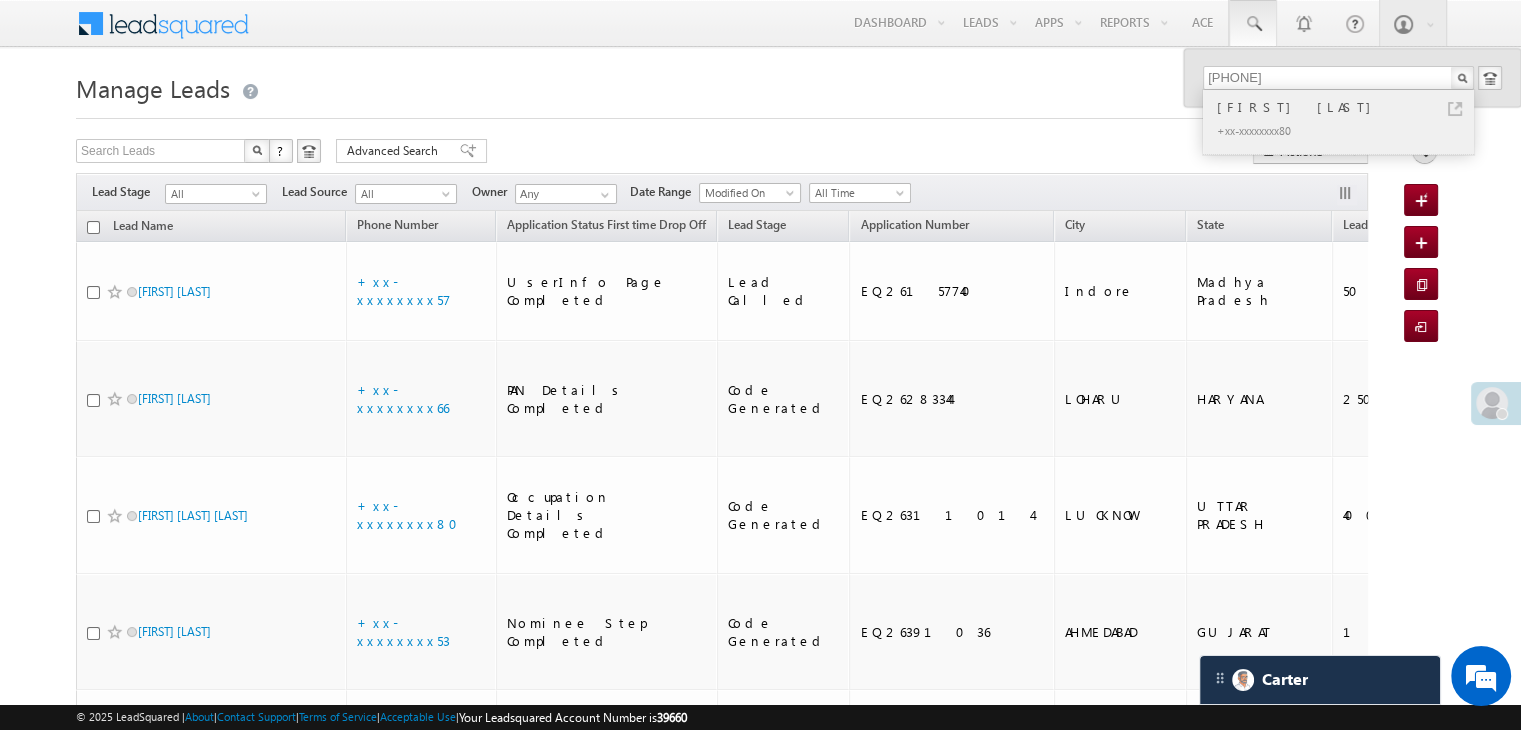 click on "Umesh pandey" at bounding box center (1347, 107) 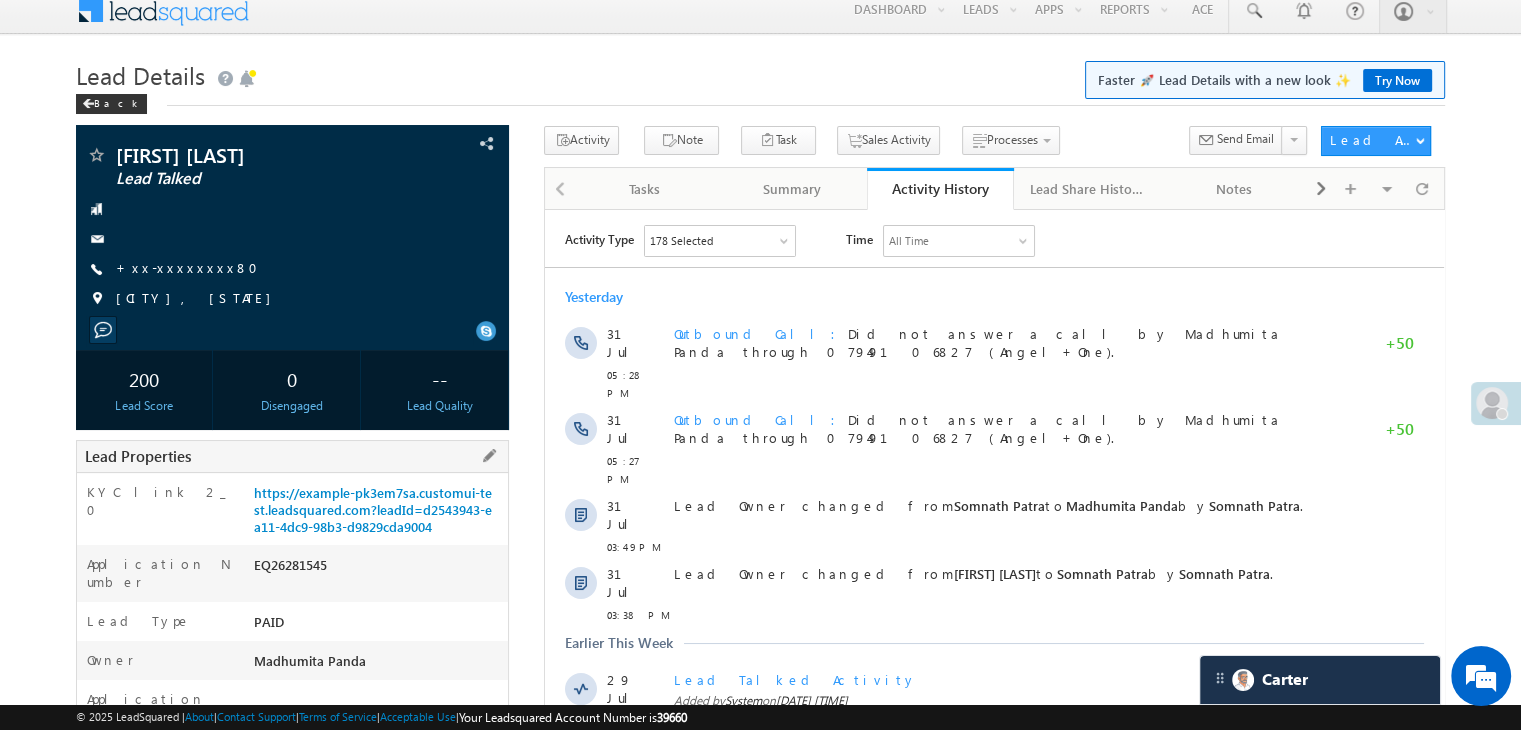 scroll, scrollTop: 300, scrollLeft: 0, axis: vertical 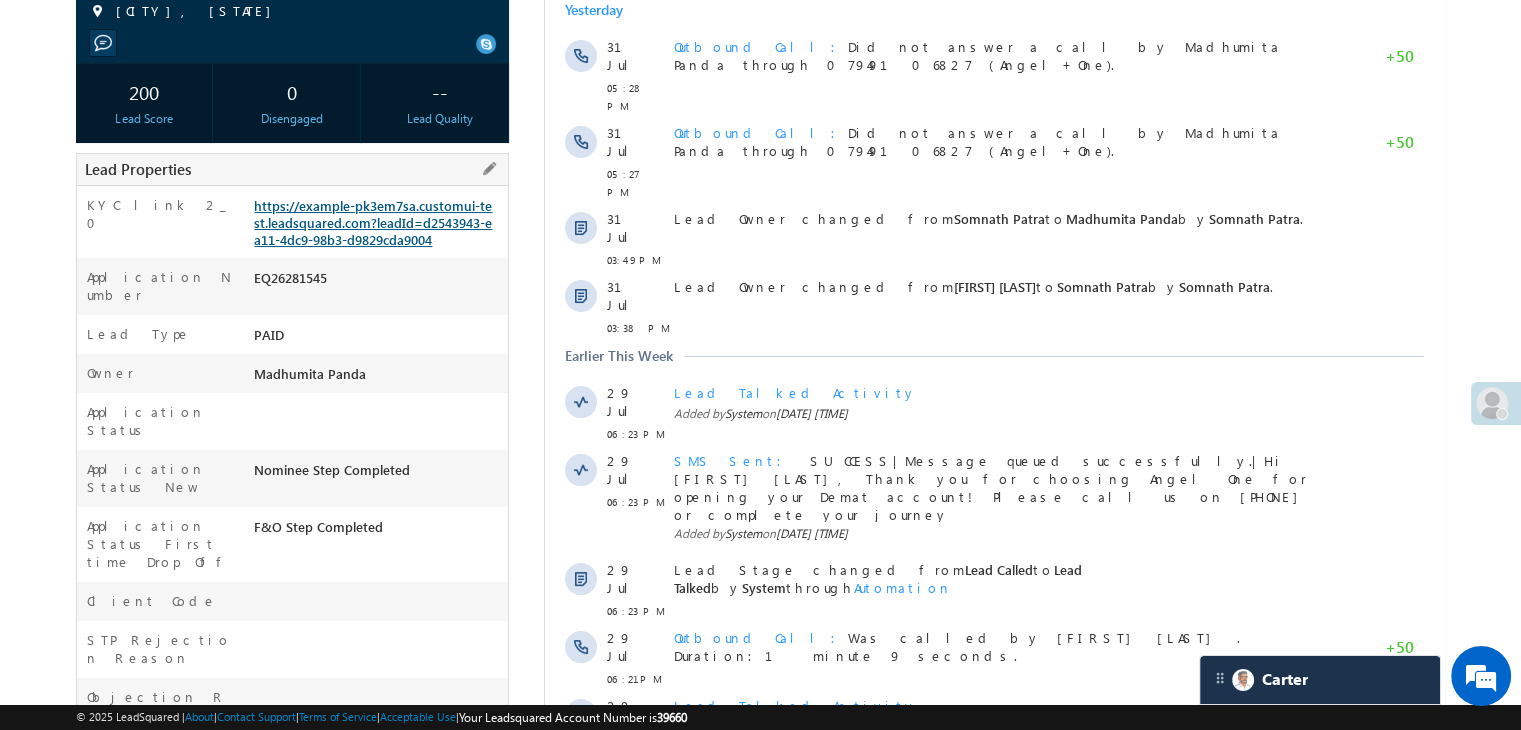 click on "https://example-pk3em7sa.customui-test.leadsquared.com?leadId=d2543943-ea11-4dc9-98b3-d9829cda9004" at bounding box center [373, 222] 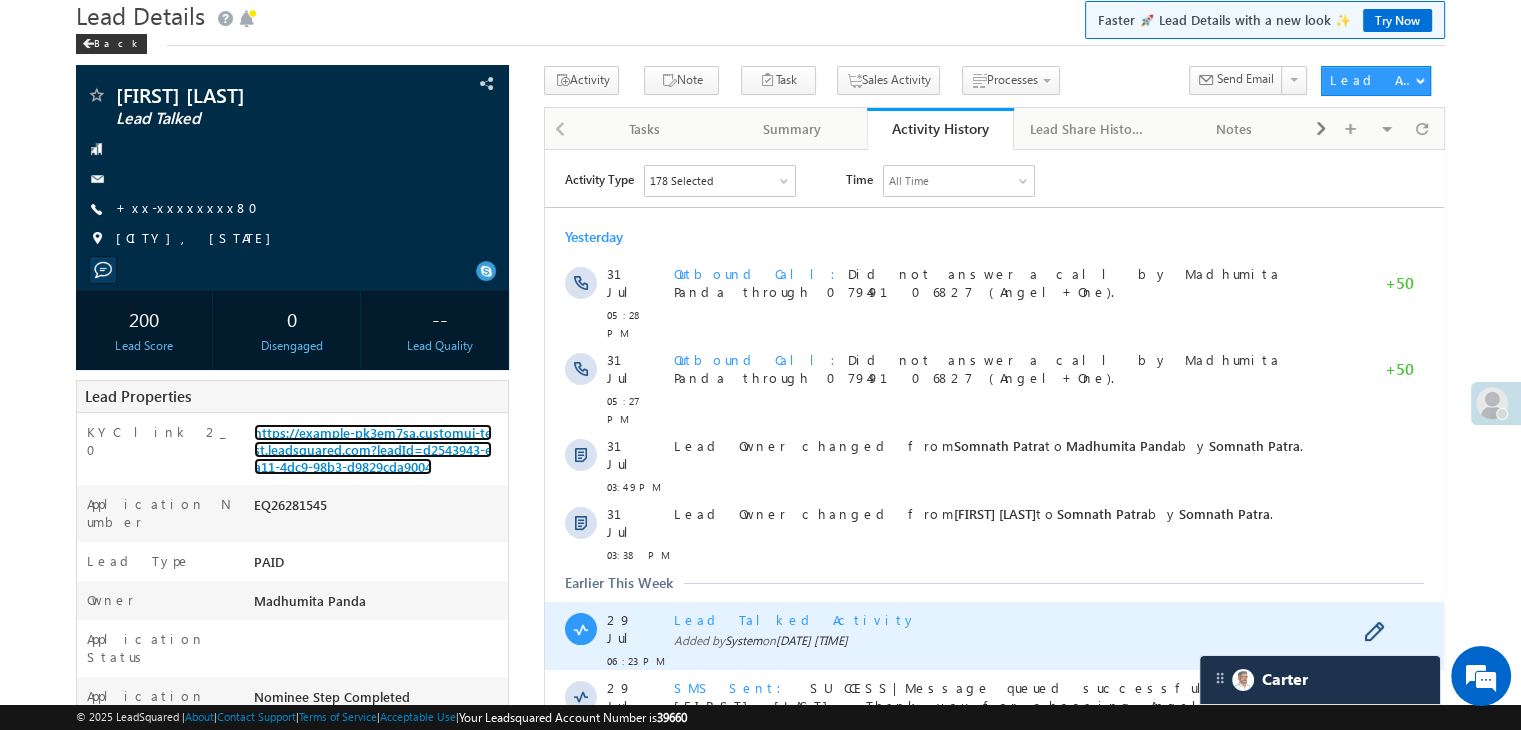 scroll, scrollTop: 0, scrollLeft: 0, axis: both 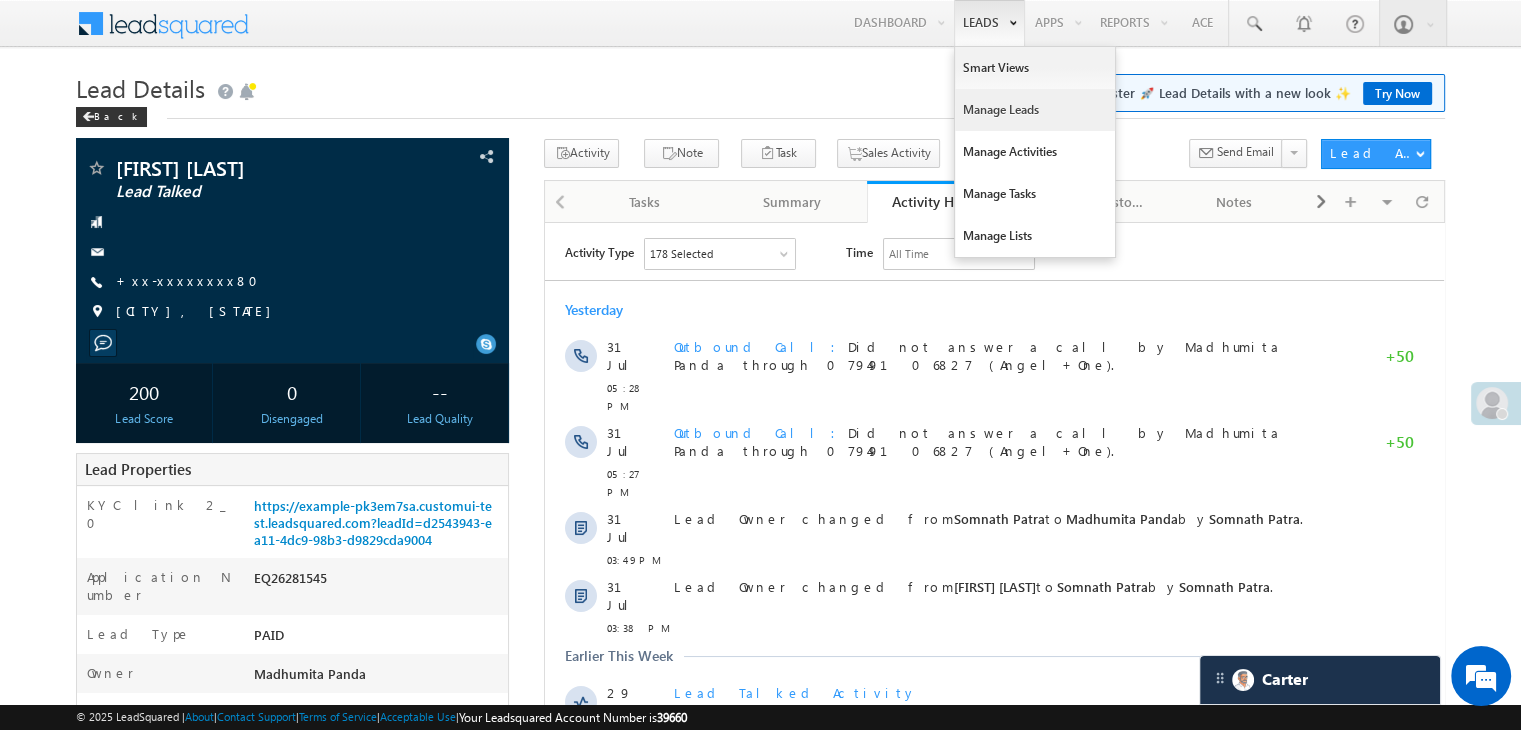 click on "Manage Leads" at bounding box center [1035, 110] 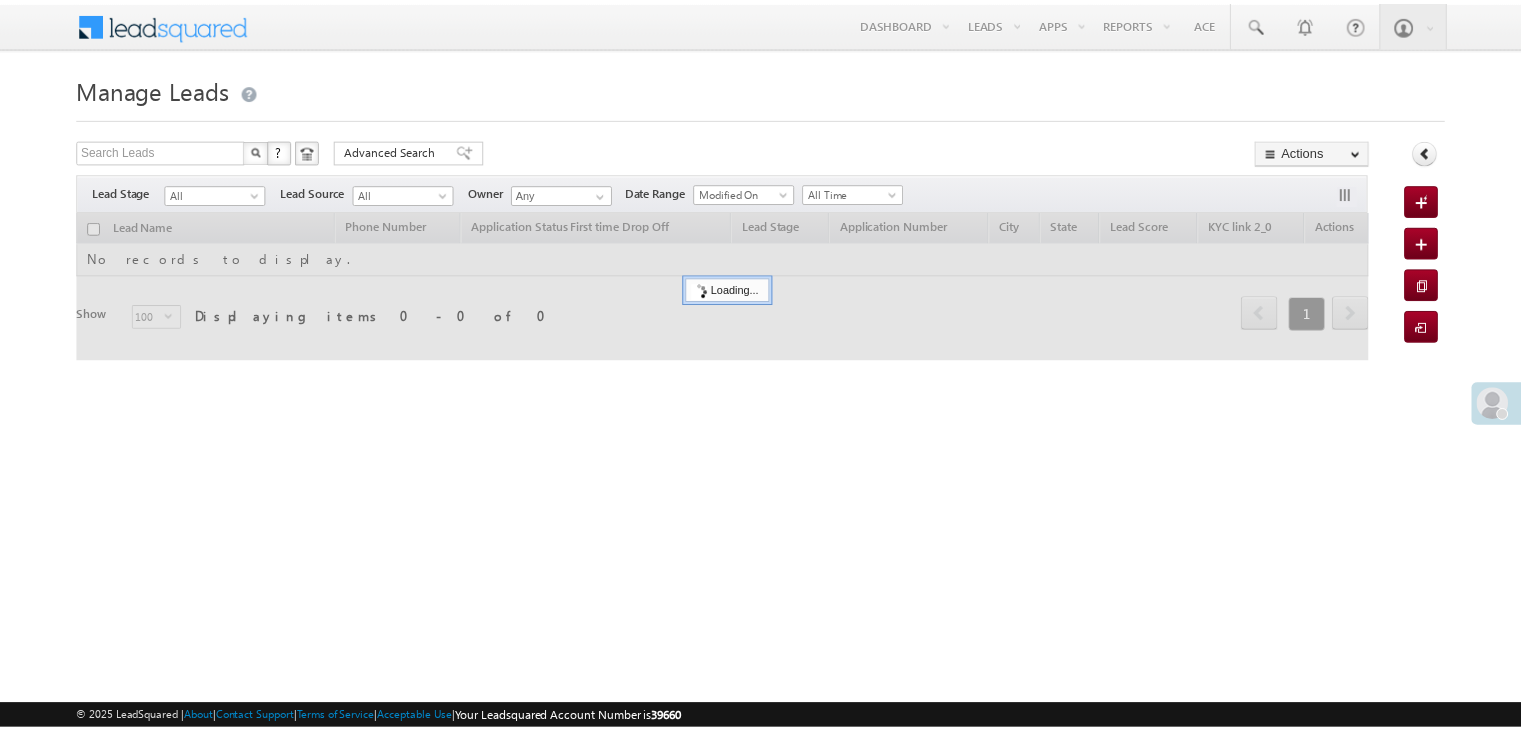scroll, scrollTop: 0, scrollLeft: 0, axis: both 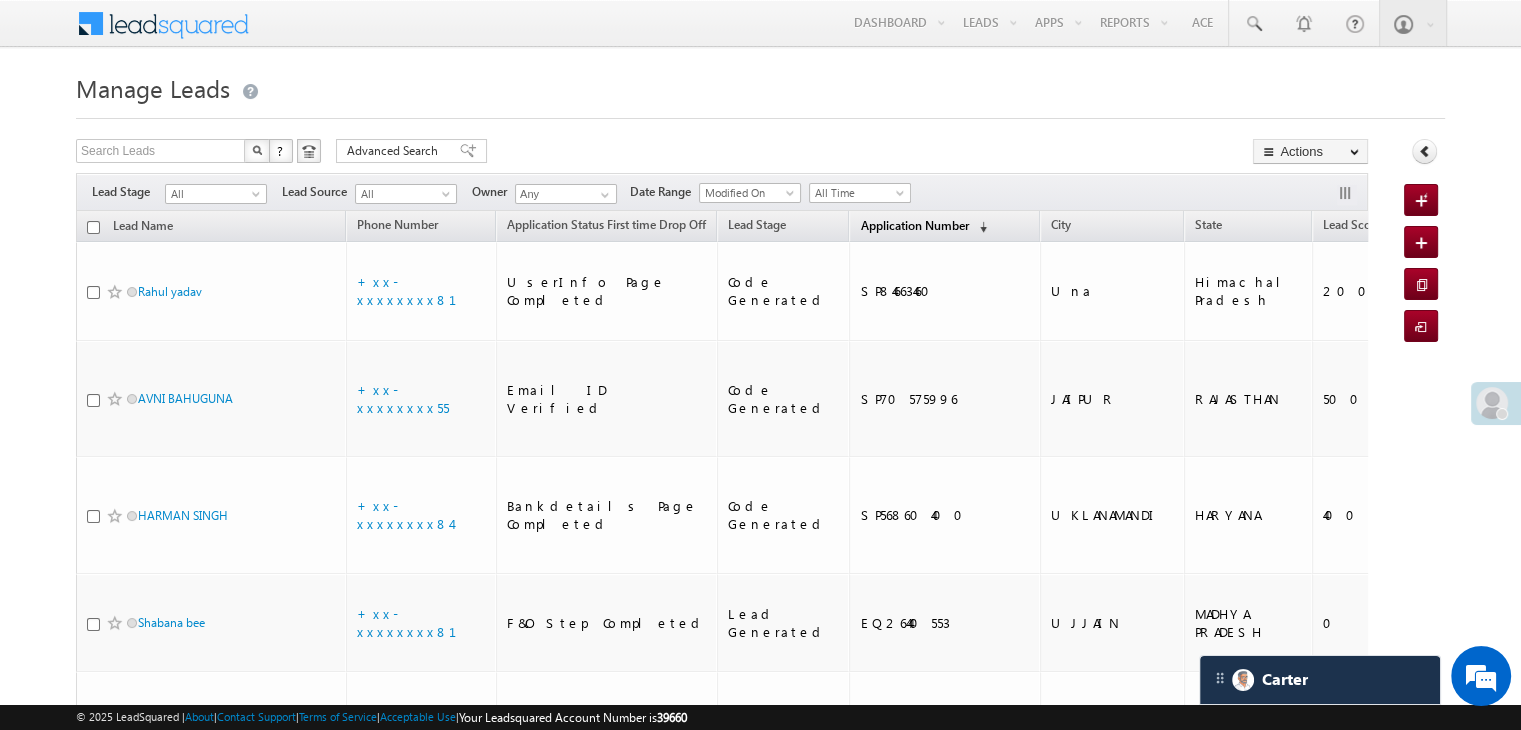 click on "Application Number" at bounding box center [914, 225] 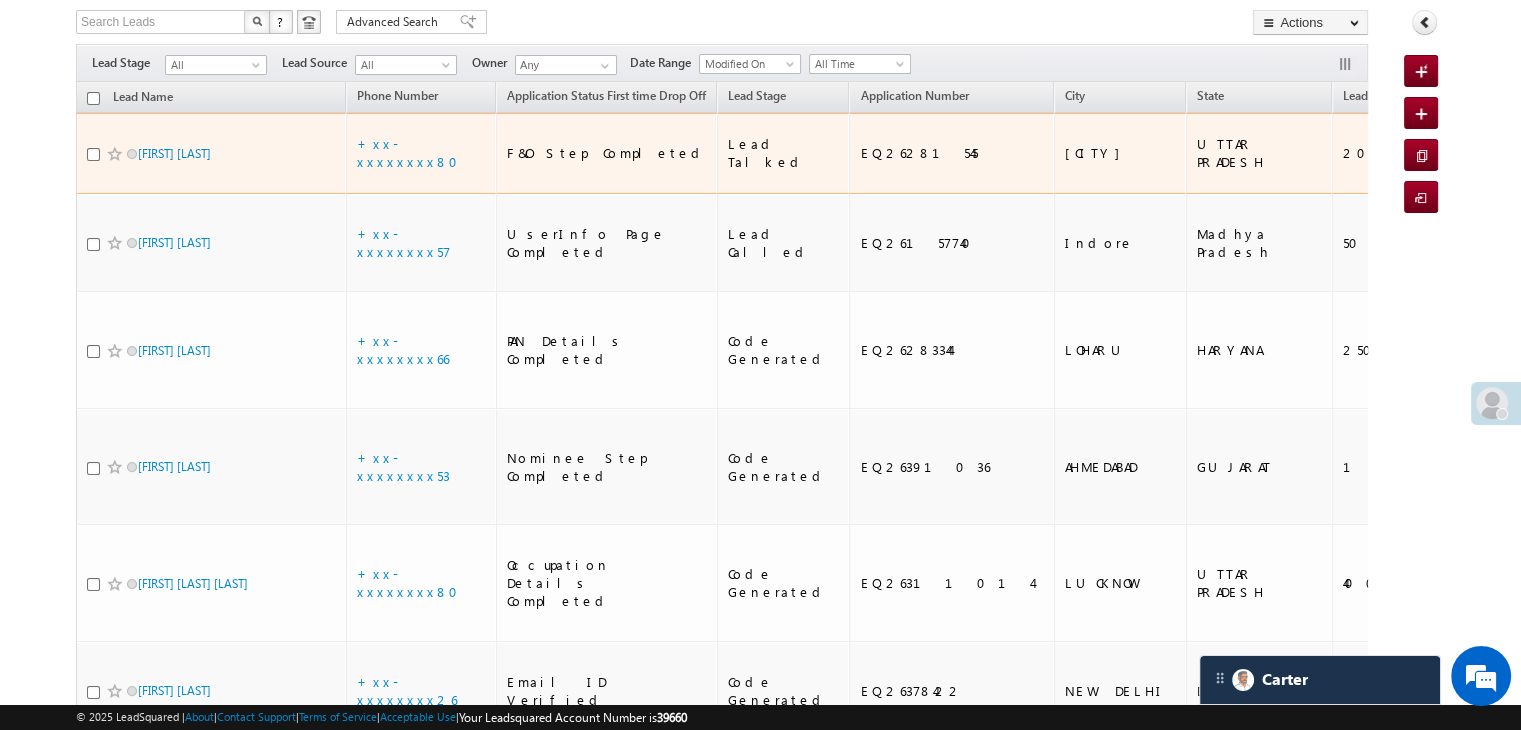 scroll, scrollTop: 0, scrollLeft: 0, axis: both 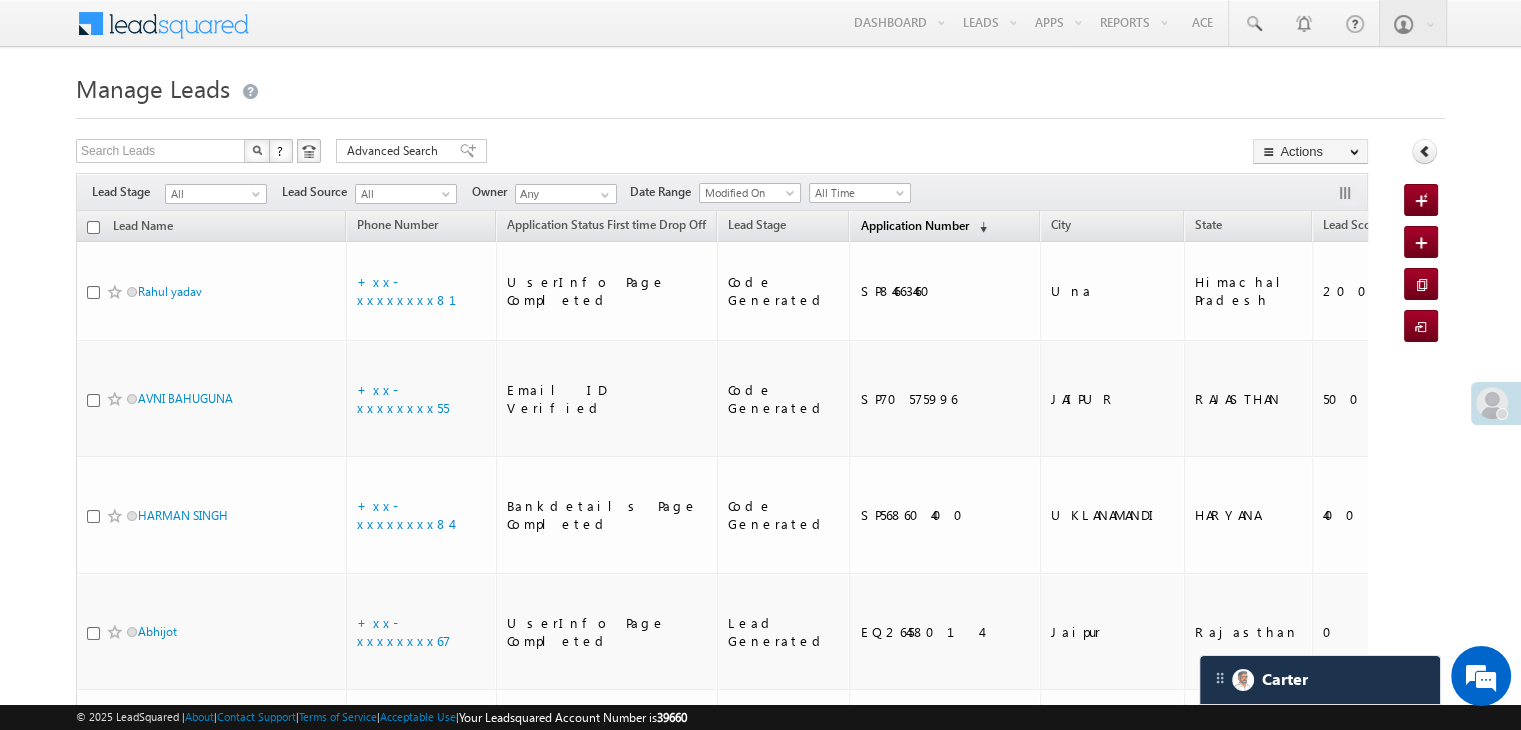 click on "Application Number" at bounding box center [914, 225] 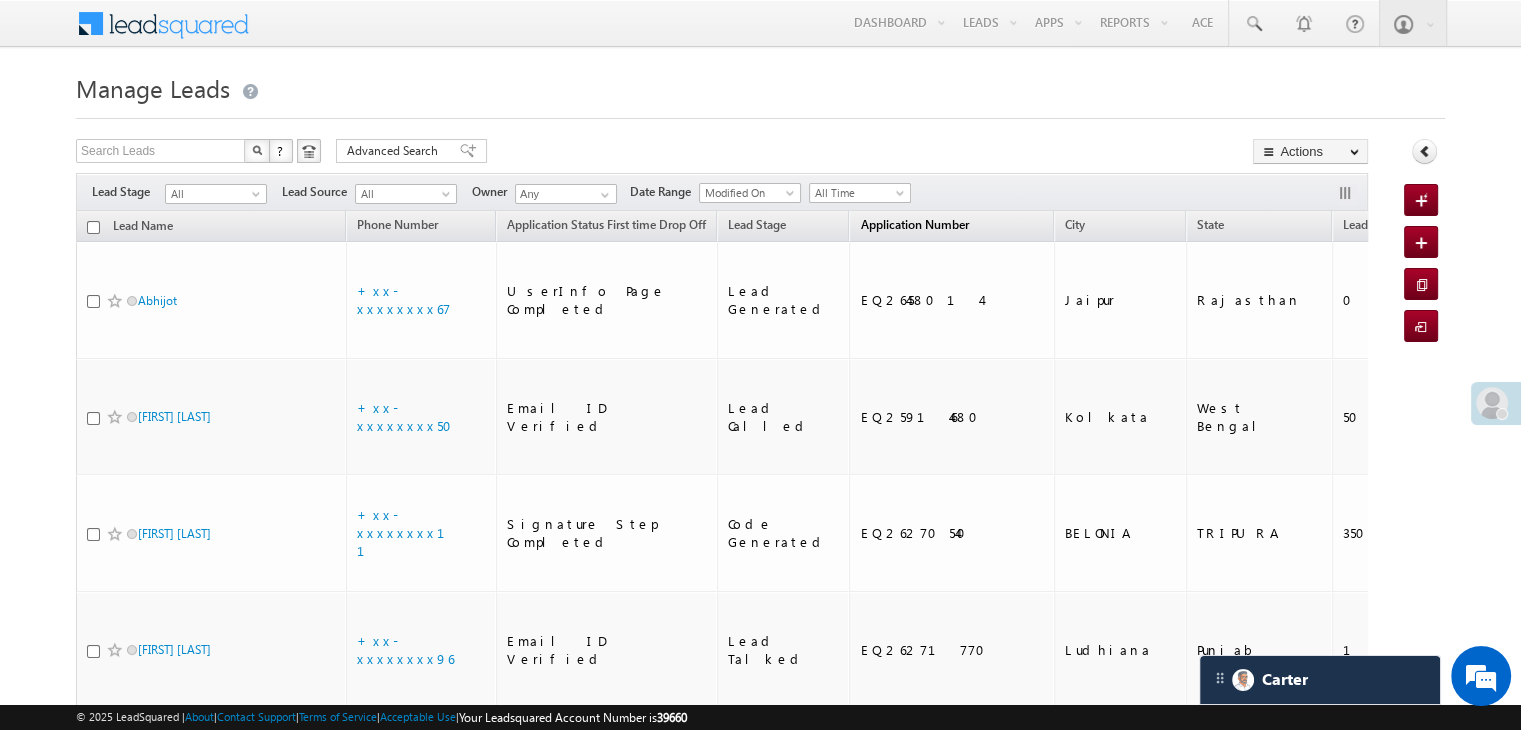 scroll, scrollTop: 0, scrollLeft: 0, axis: both 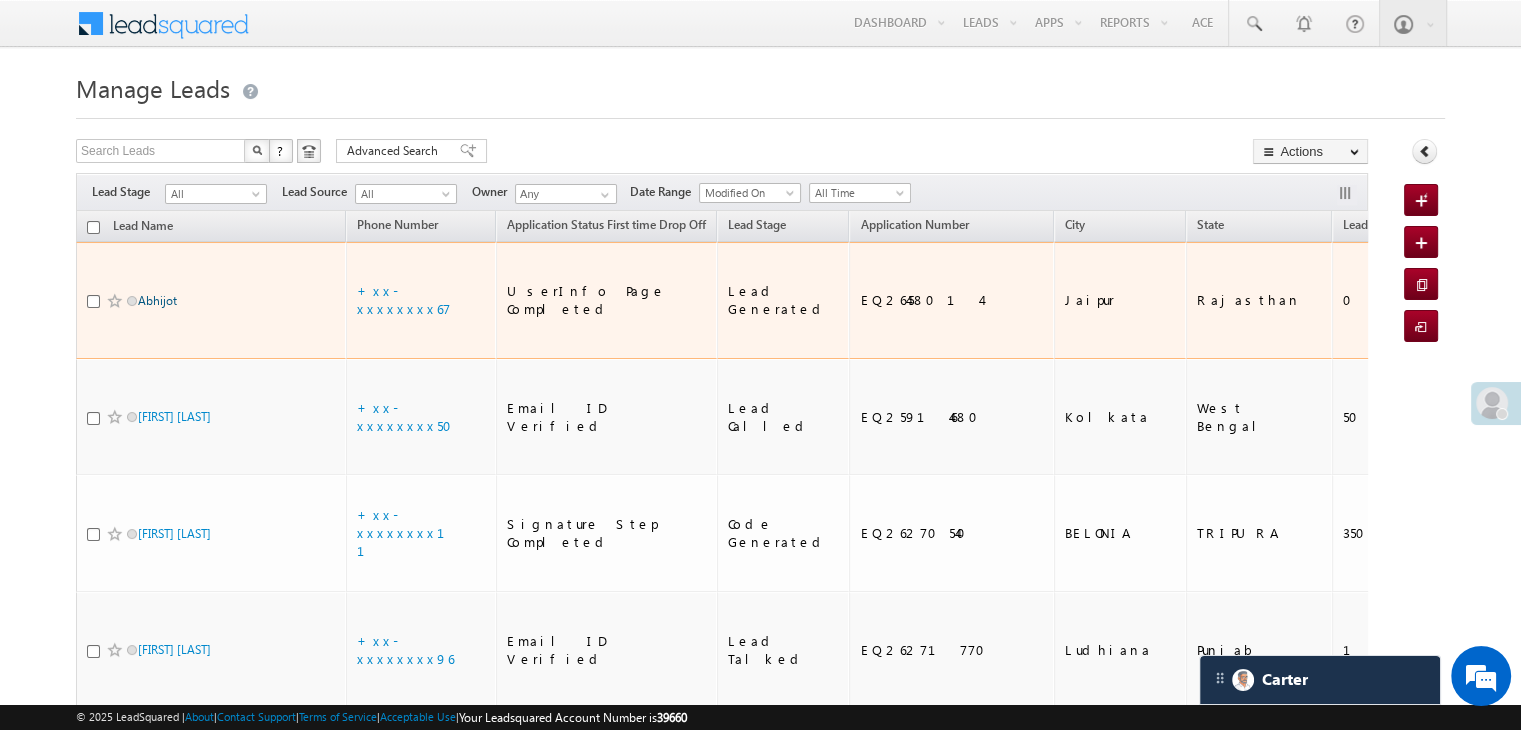 click on "Abhijot" at bounding box center (157, 300) 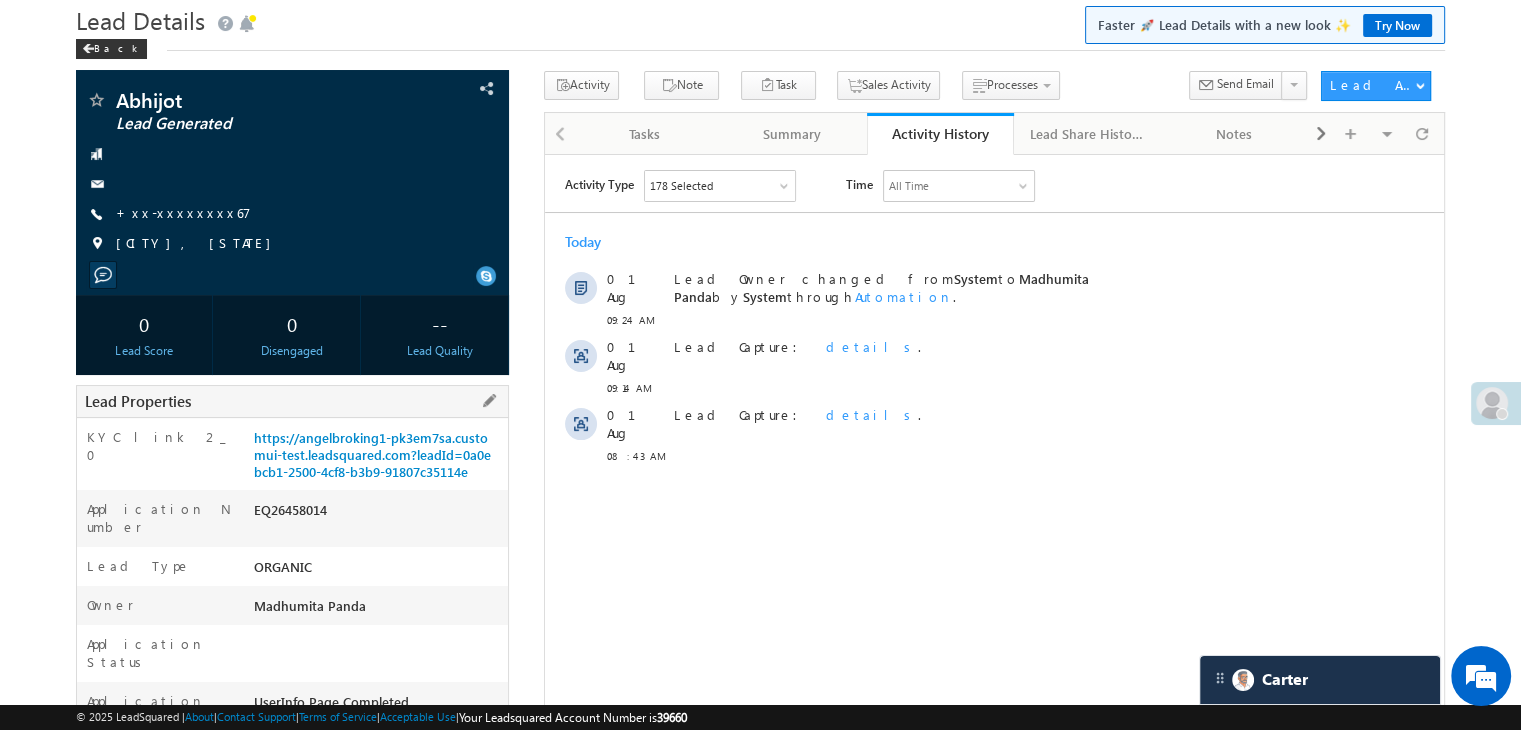 scroll, scrollTop: 0, scrollLeft: 0, axis: both 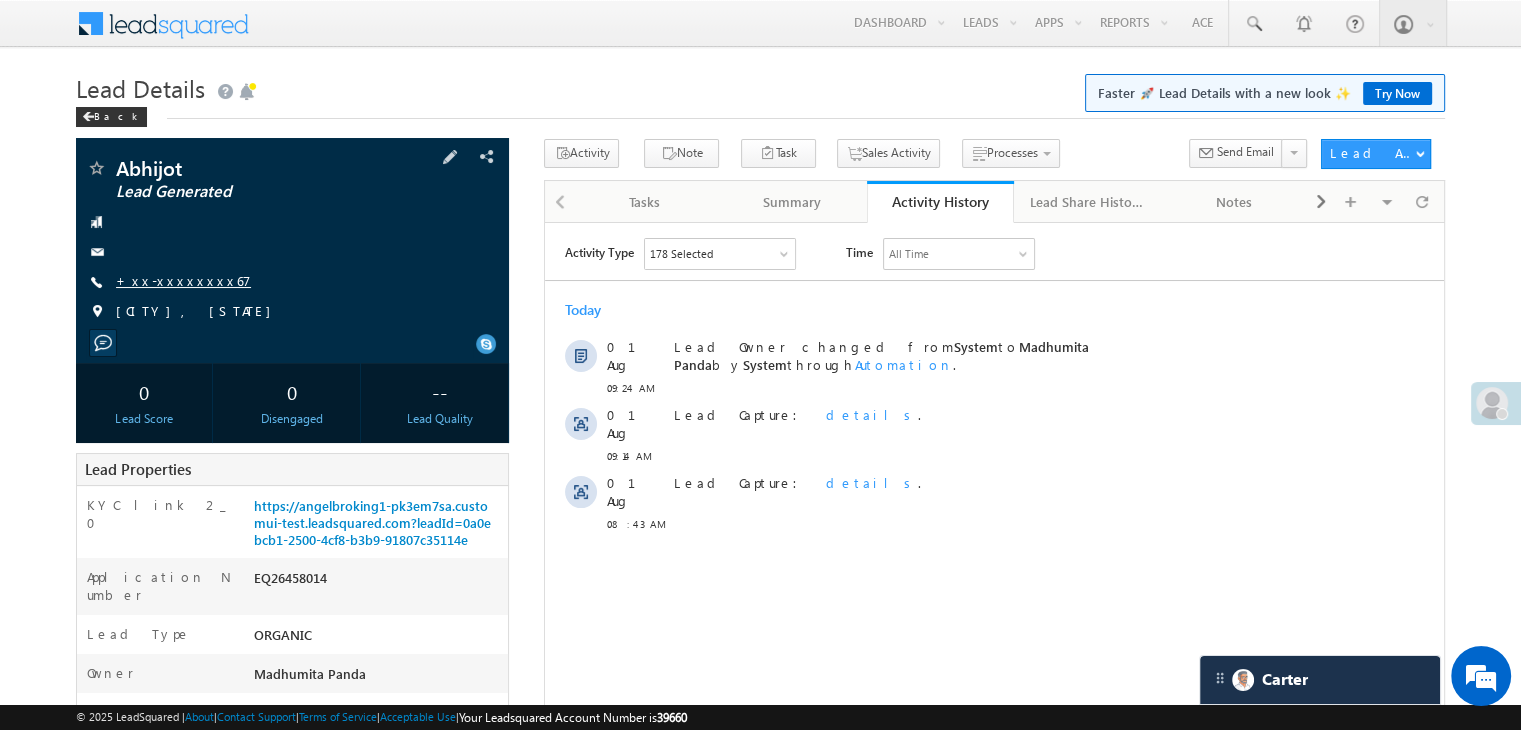 click on "+xx-xxxxxxxx67" at bounding box center (183, 280) 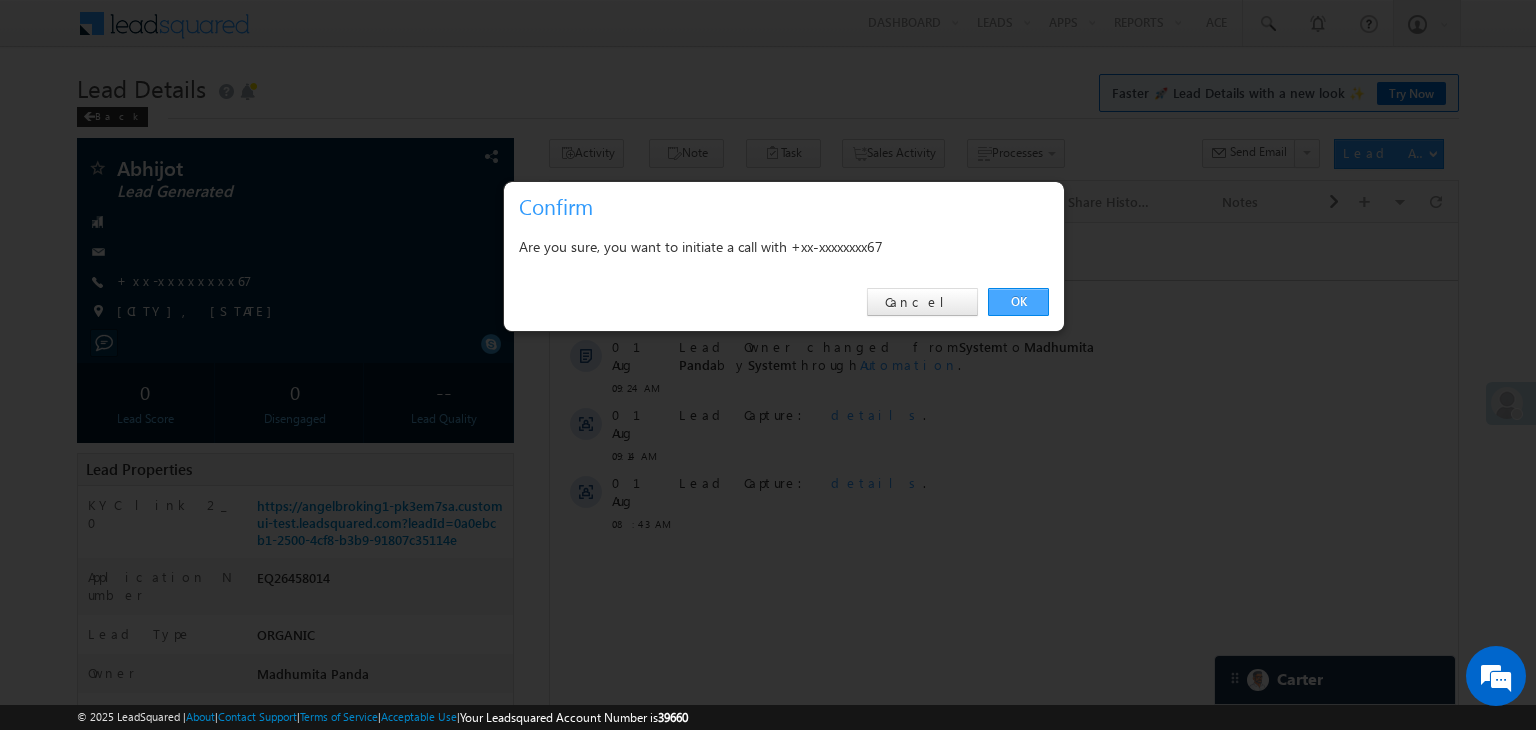 click on "OK" at bounding box center (1018, 302) 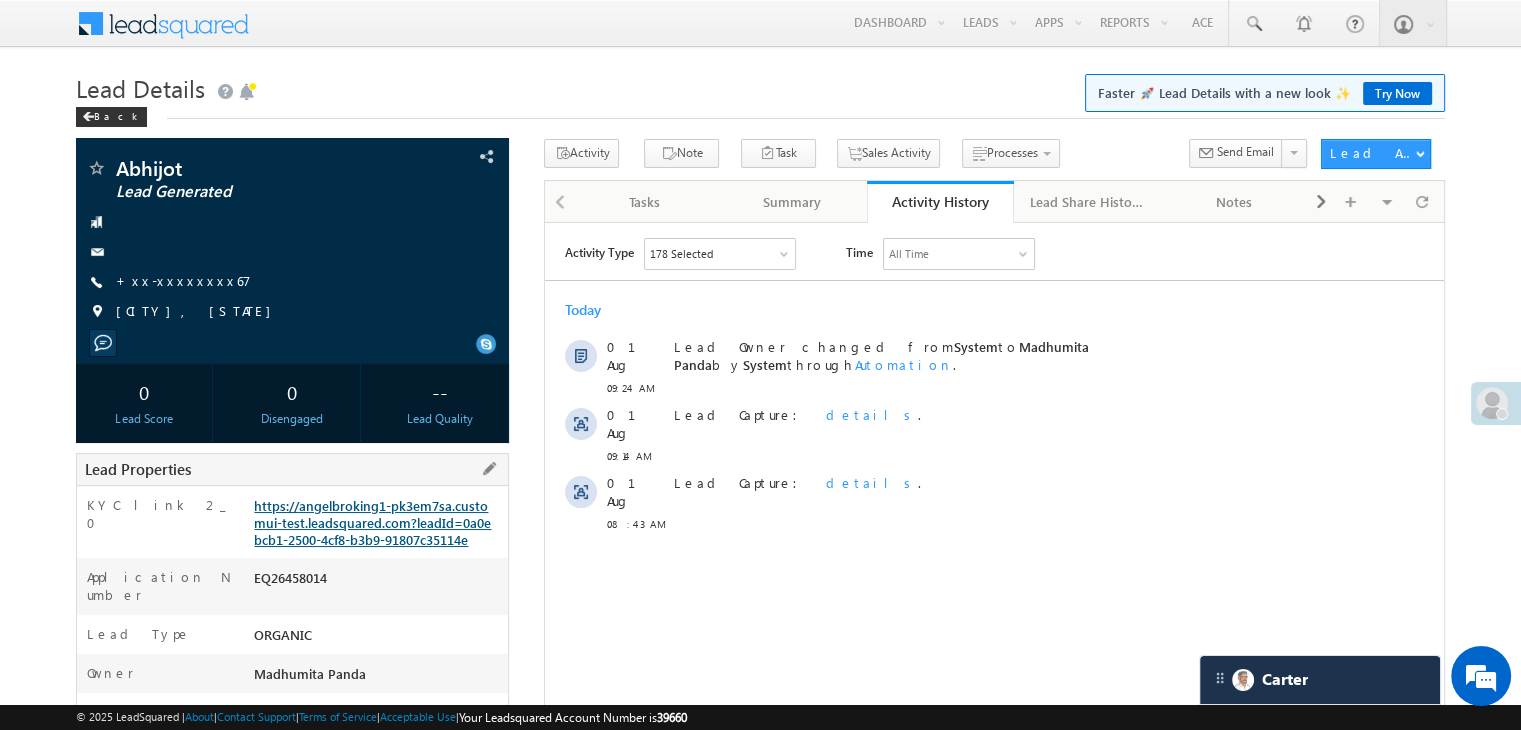 click on "https://angelbroking1-pk3em7sa.customui-test.leadsquared.com?leadId=0a0ebcb1-2500-4cf8-b3b9-91807c35114e" at bounding box center [372, 522] 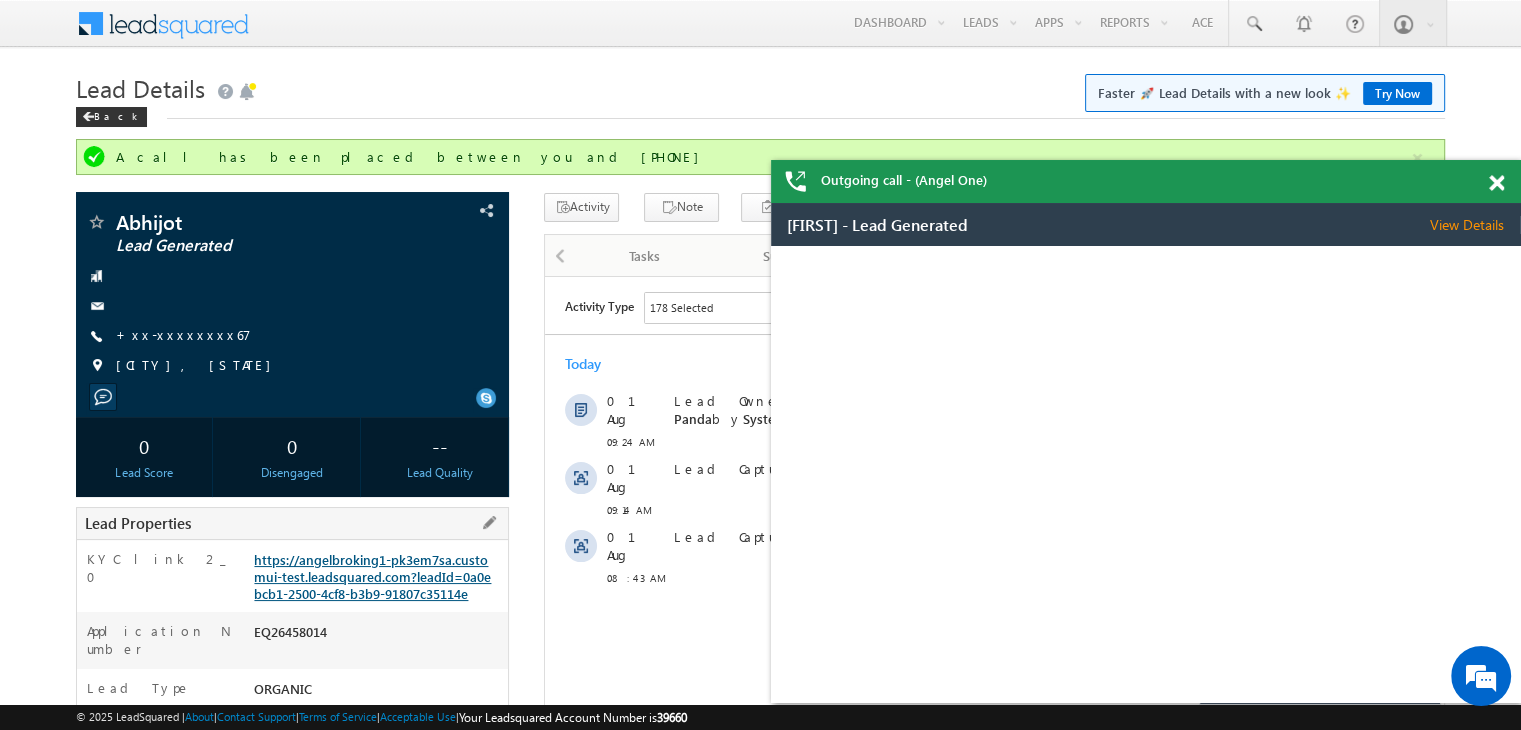 scroll, scrollTop: 0, scrollLeft: 0, axis: both 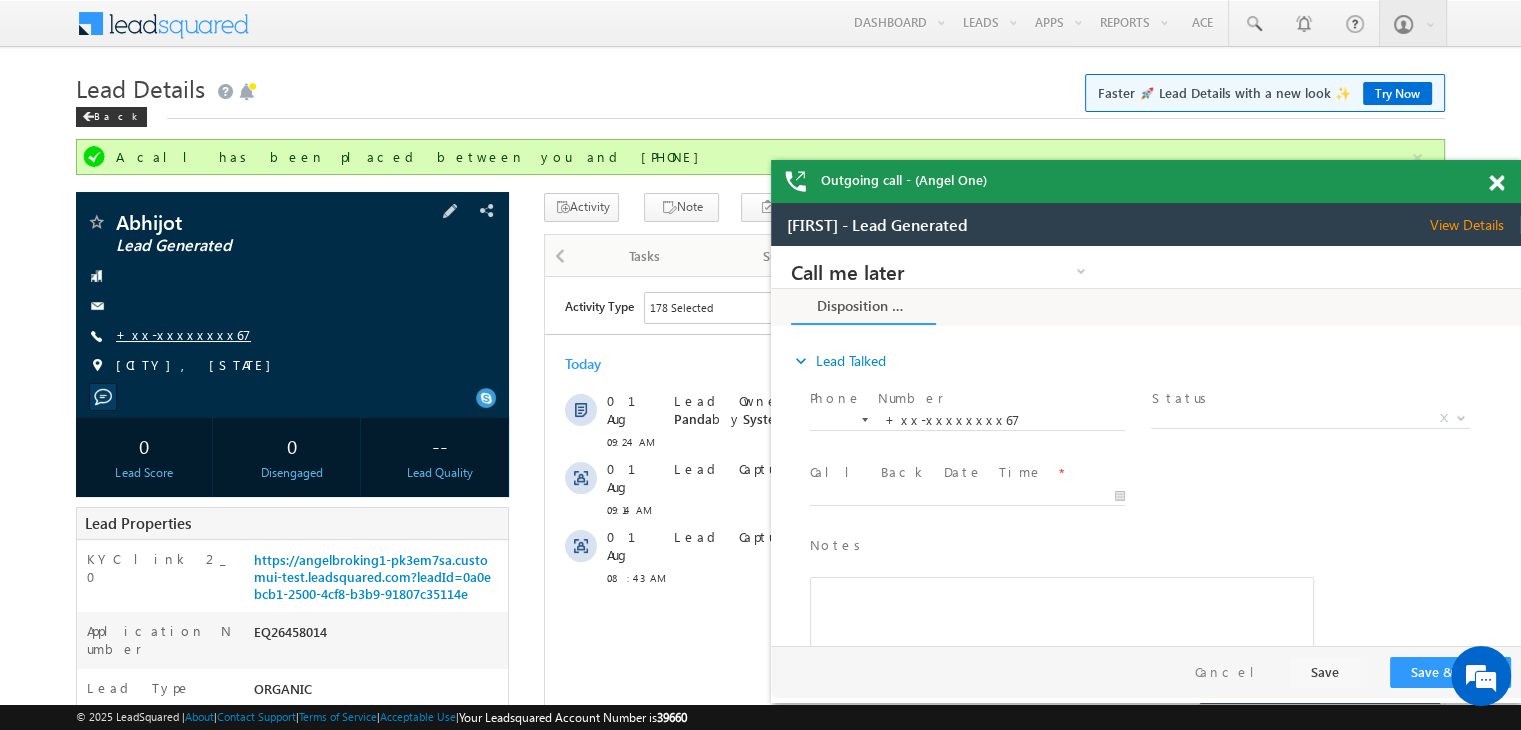 click on "+xx-xxxxxxxx67" at bounding box center (183, 334) 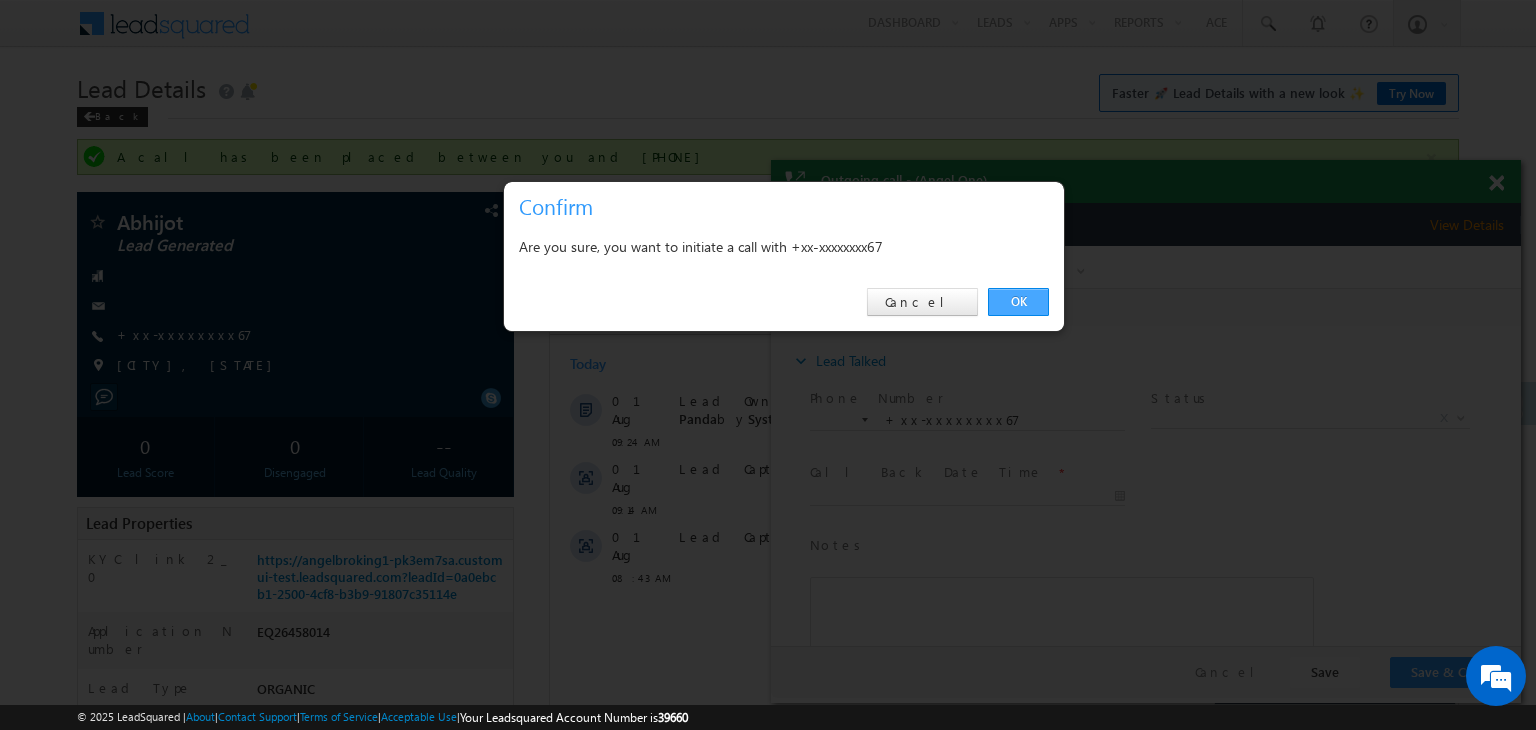 click on "OK" at bounding box center [1018, 302] 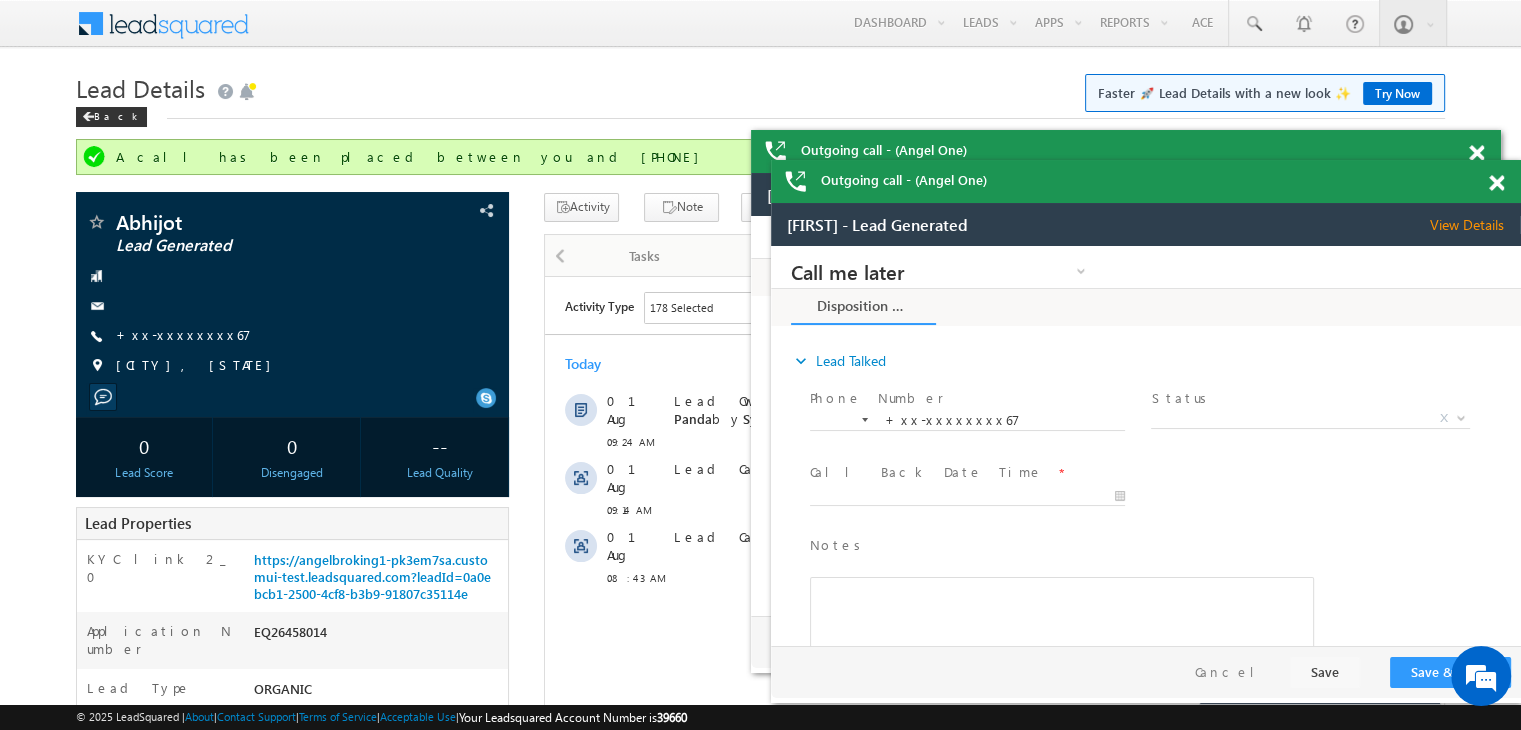 scroll, scrollTop: 0, scrollLeft: 0, axis: both 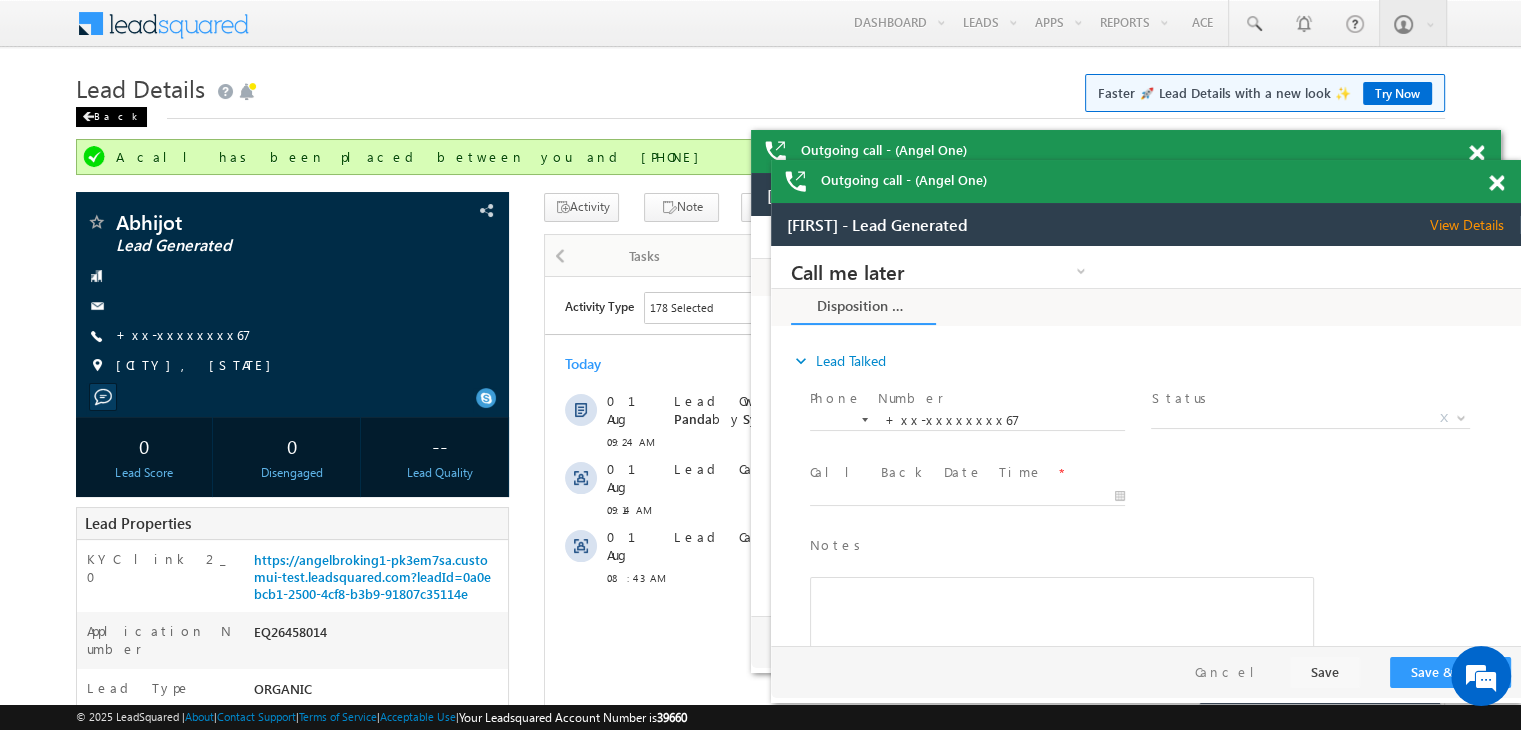 click on "Back" at bounding box center (111, 117) 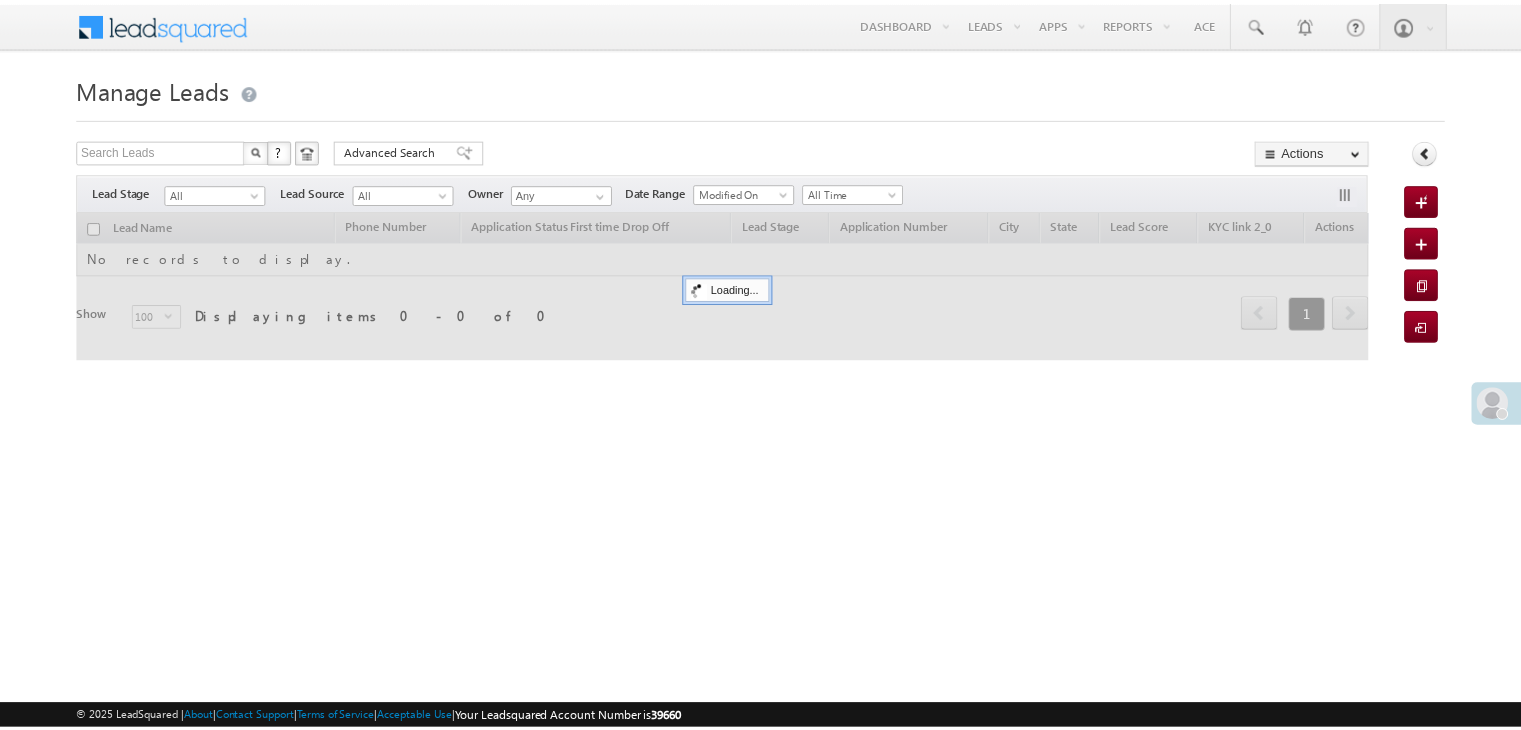 scroll, scrollTop: 0, scrollLeft: 0, axis: both 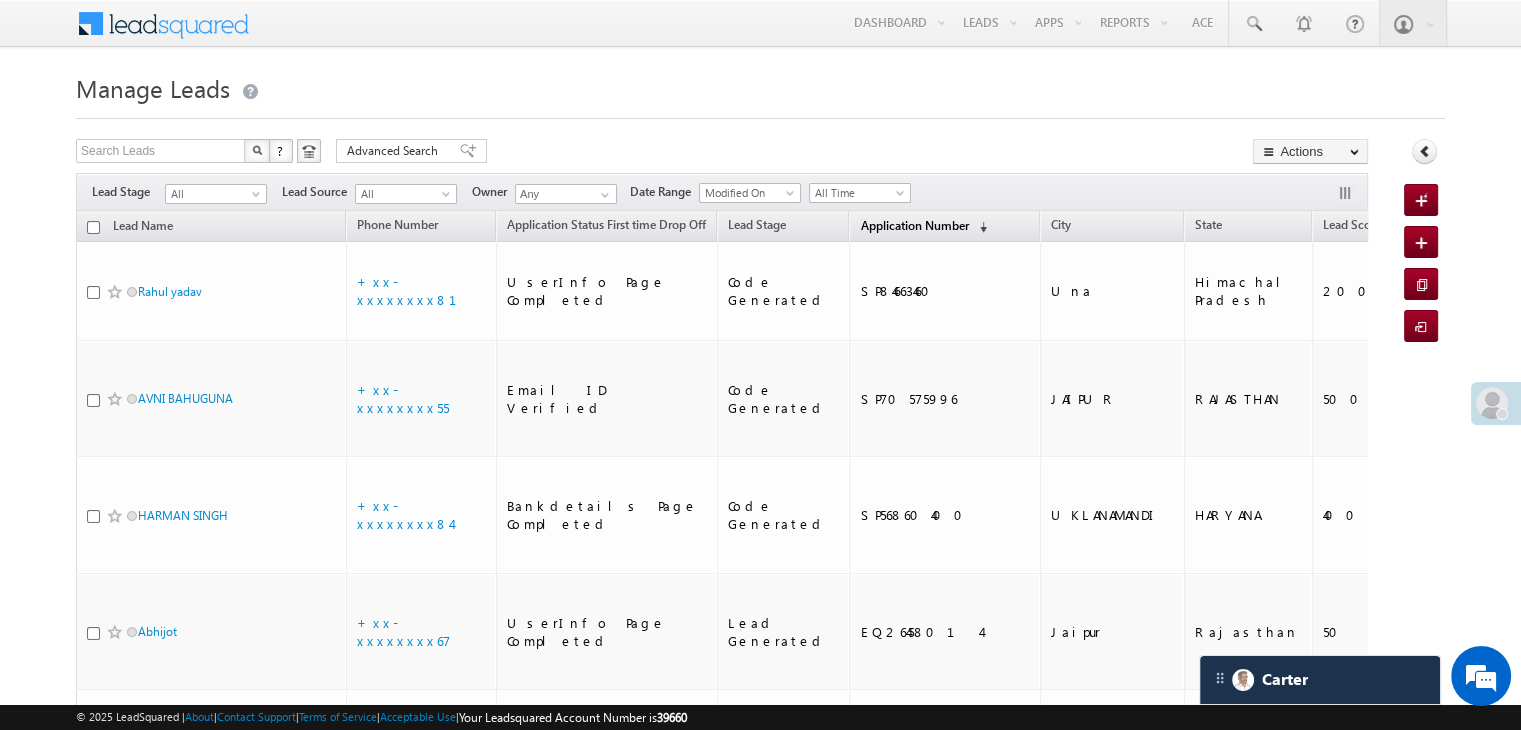 click on "Application Number" at bounding box center [914, 225] 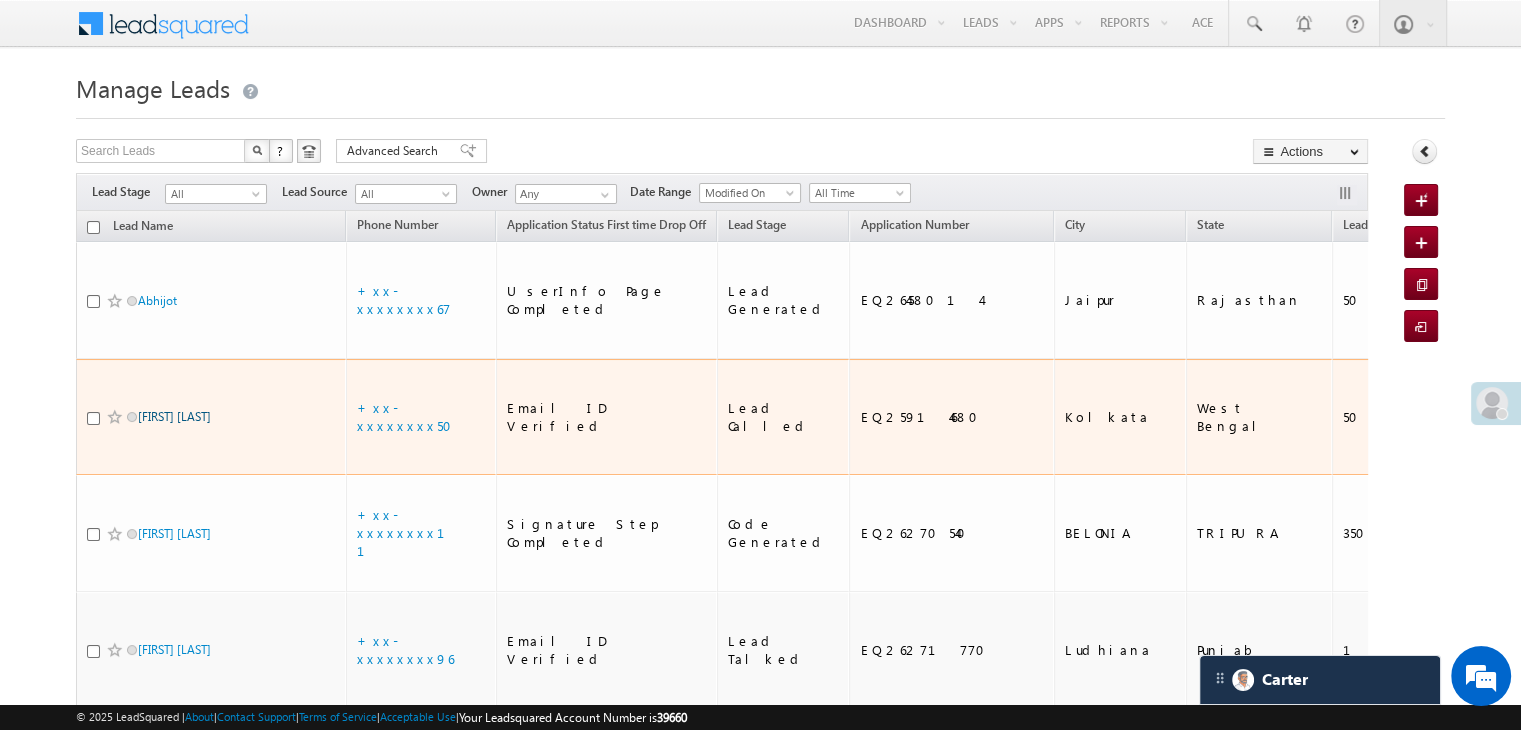 click on "[NAME]" at bounding box center [174, 416] 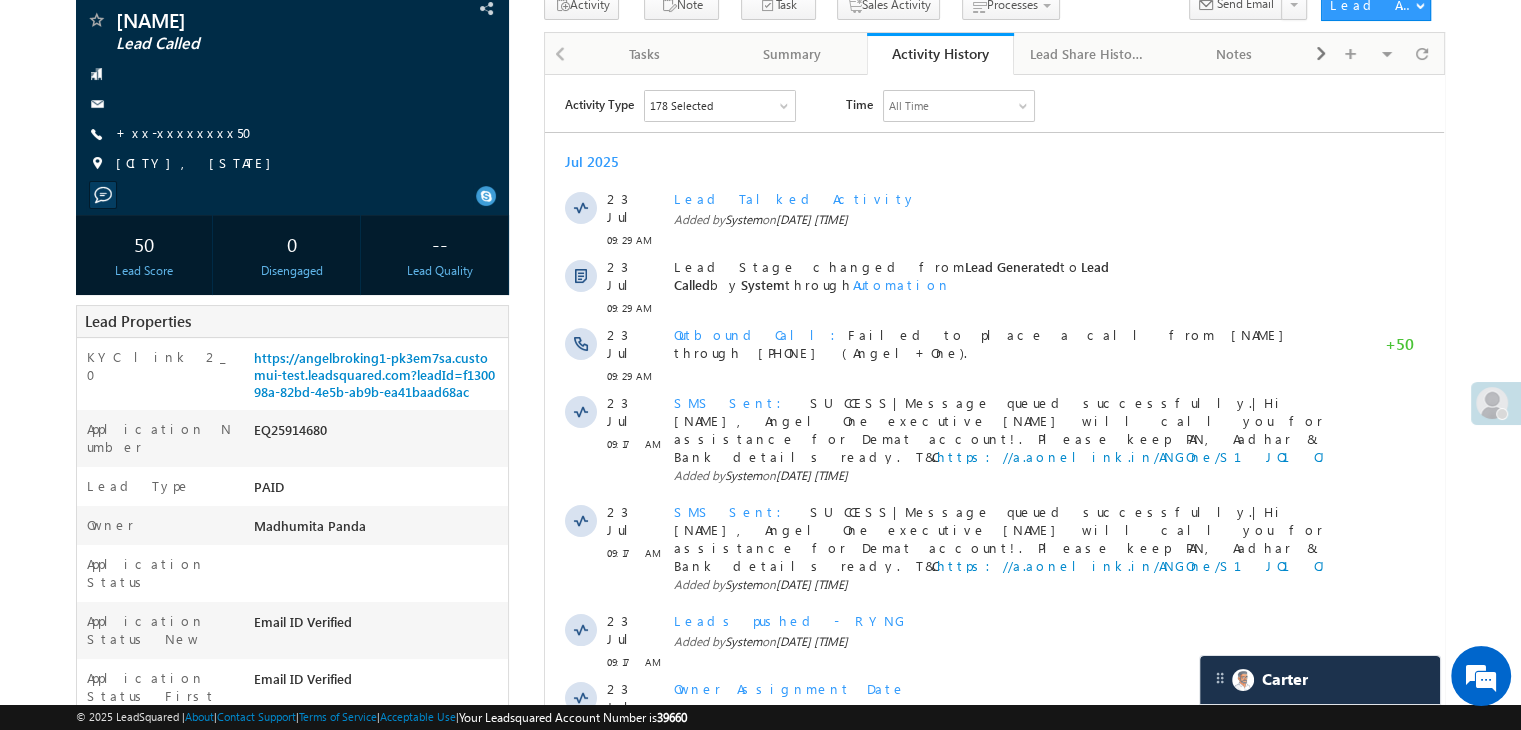 scroll, scrollTop: 0, scrollLeft: 0, axis: both 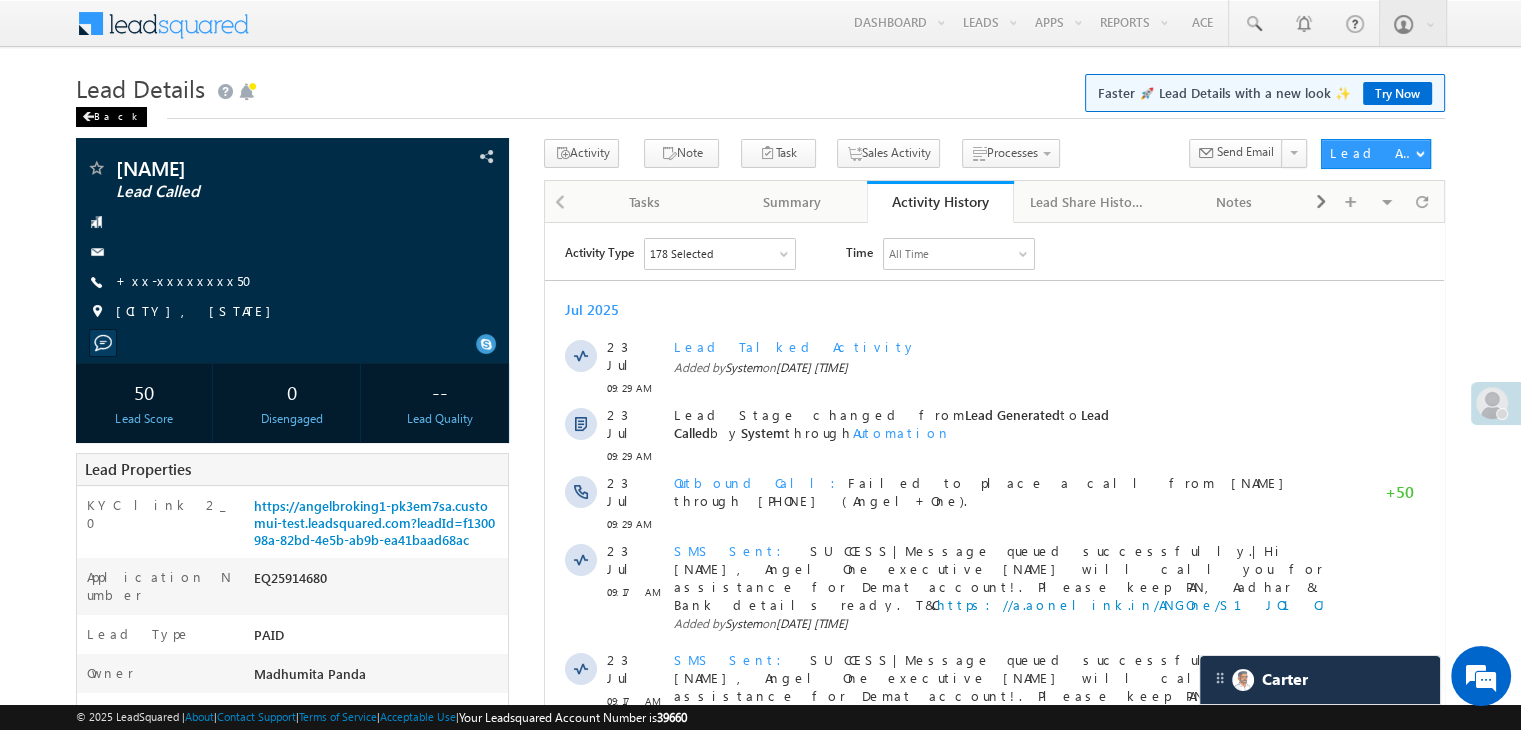 click on "Back" at bounding box center [111, 117] 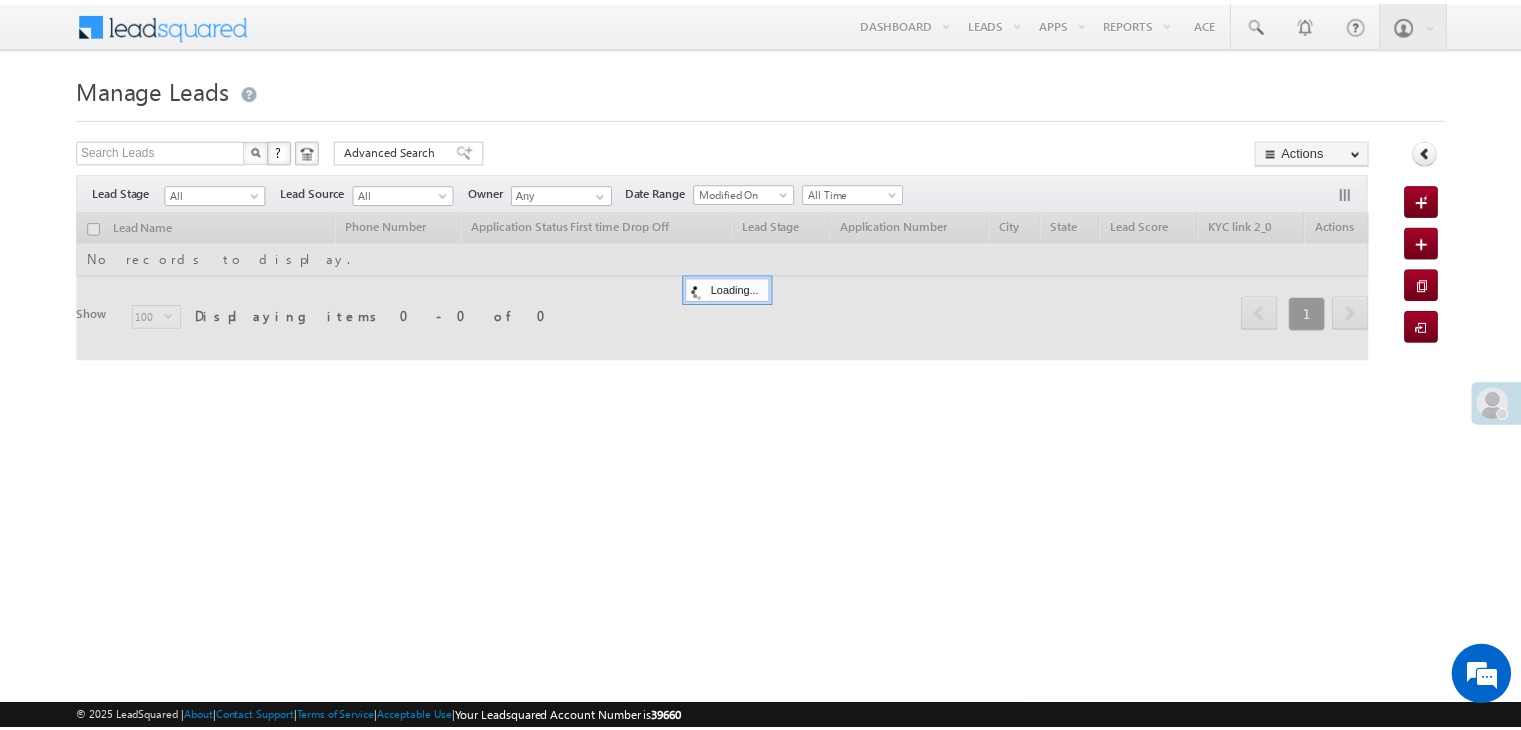 scroll, scrollTop: 0, scrollLeft: 0, axis: both 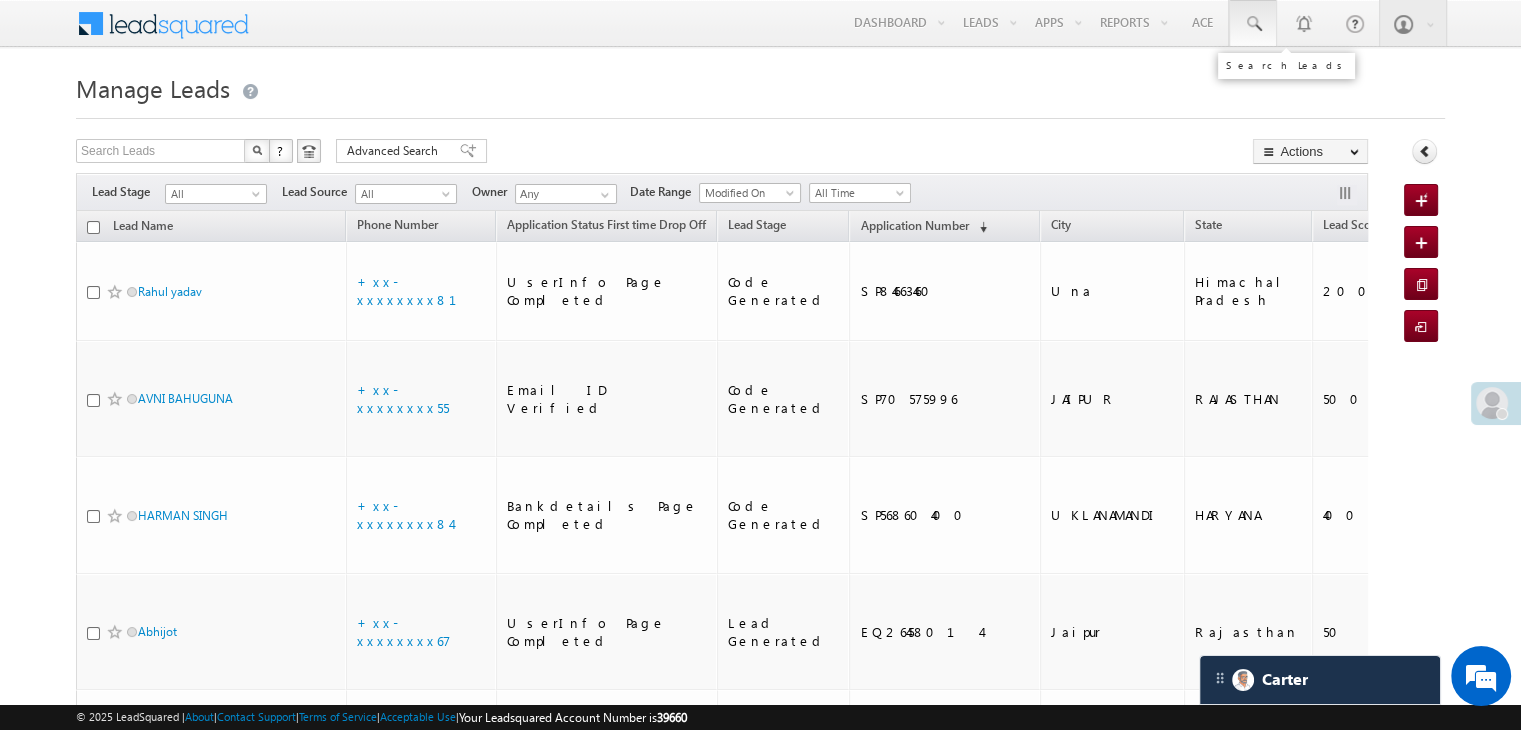 click at bounding box center [1253, 24] 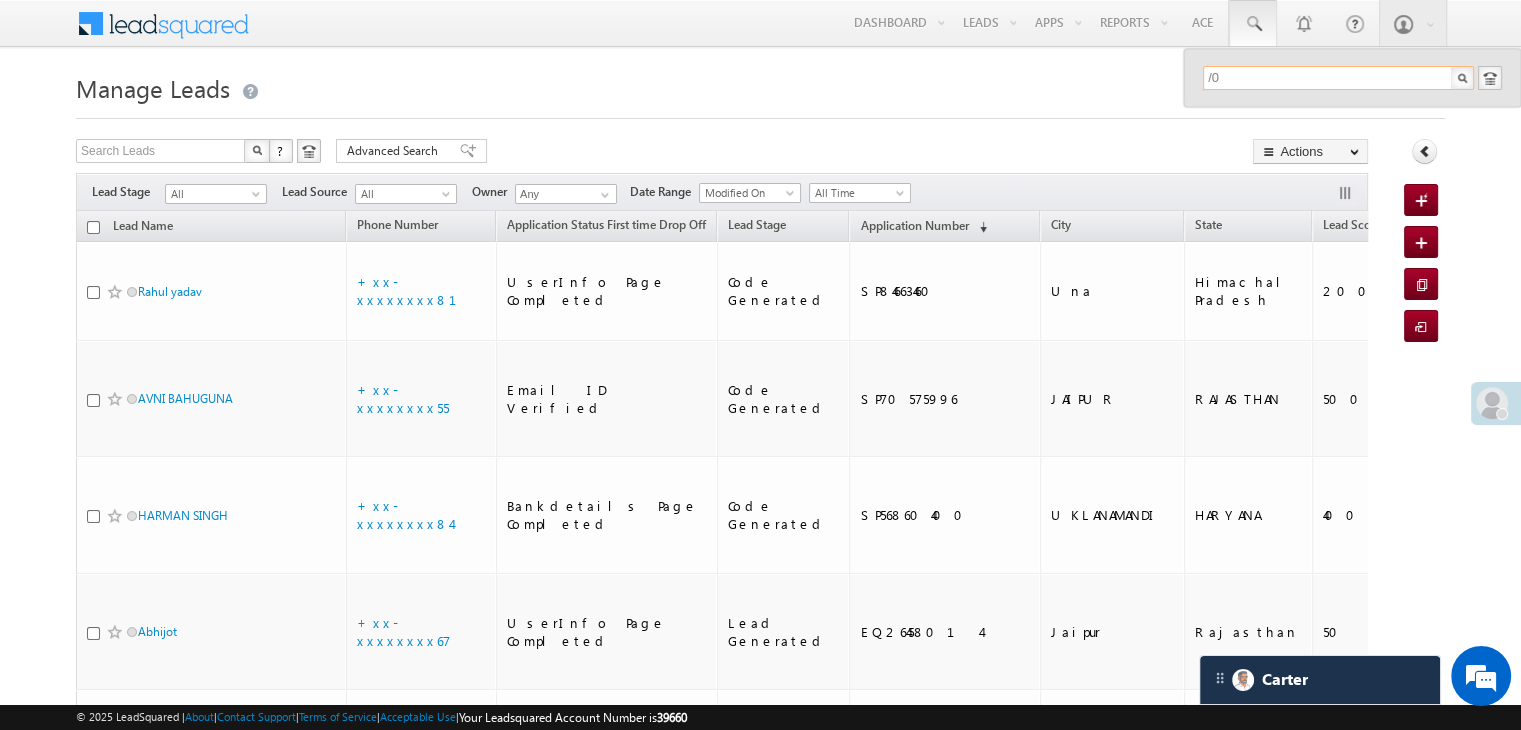 type on "/" 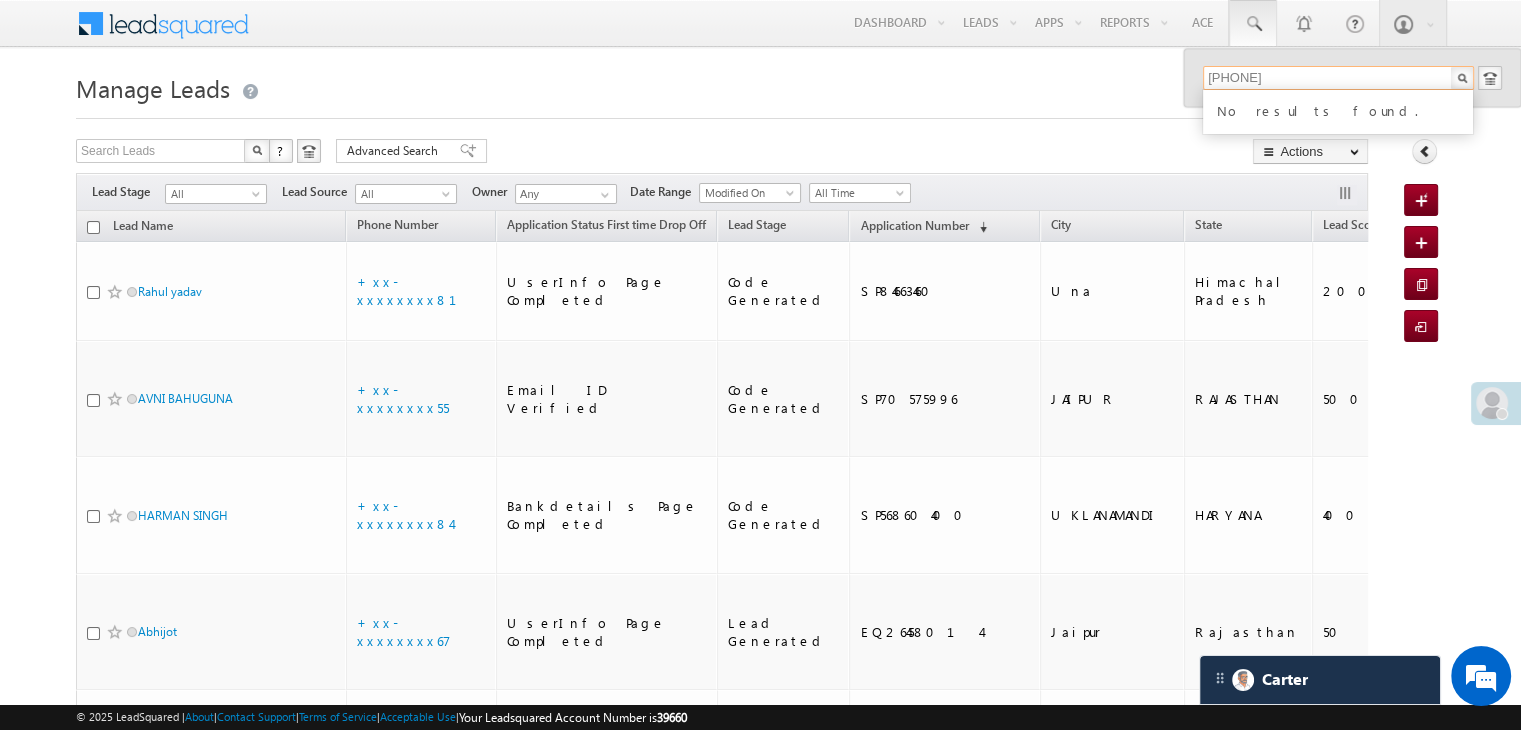 click on "7073791060" at bounding box center (1338, 78) 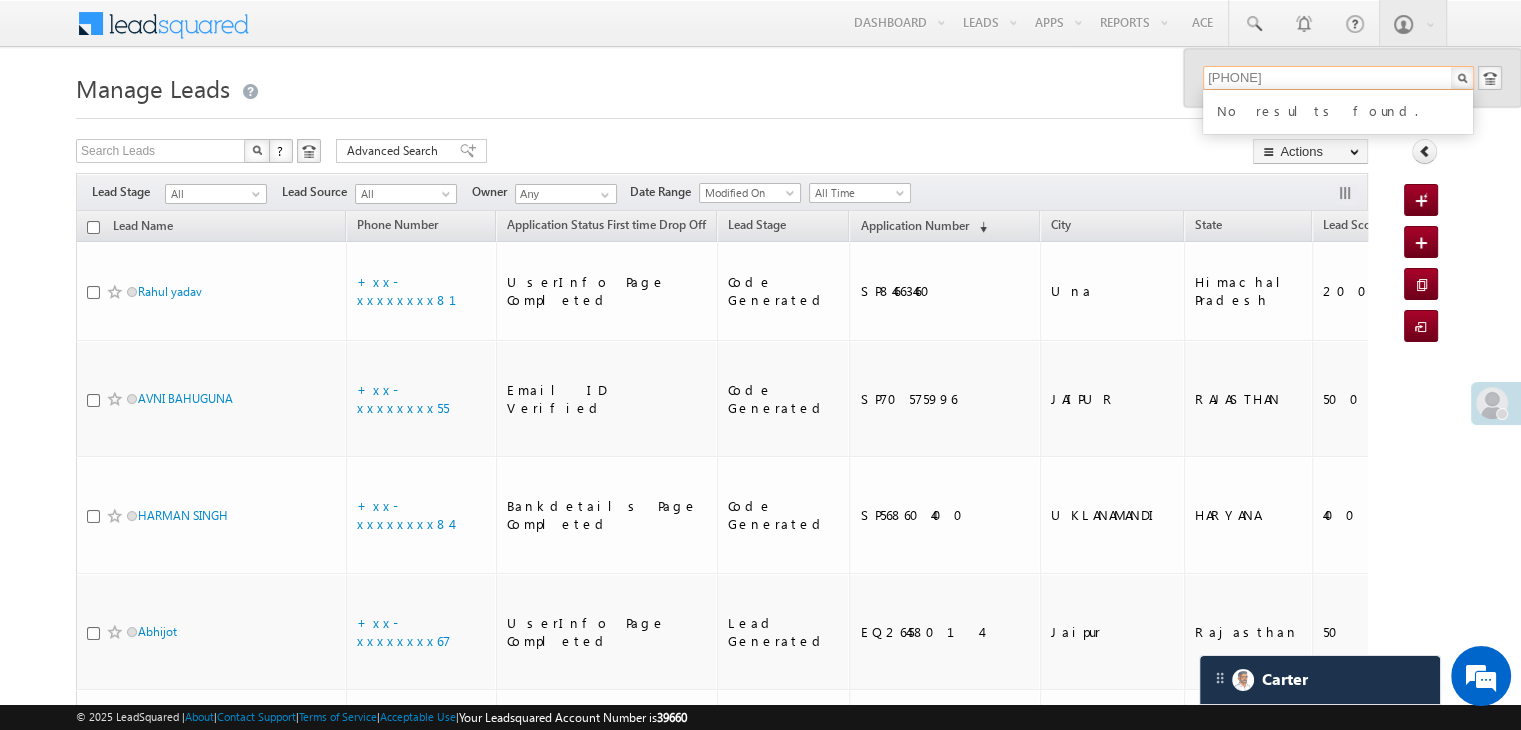 click on "7073791060" at bounding box center (1338, 78) 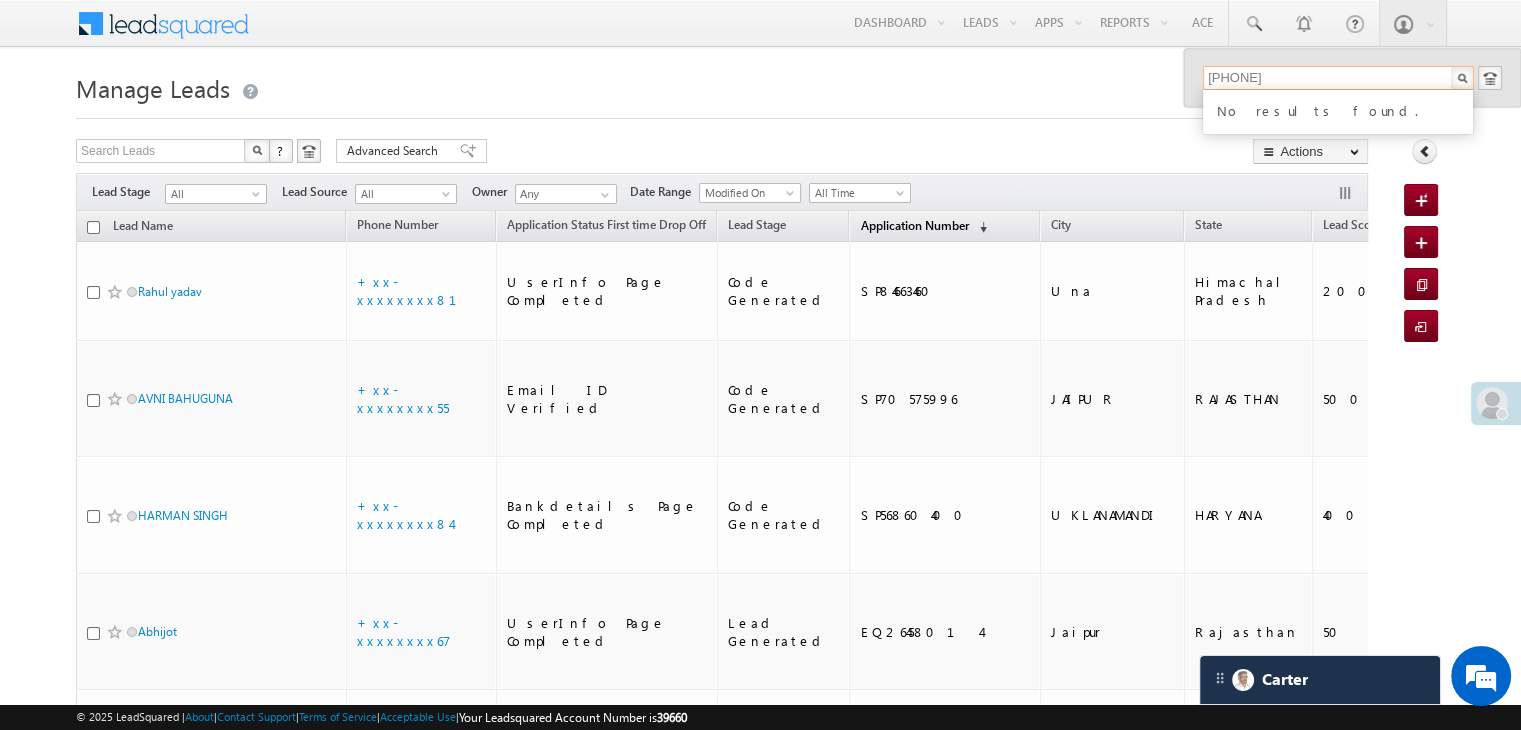click on "Application Number" at bounding box center (914, 225) 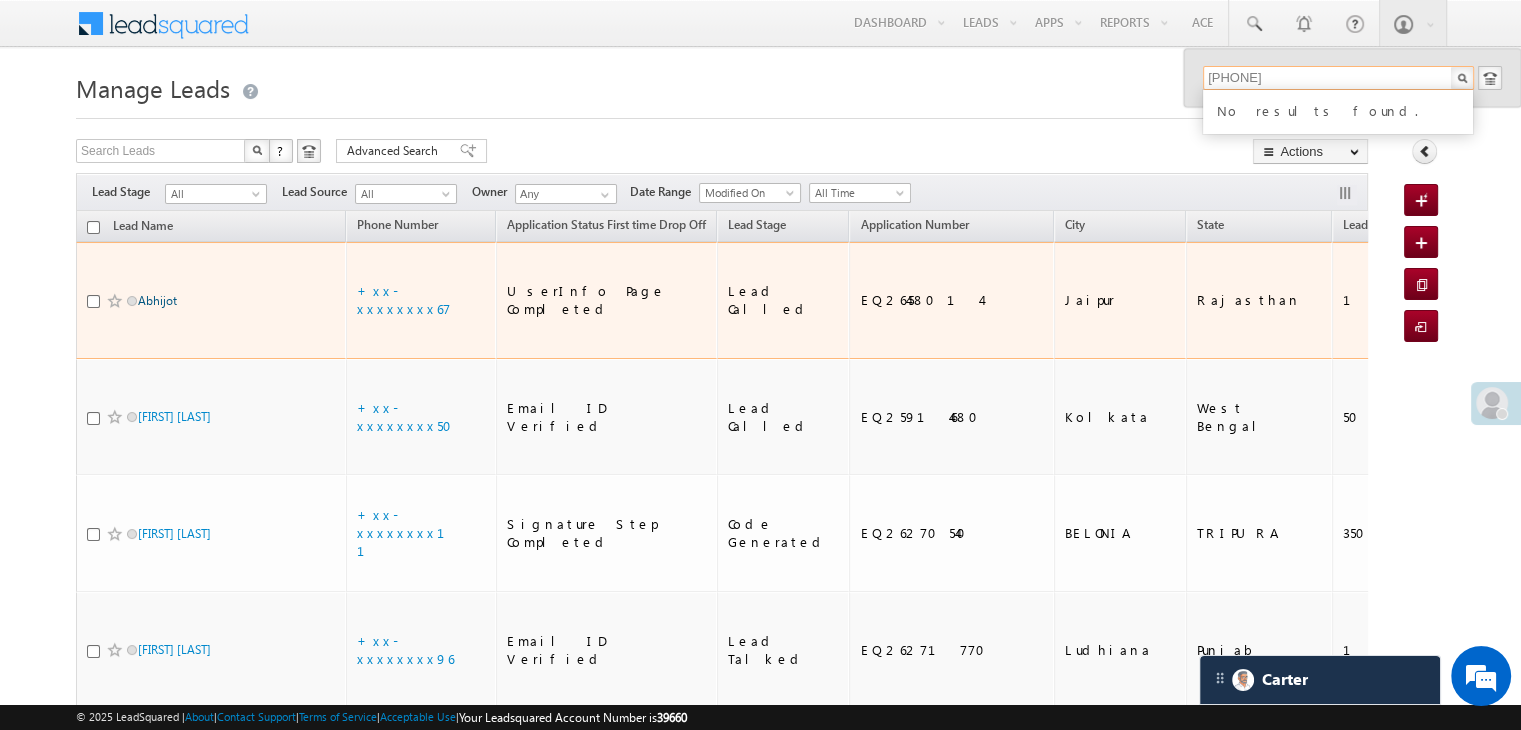 type on "7073791060" 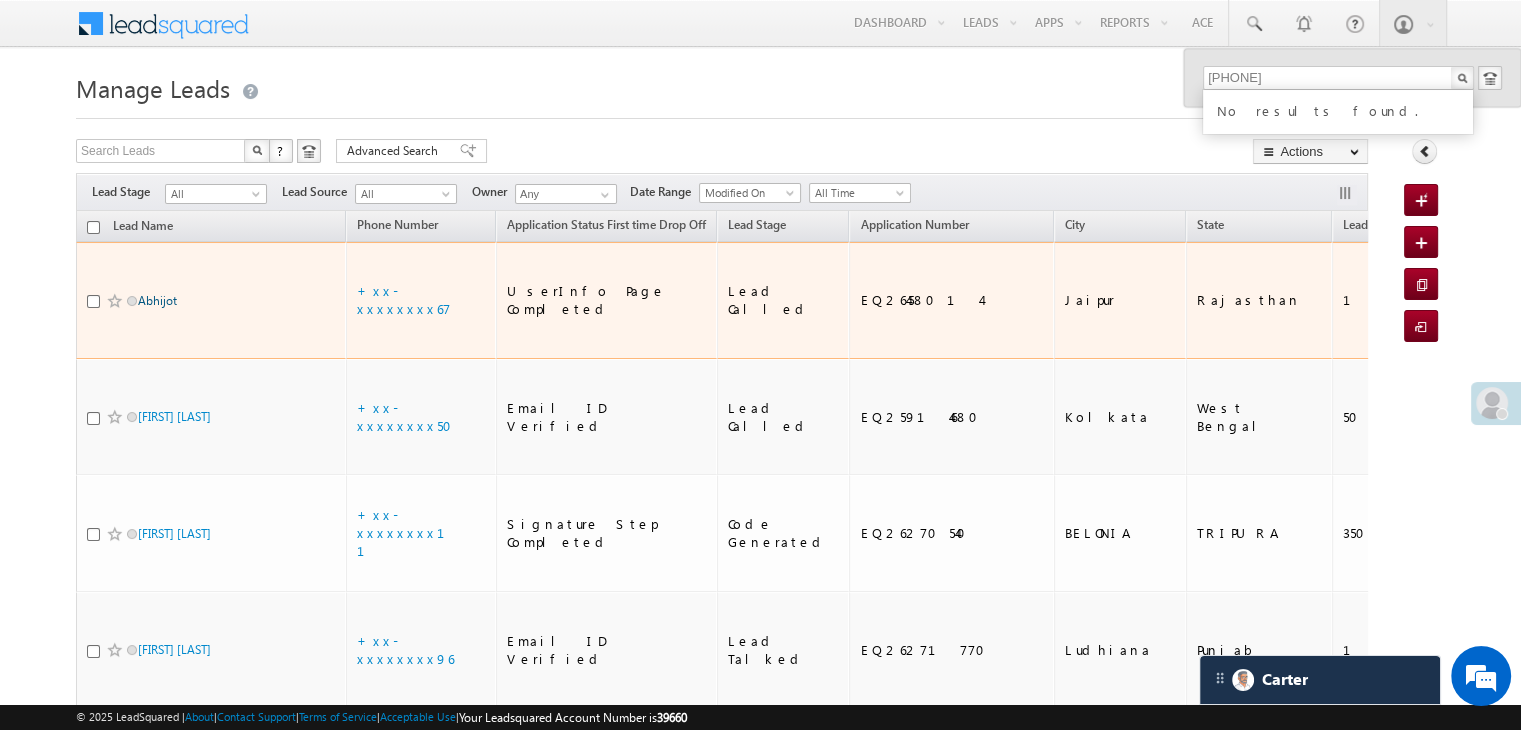 click on "Abhijot" at bounding box center [157, 300] 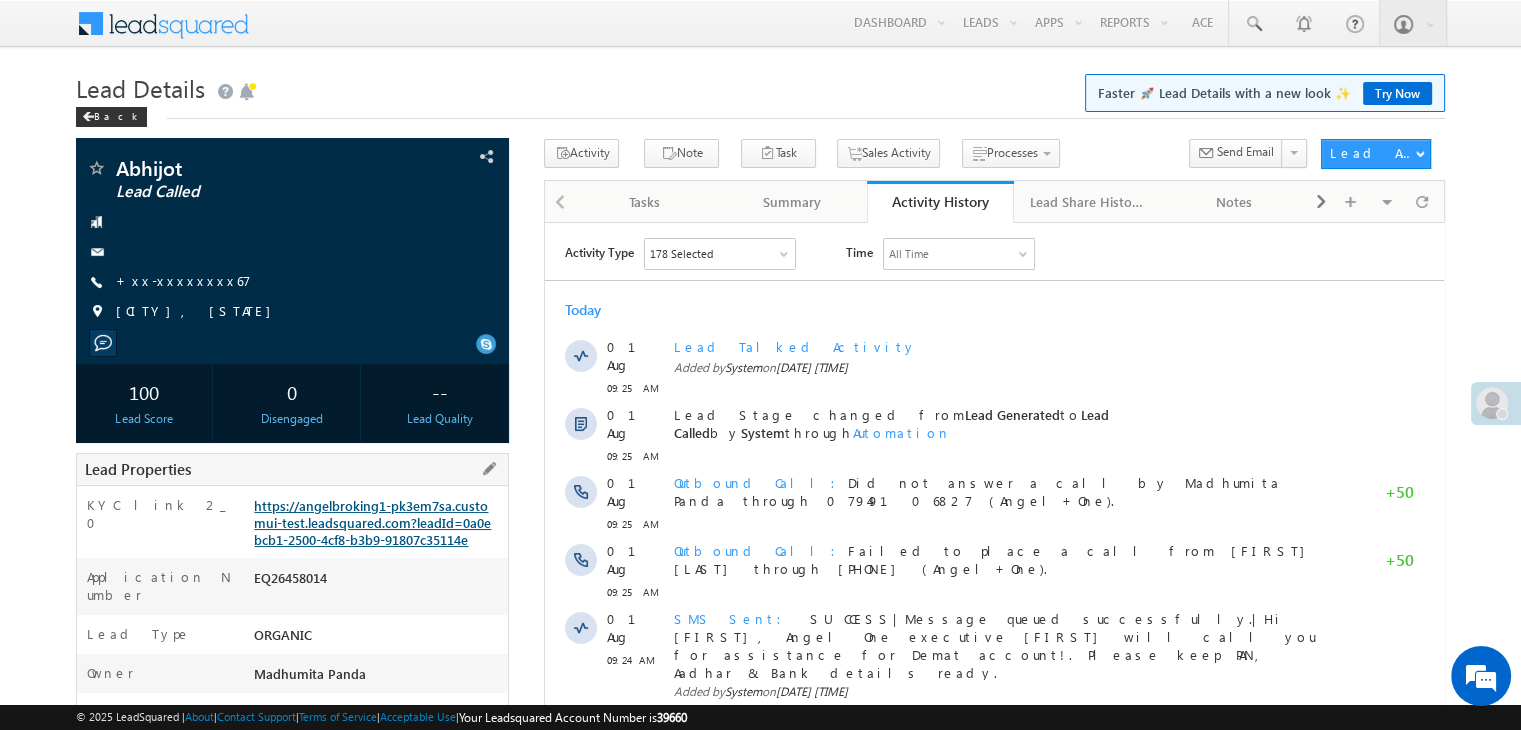 scroll, scrollTop: 0, scrollLeft: 0, axis: both 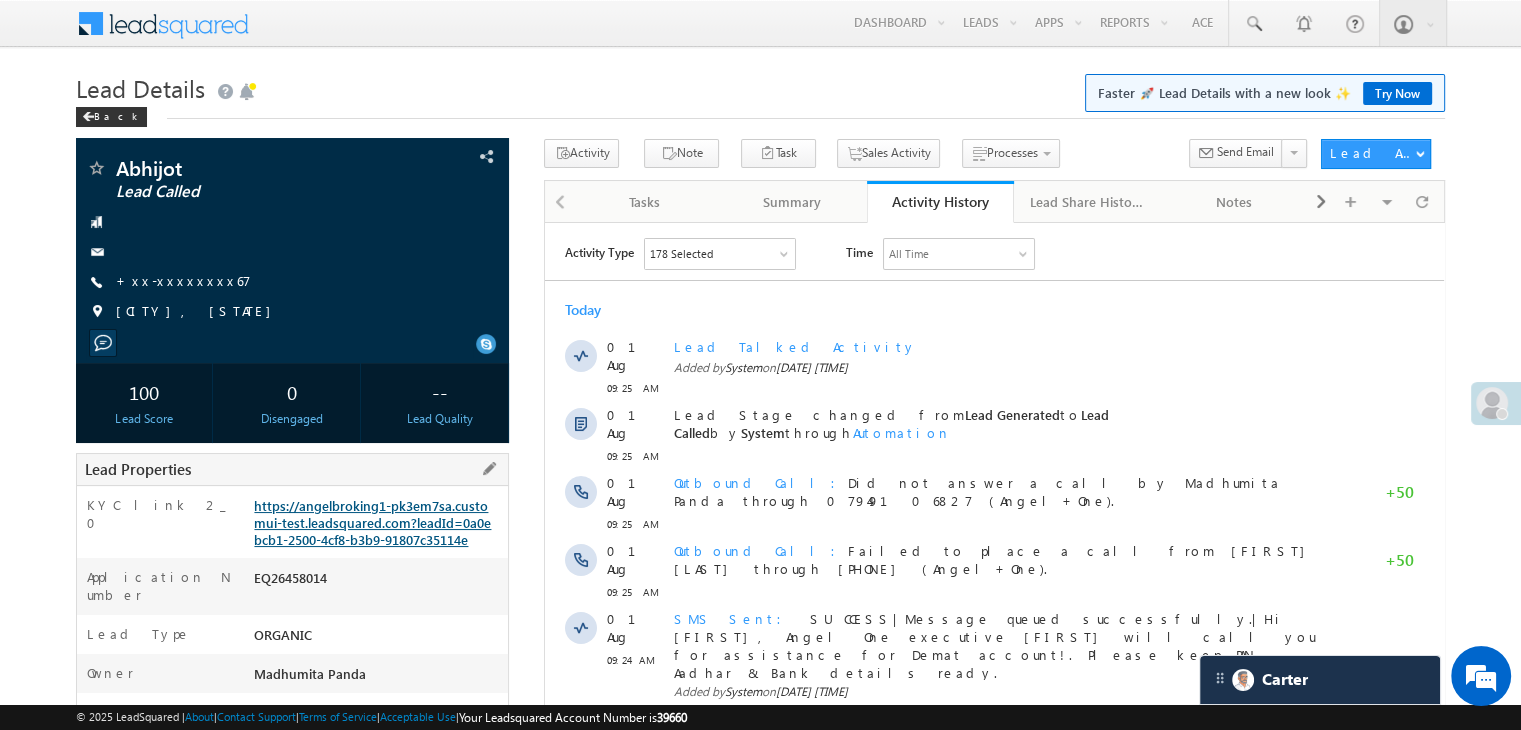 click on "https://angelbroking1-pk3em7sa.customui-test.leadsquared.com?leadId=0a0ebcb1-2500-4cf8-b3b9-91807c35114e" at bounding box center (372, 522) 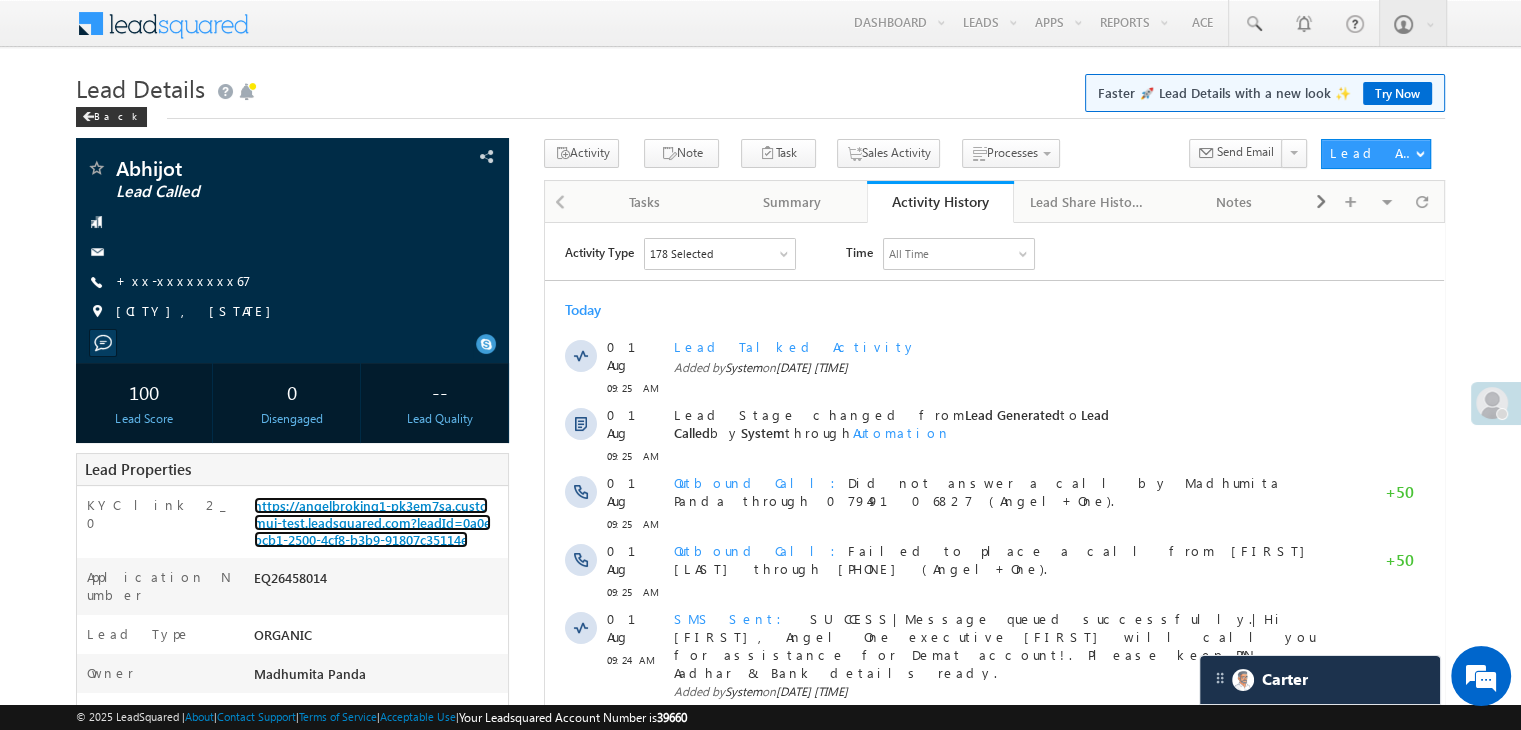 scroll, scrollTop: 0, scrollLeft: 0, axis: both 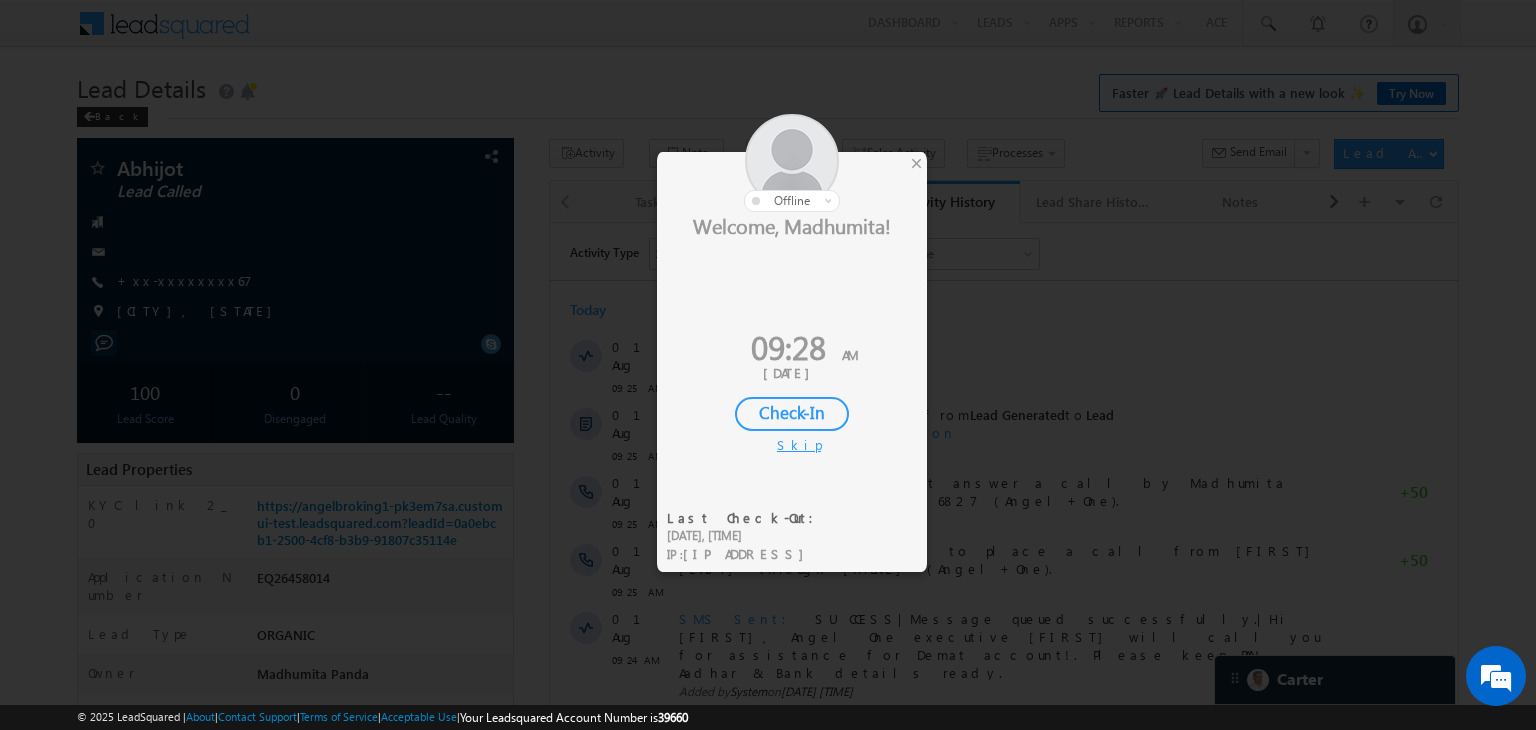 click on "Check-In" at bounding box center (792, 414) 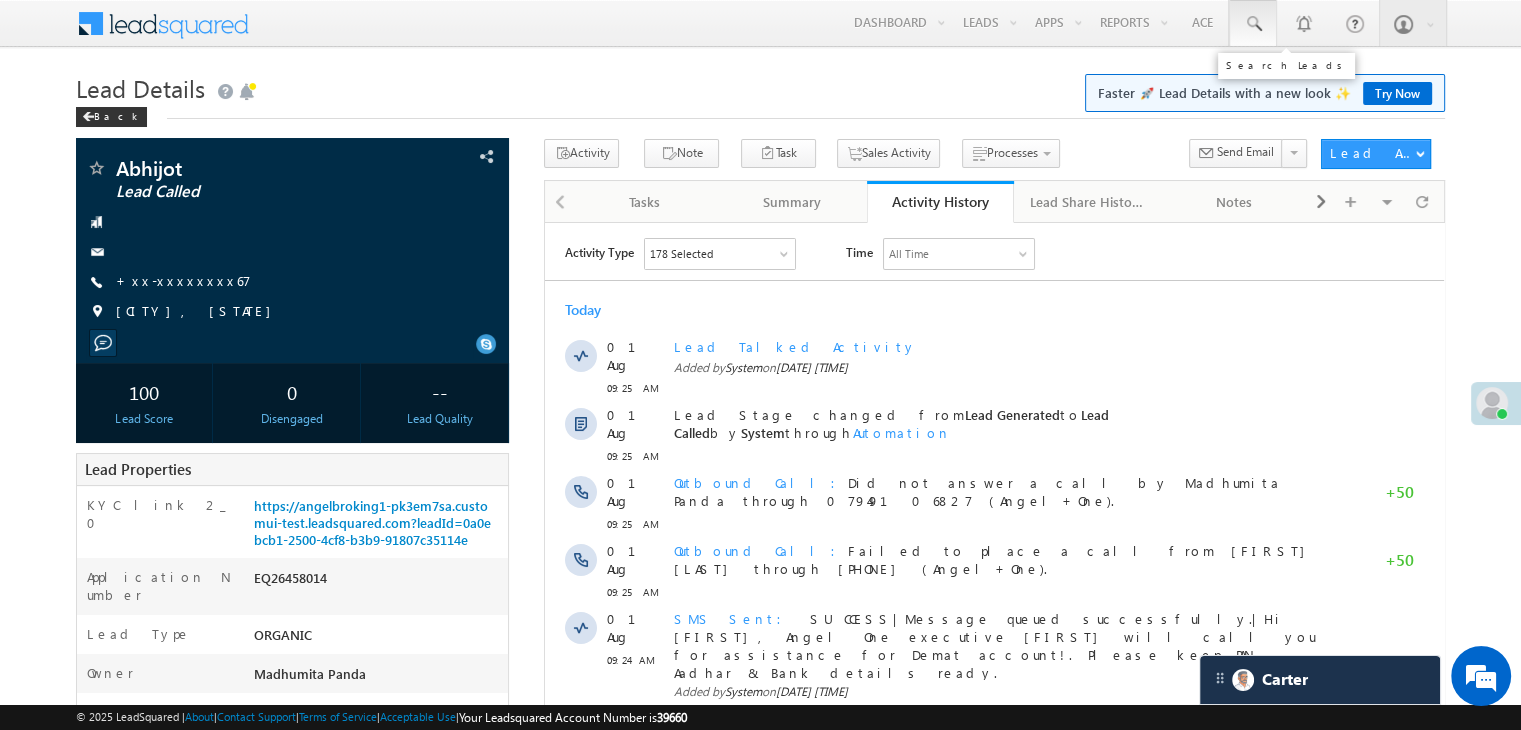 click at bounding box center [1253, 24] 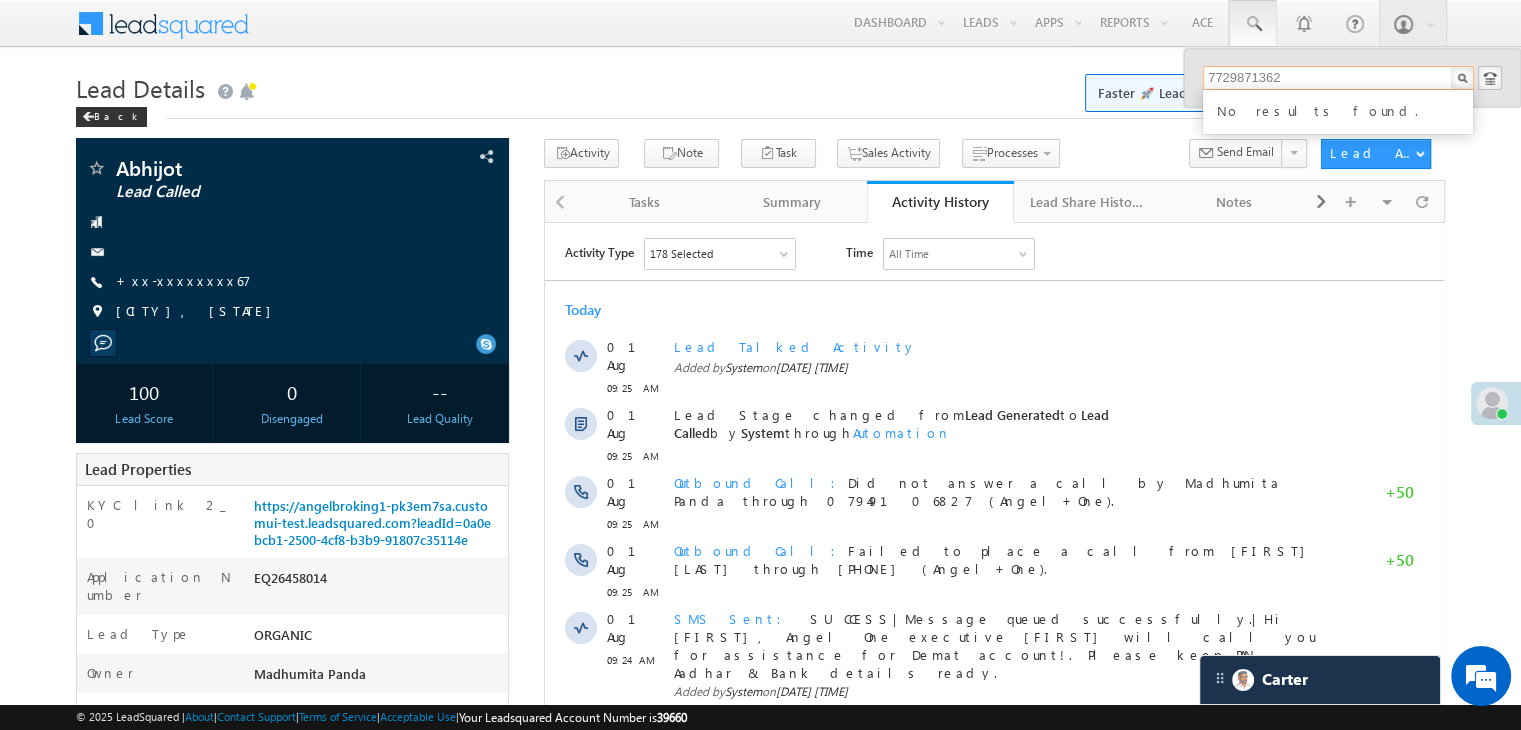 click on "7729871362" at bounding box center (1338, 78) 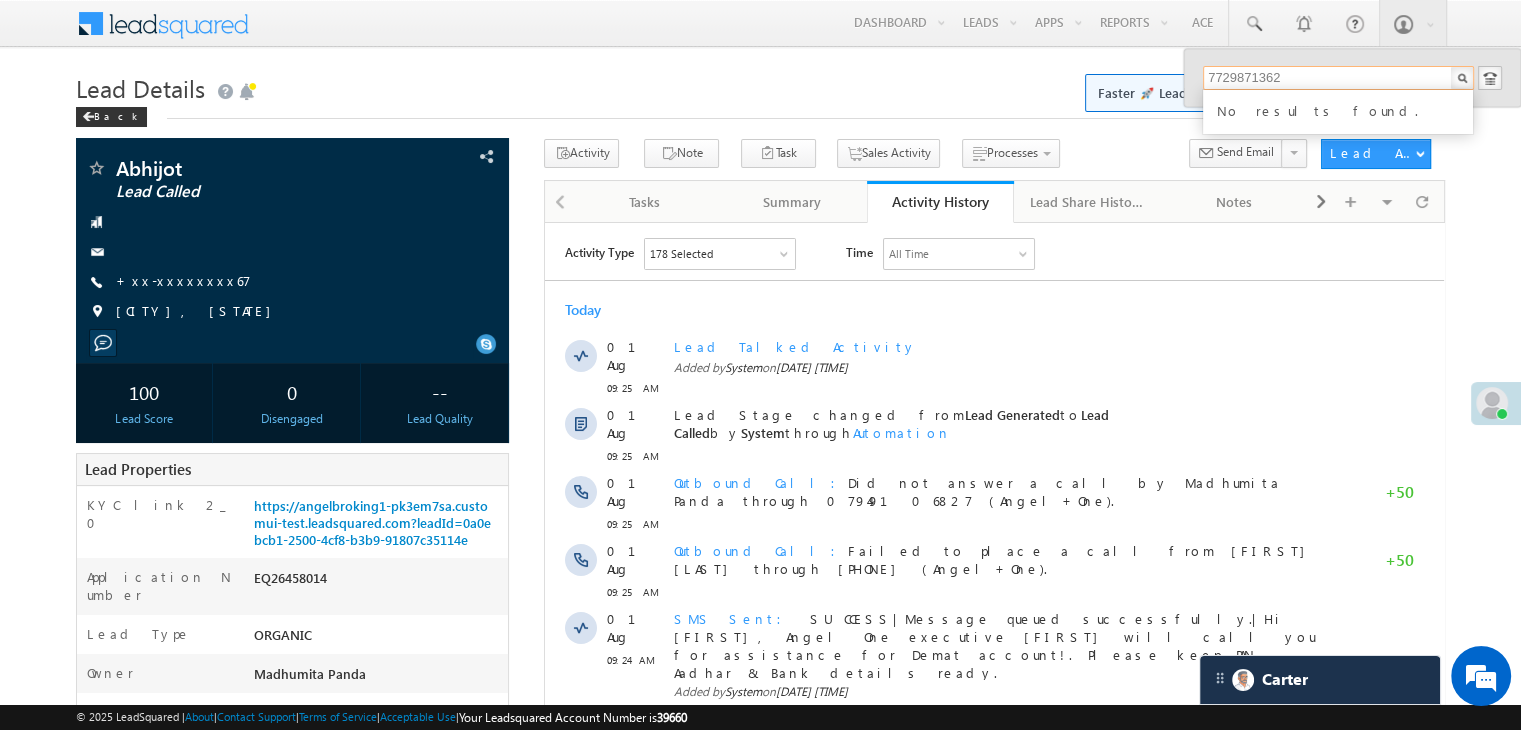 click on "7729871362" at bounding box center [1338, 78] 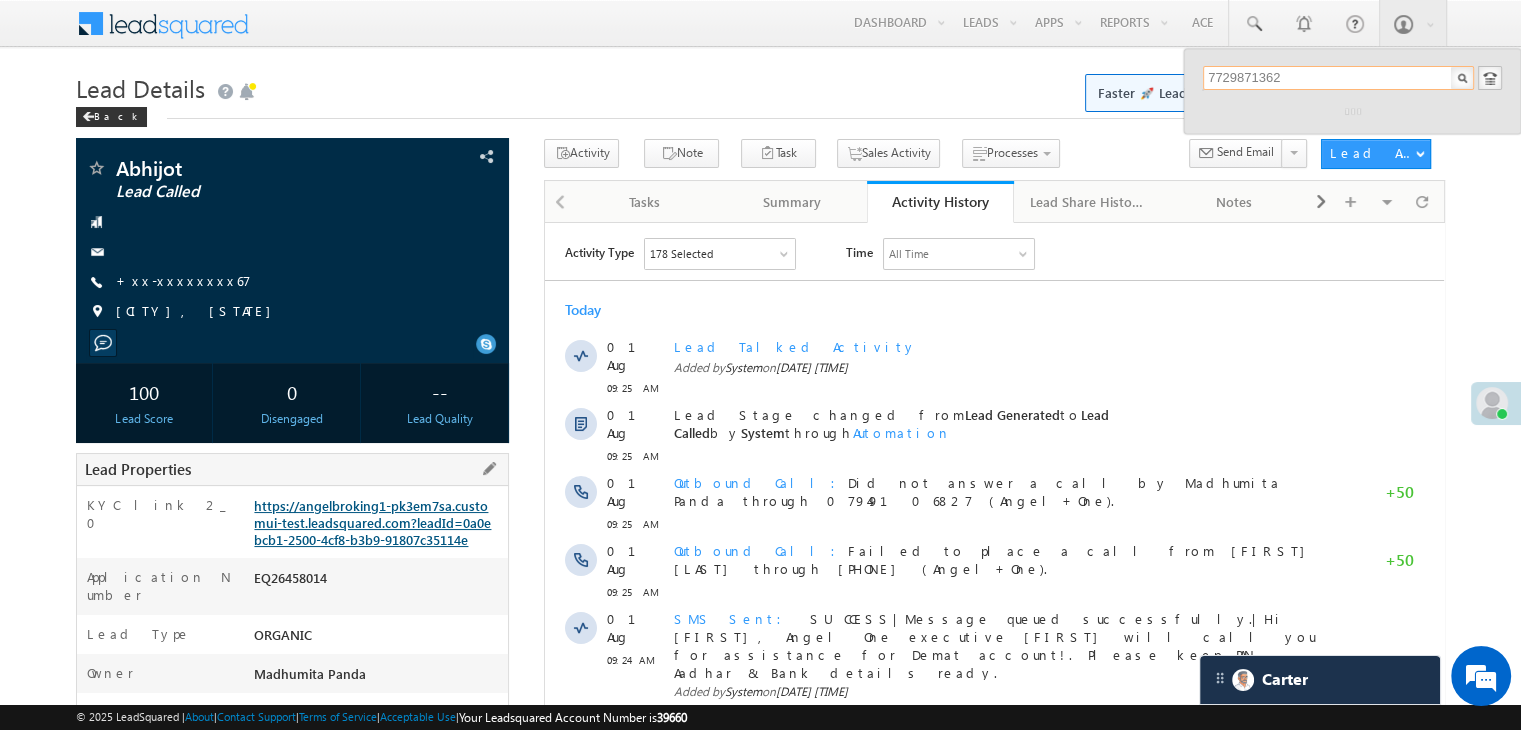 type on "7729871362" 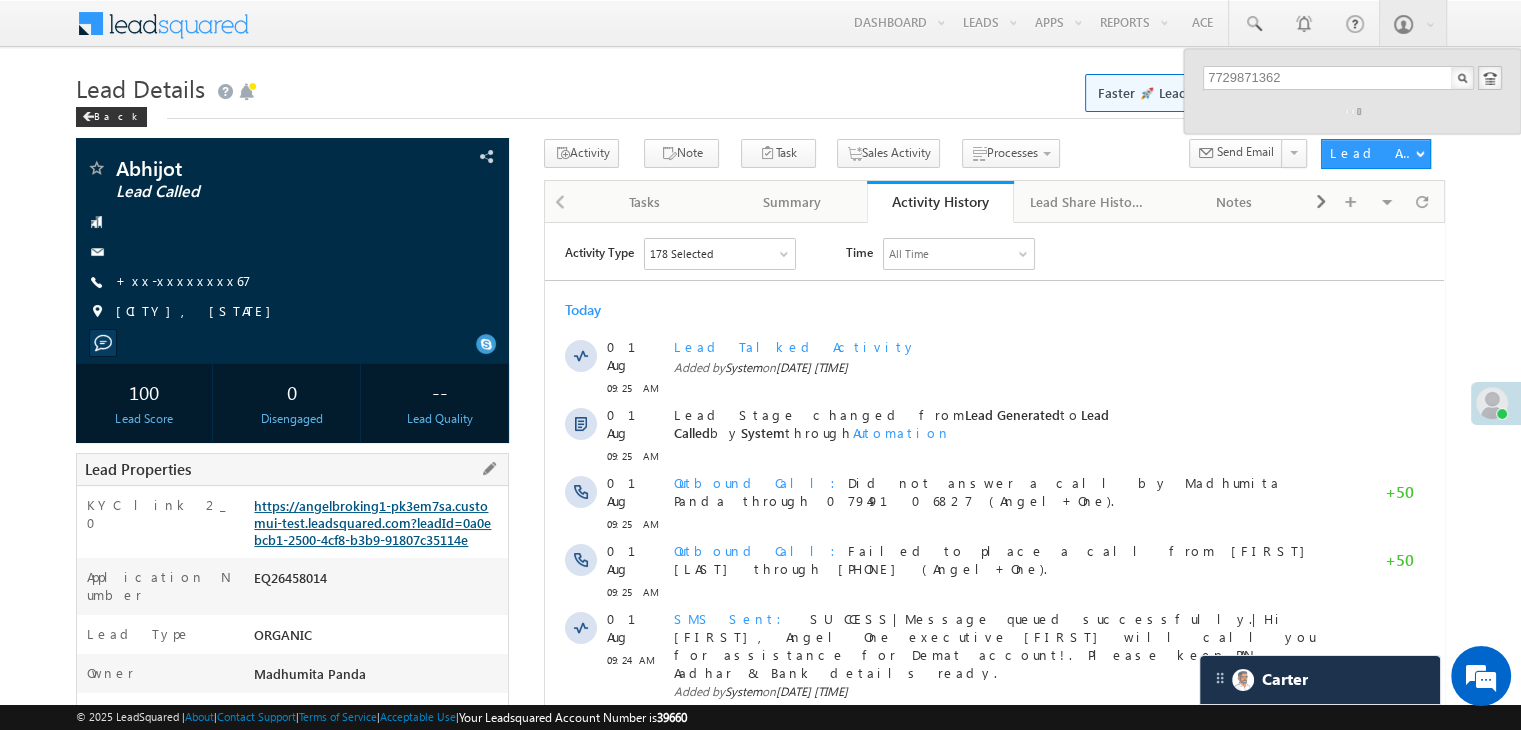 click on "https://angelbroking1-pk3em7sa.customui-test.leadsquared.com?leadId=0a0ebcb1-2500-4cf8-b3b9-91807c35114e" at bounding box center [372, 522] 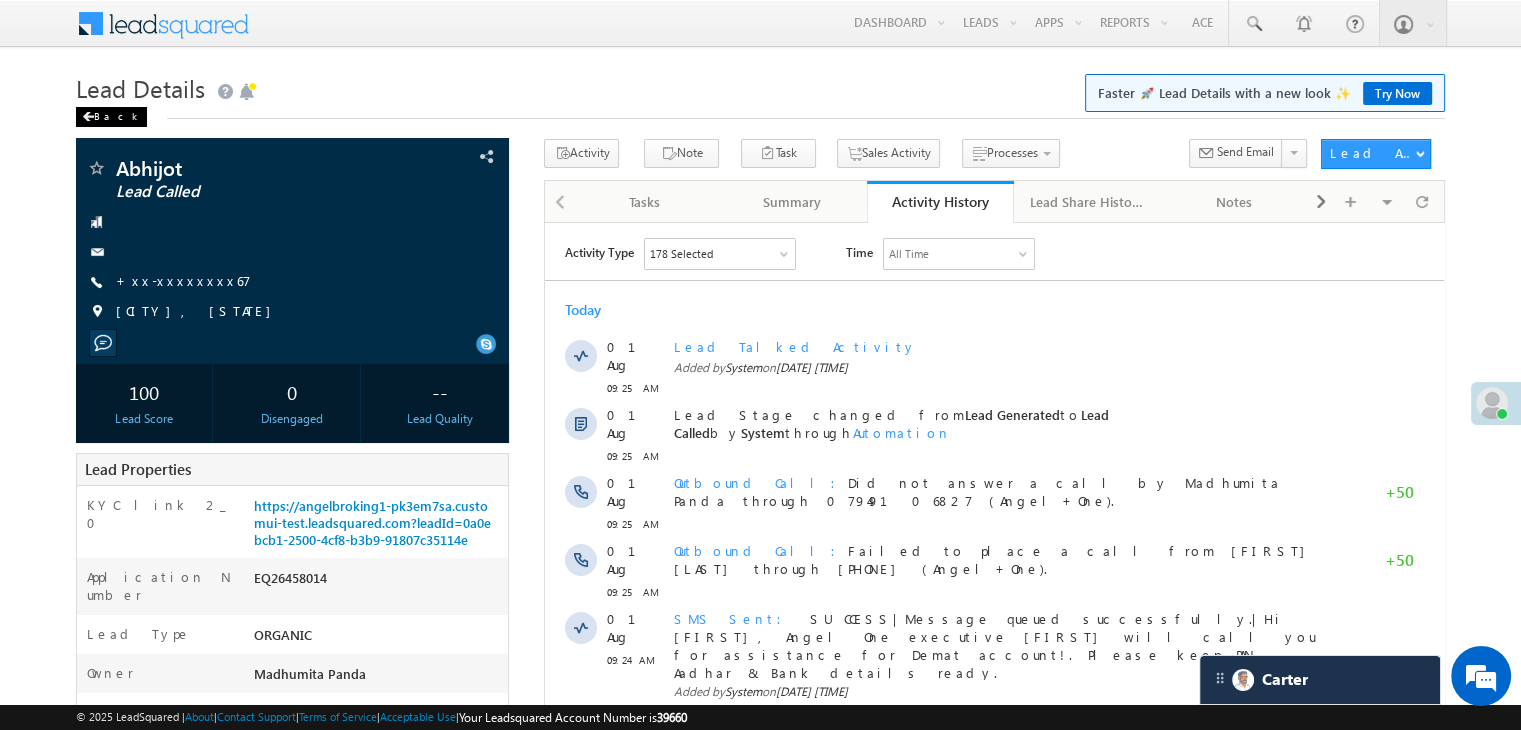 click on "Back" at bounding box center [111, 117] 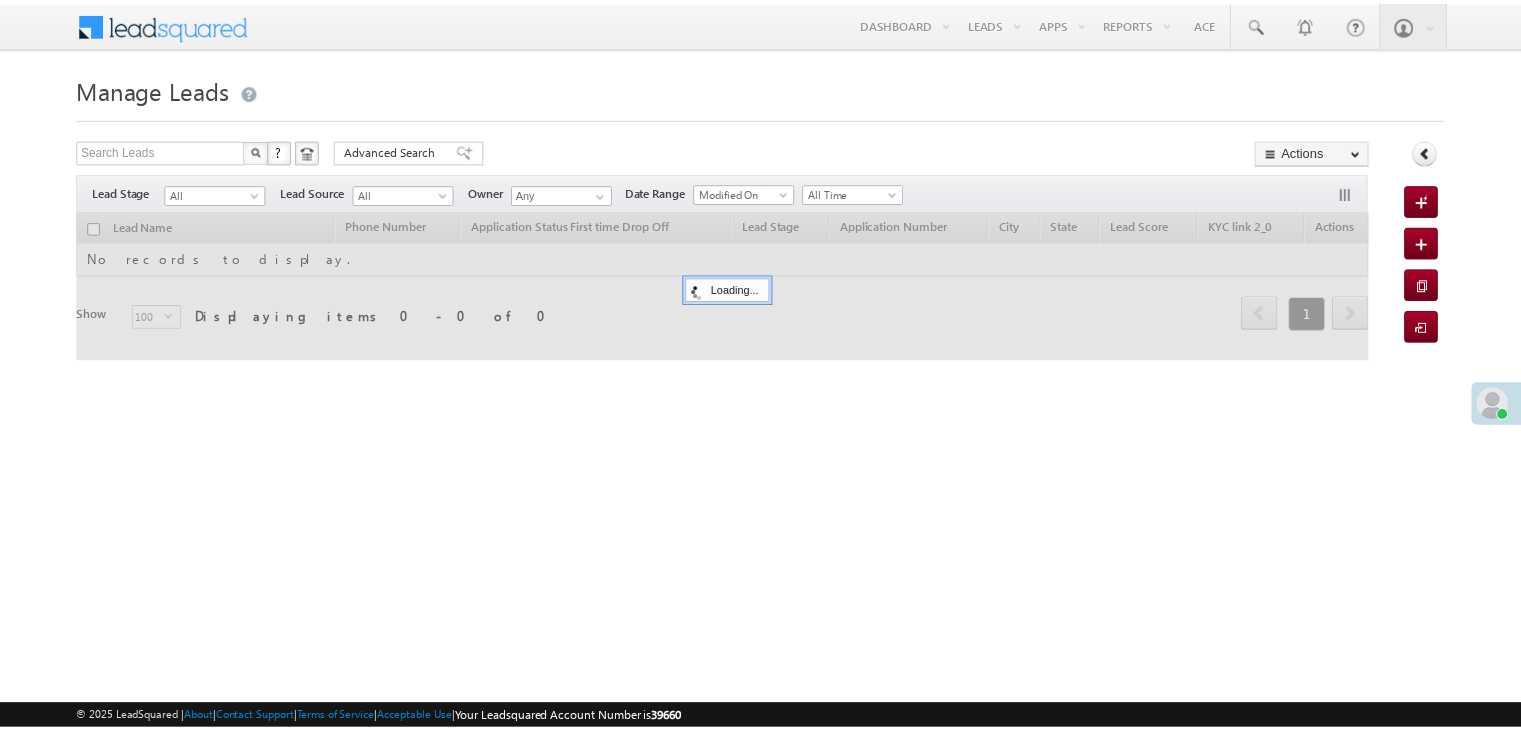 scroll, scrollTop: 0, scrollLeft: 0, axis: both 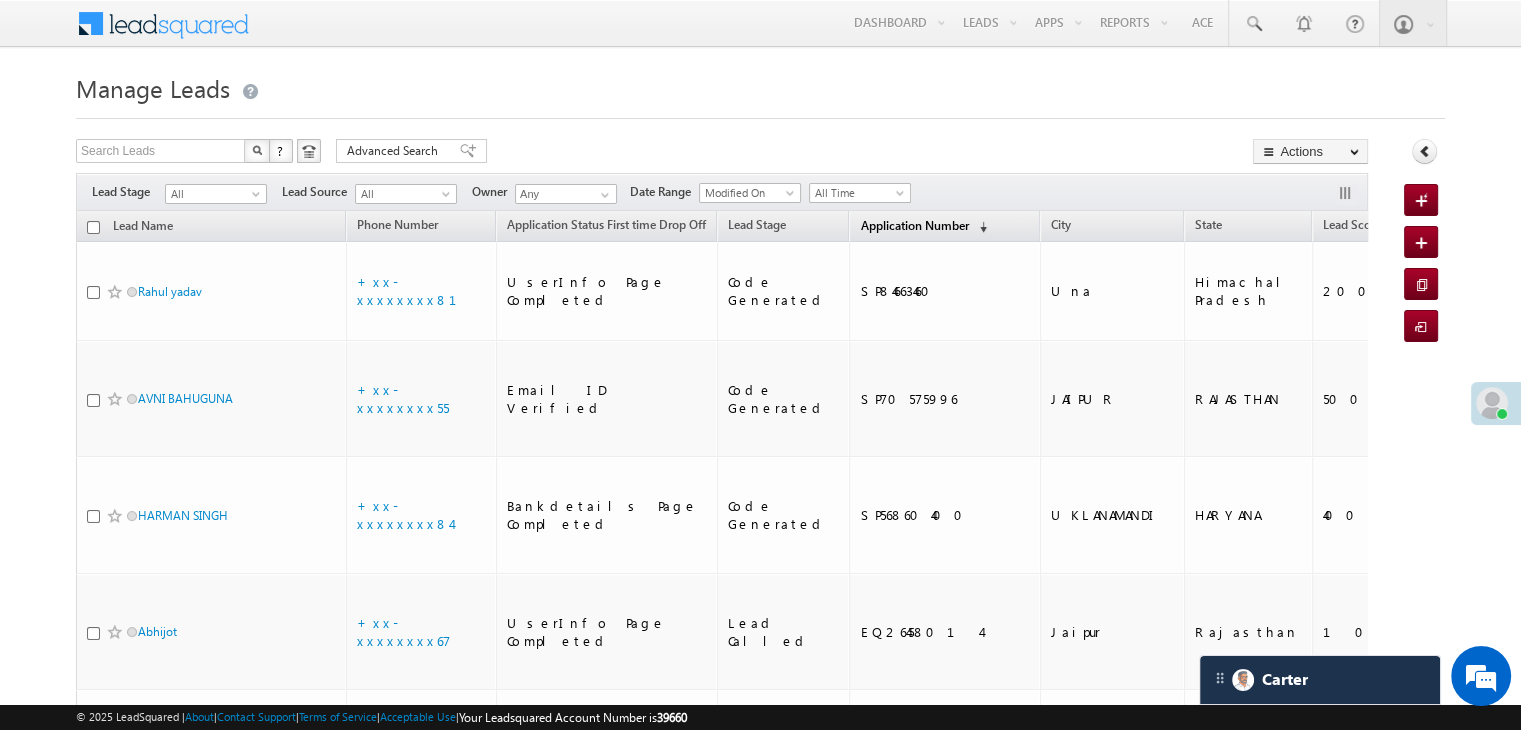 click on "Application Number" at bounding box center [914, 225] 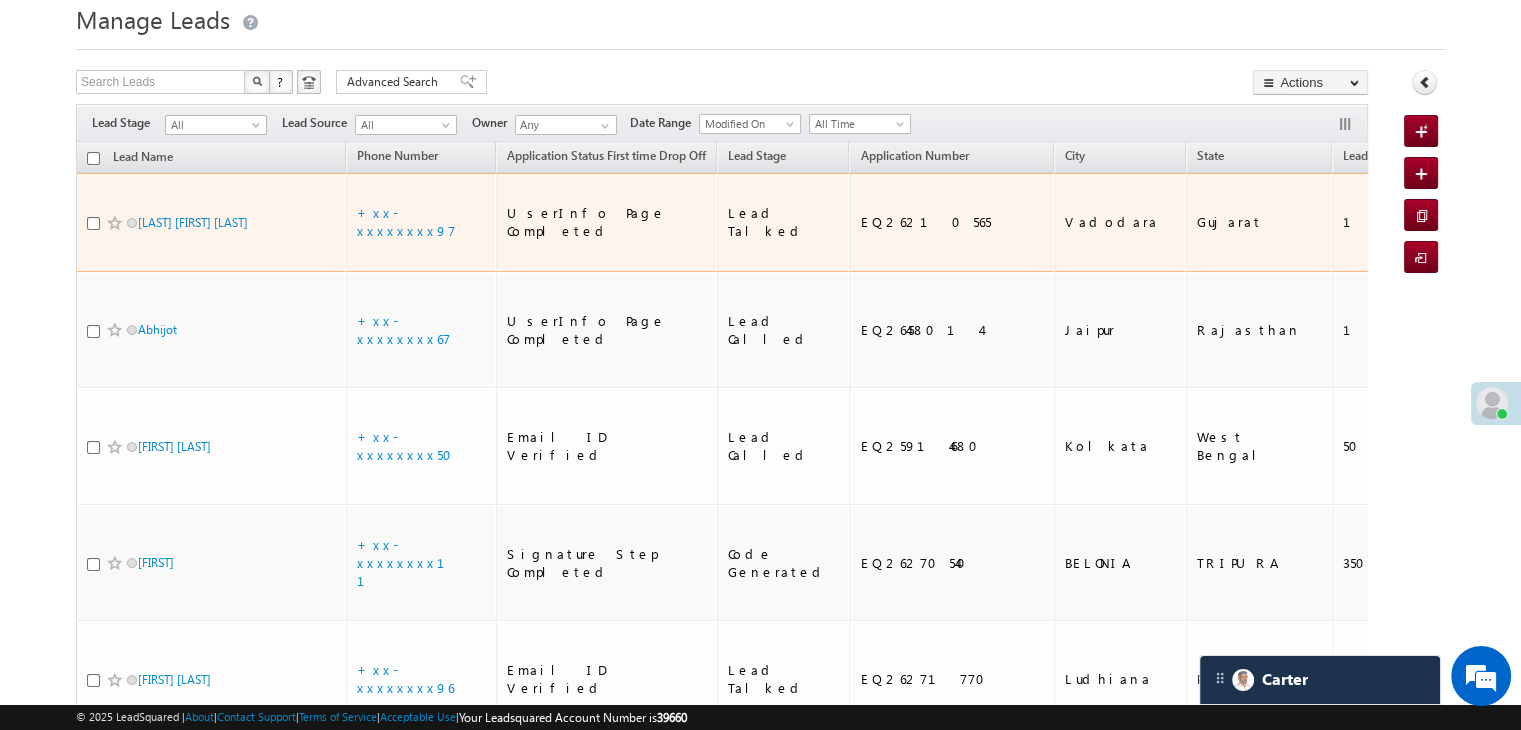 scroll, scrollTop: 100, scrollLeft: 0, axis: vertical 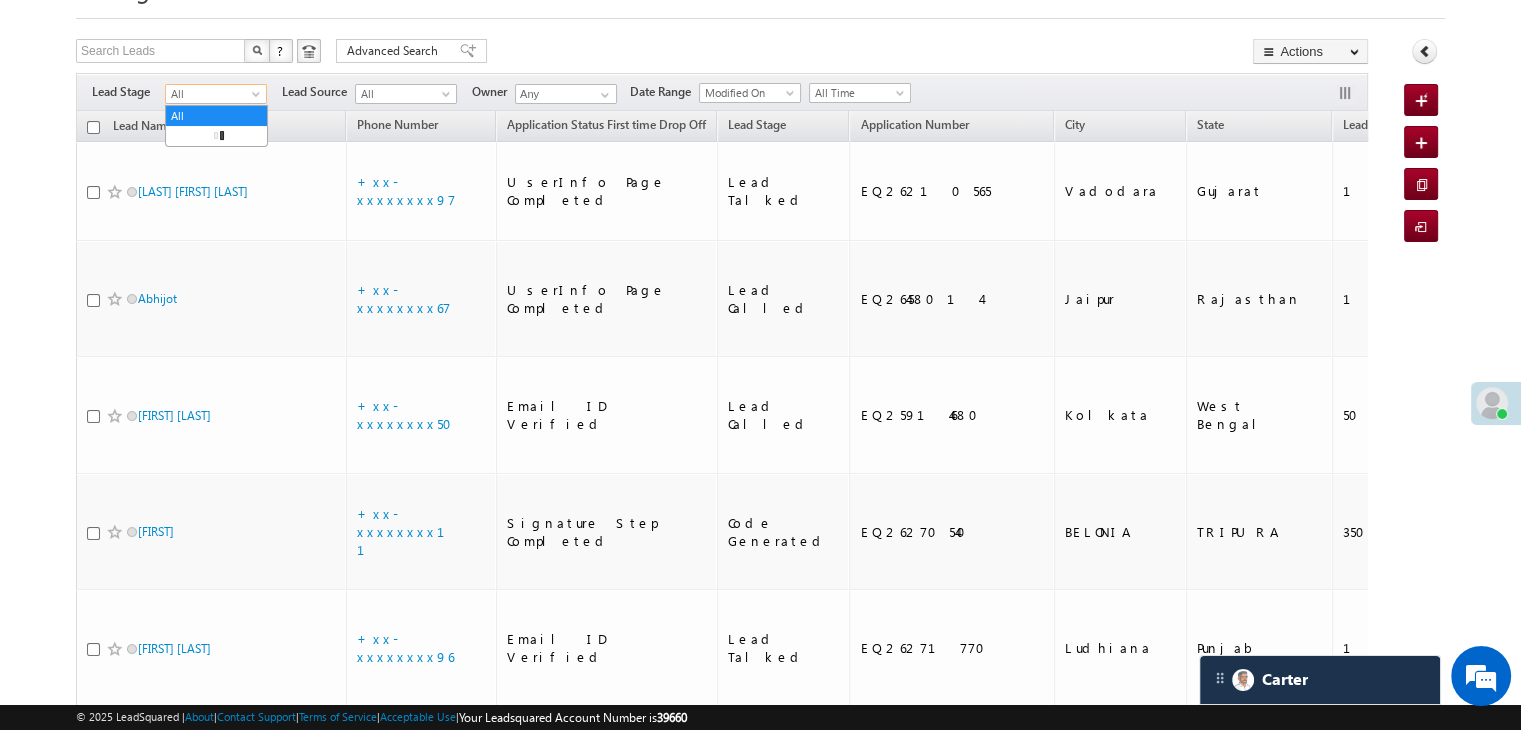 click on "All" at bounding box center (213, 94) 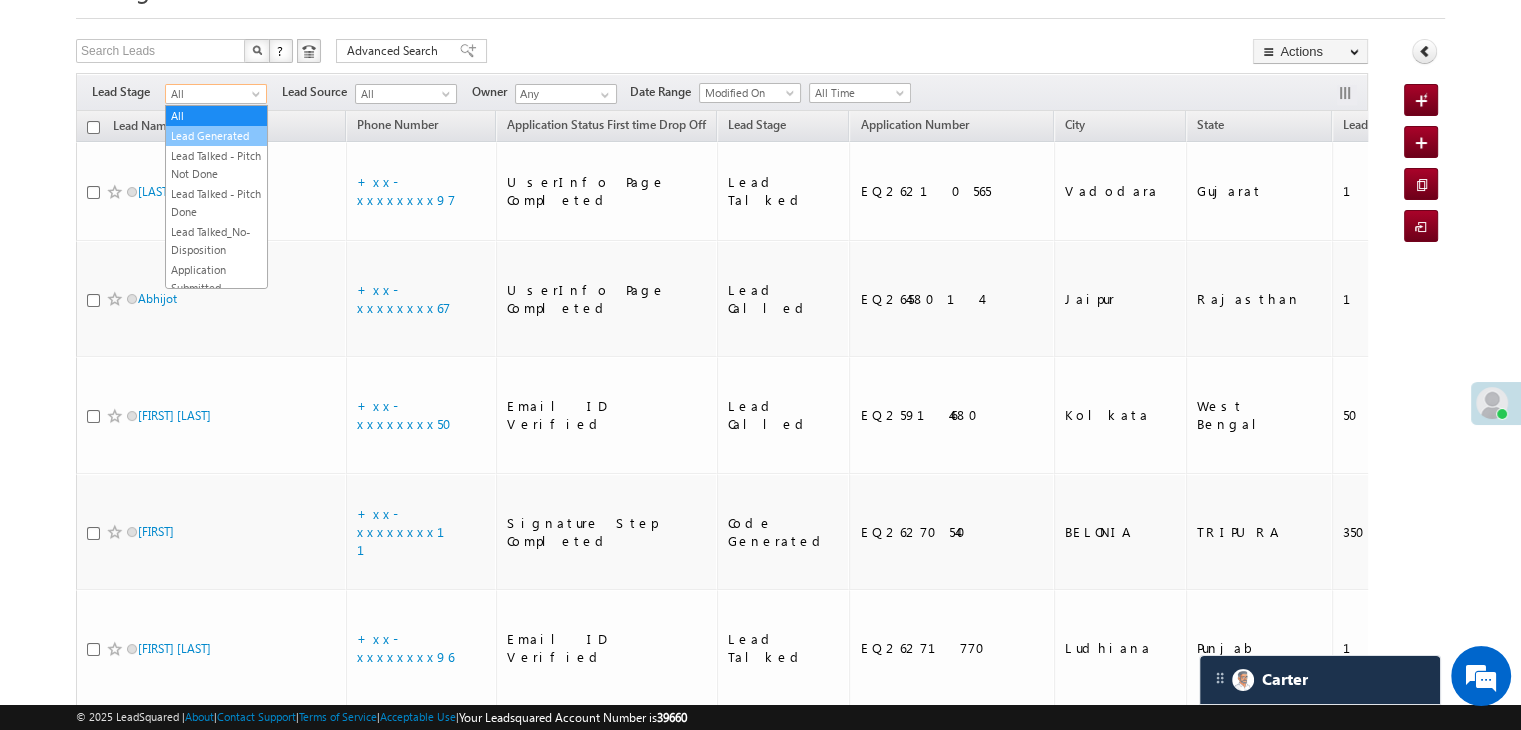 click on "Lead Generated" at bounding box center (216, 136) 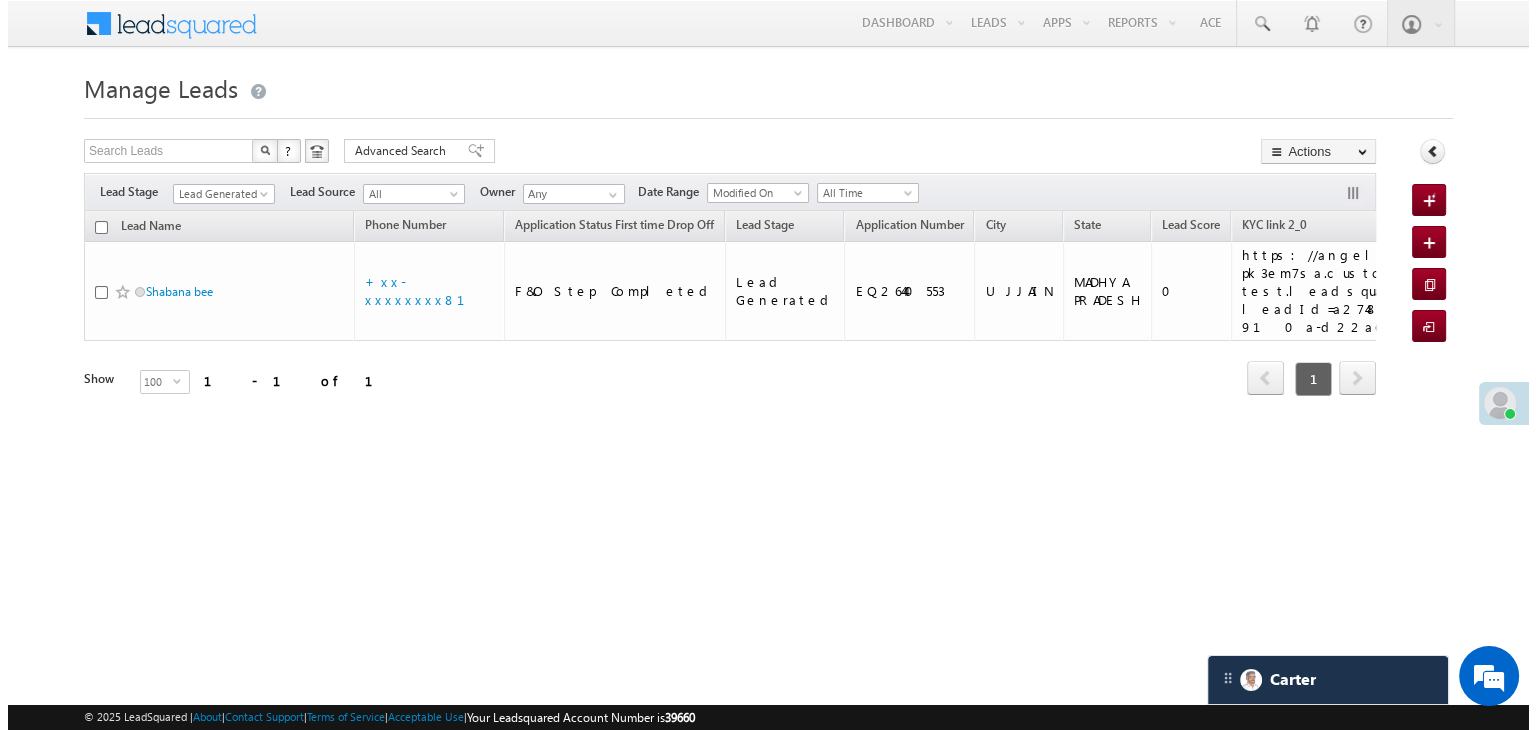 scroll, scrollTop: 0, scrollLeft: 0, axis: both 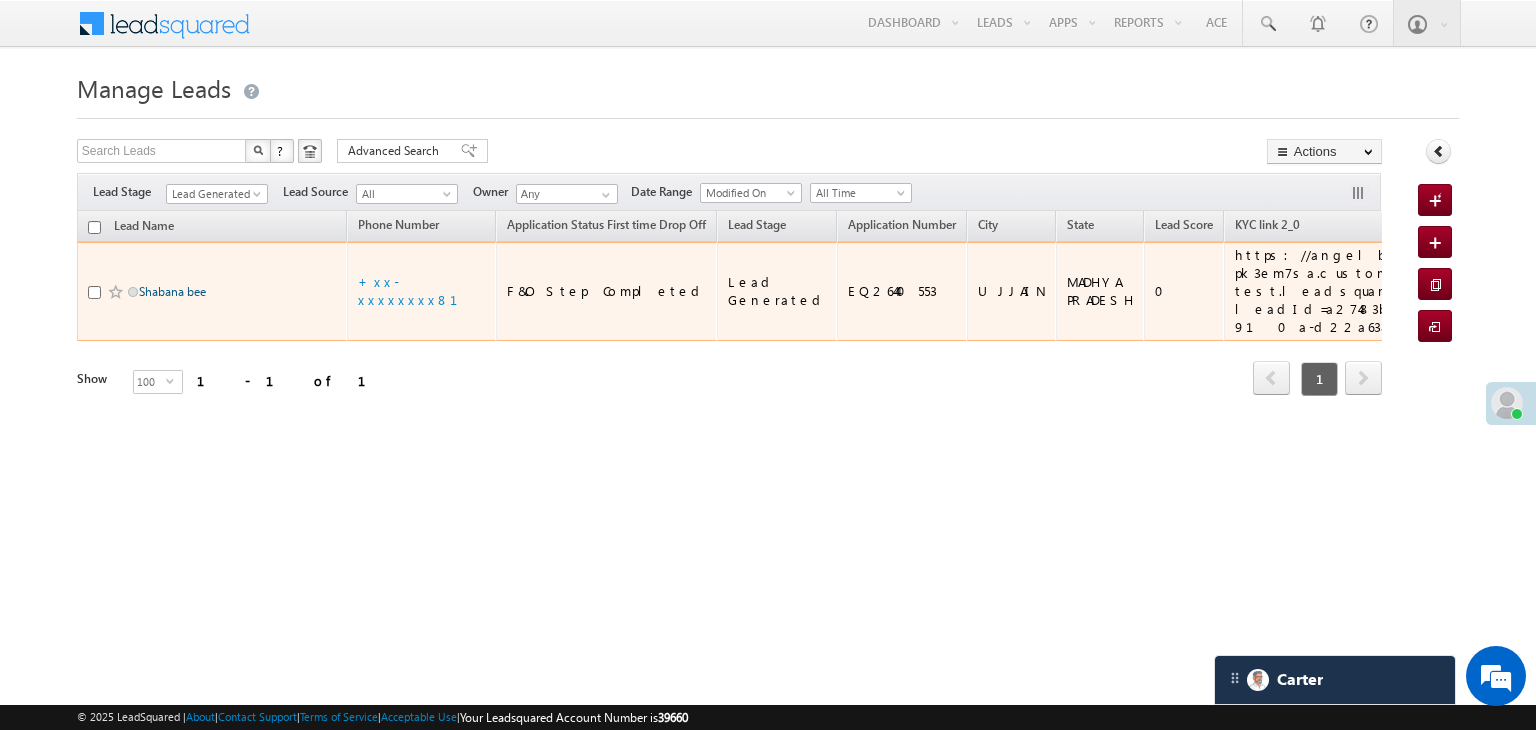 click on "Shabana bee" at bounding box center [172, 291] 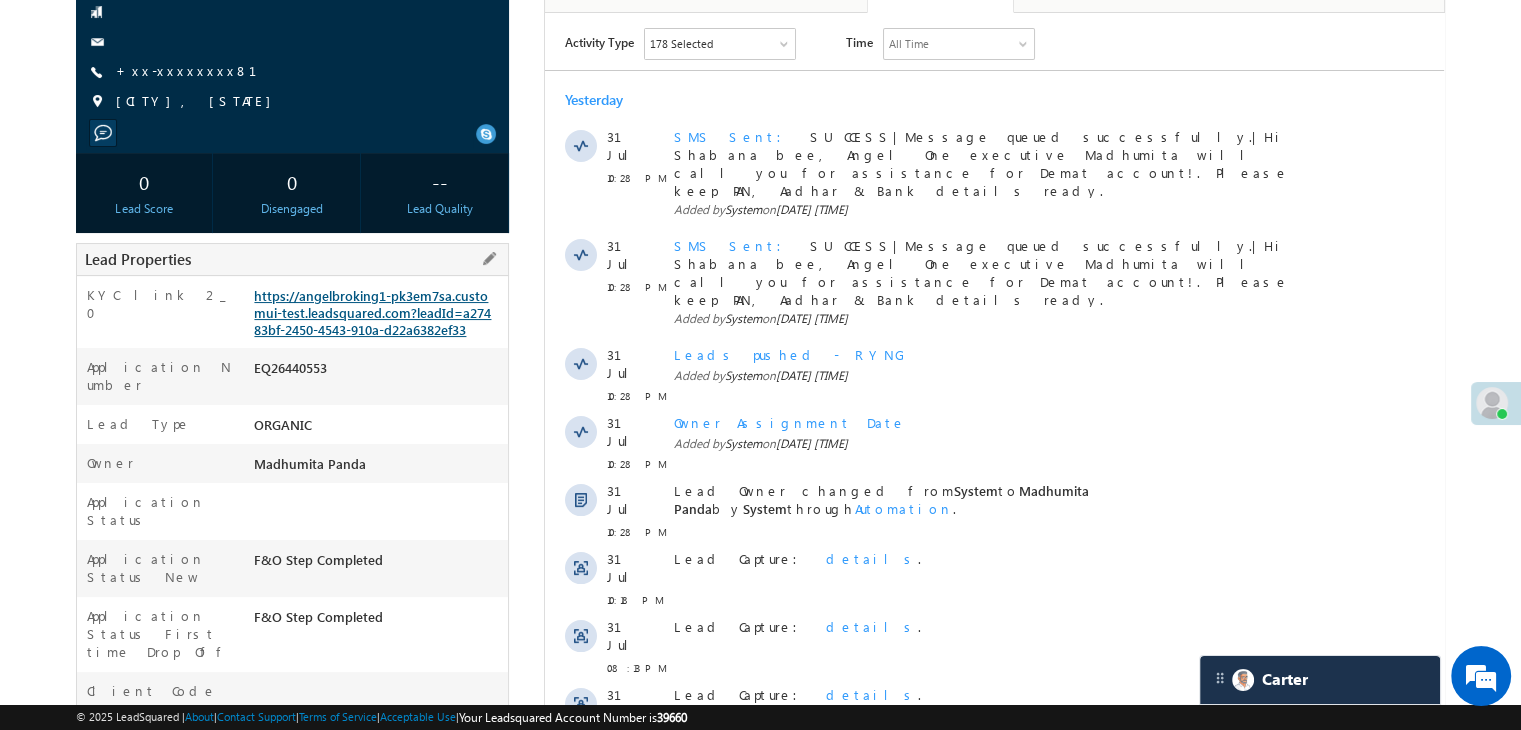 scroll, scrollTop: 200, scrollLeft: 0, axis: vertical 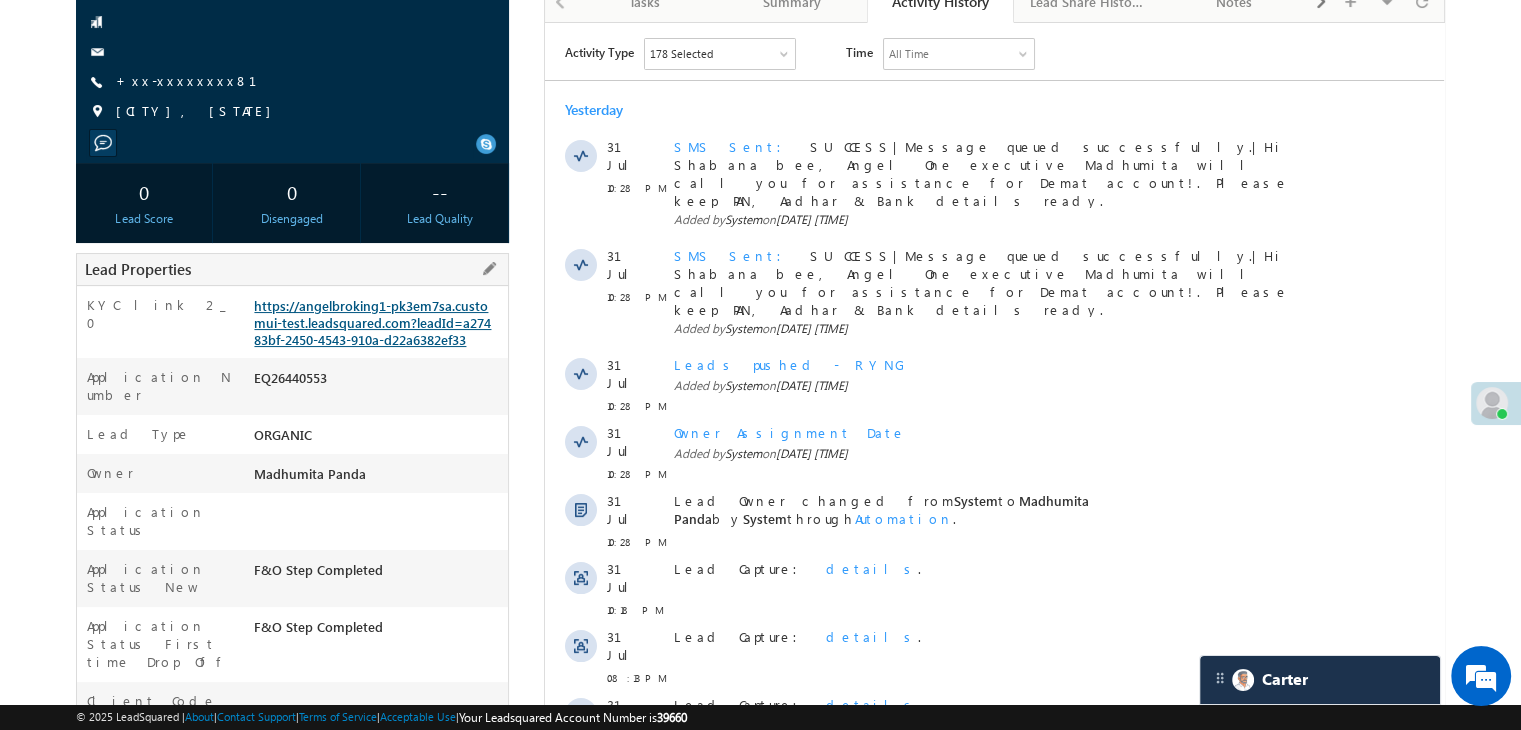 click on "https://angelbroking1-pk3em7sa.customui-test.leadsquared.com?leadId=a27483bf-2450-4543-910a-d22a6382ef33" at bounding box center [372, 322] 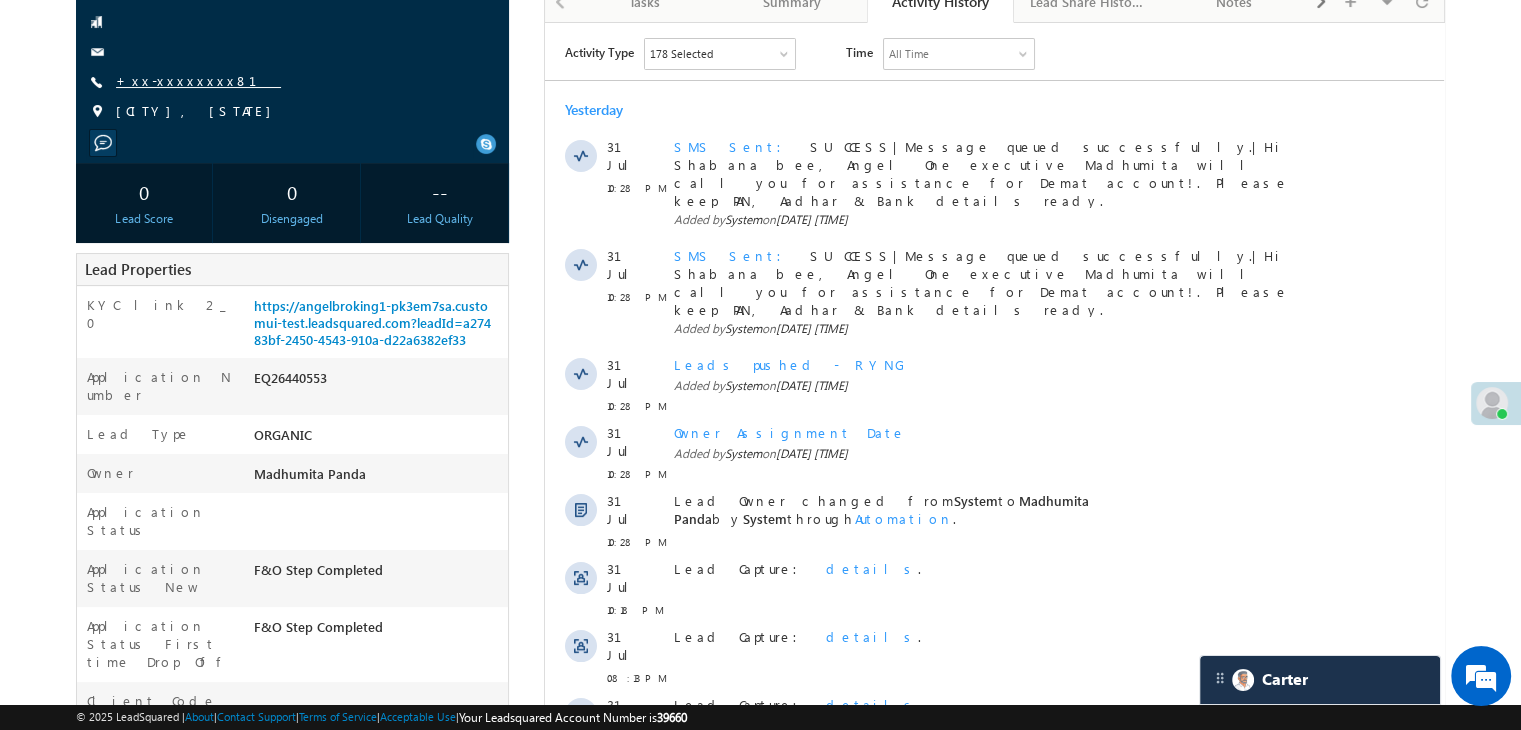 click on "+xx-xxxxxxxx81" at bounding box center [198, 80] 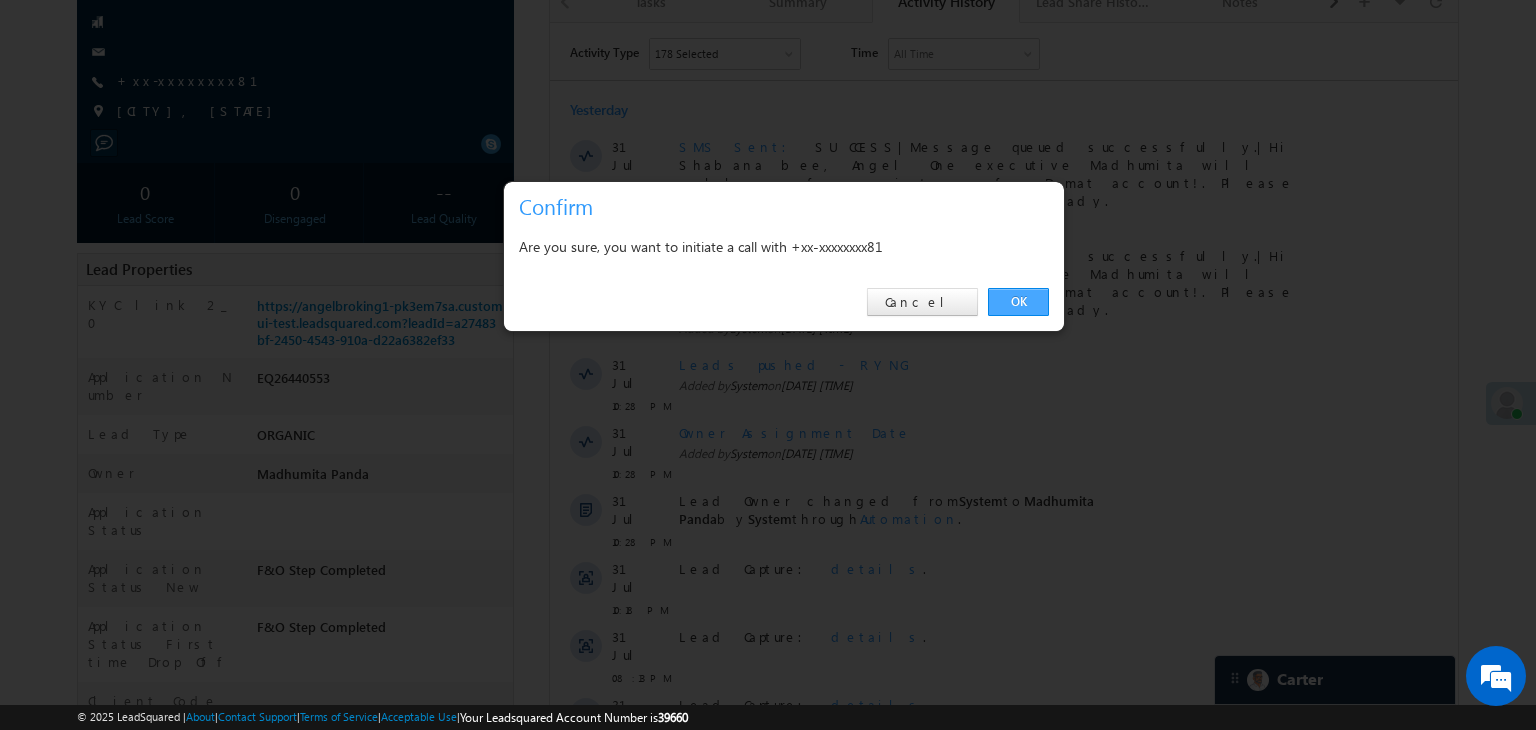 click on "OK" at bounding box center (1018, 302) 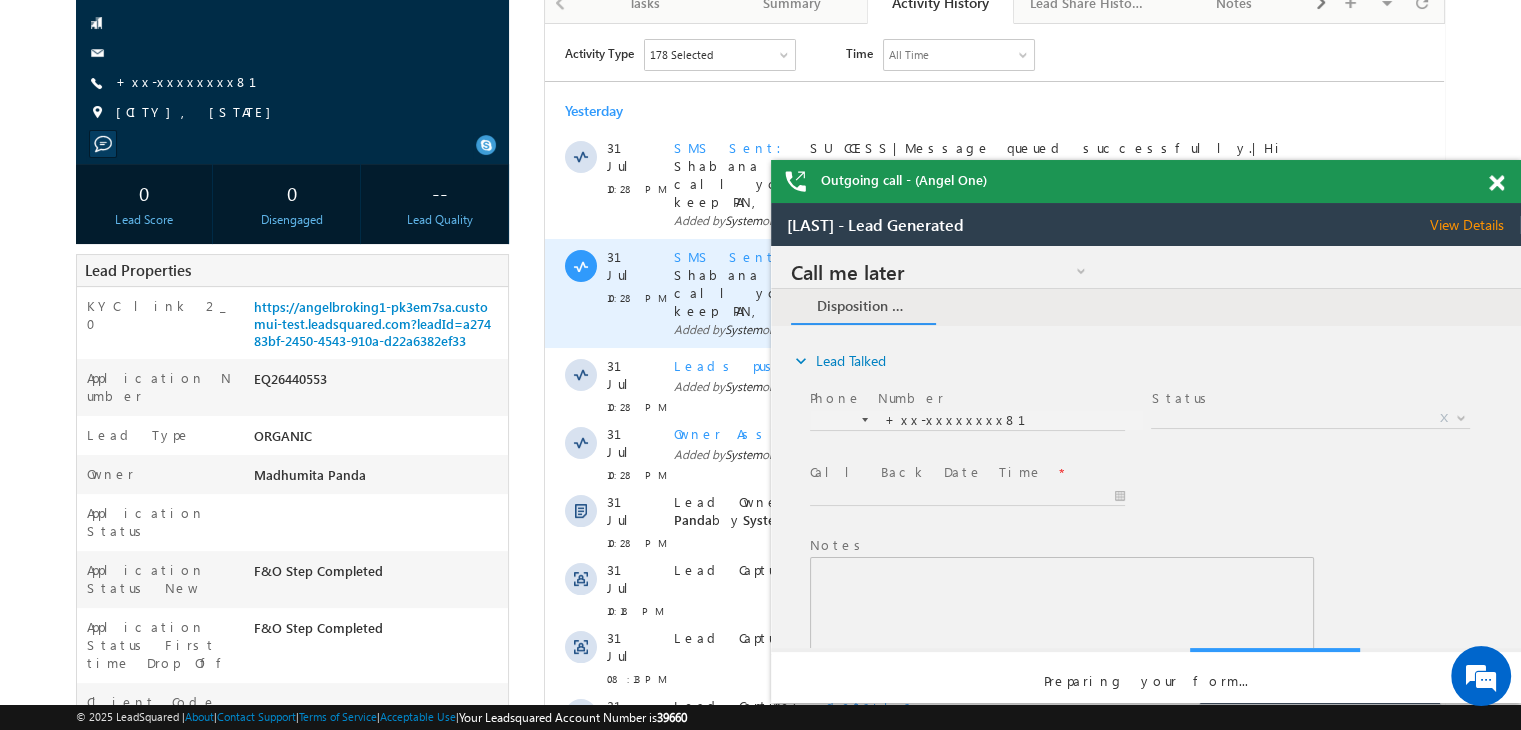 scroll, scrollTop: 0, scrollLeft: 0, axis: both 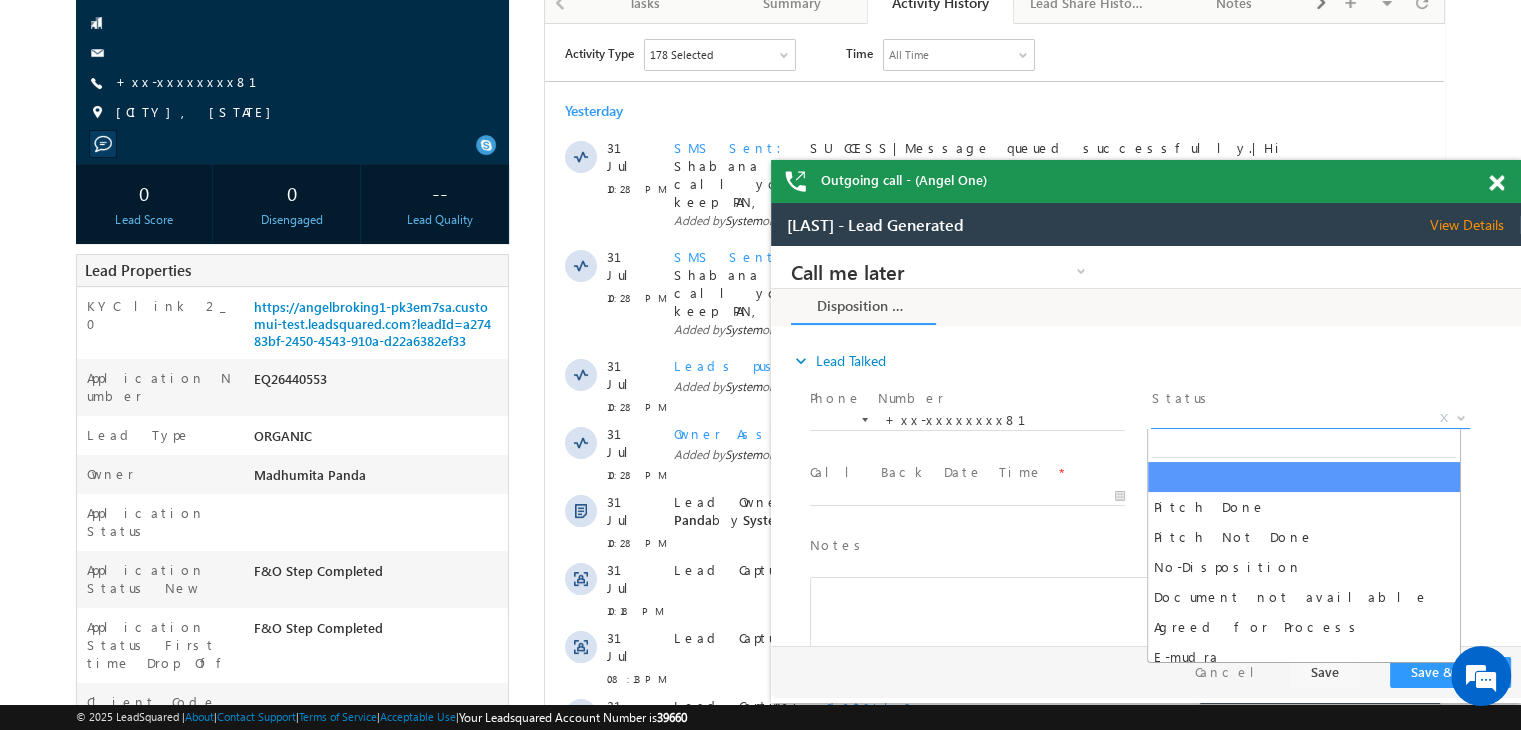 click on "X" at bounding box center (1310, 419) 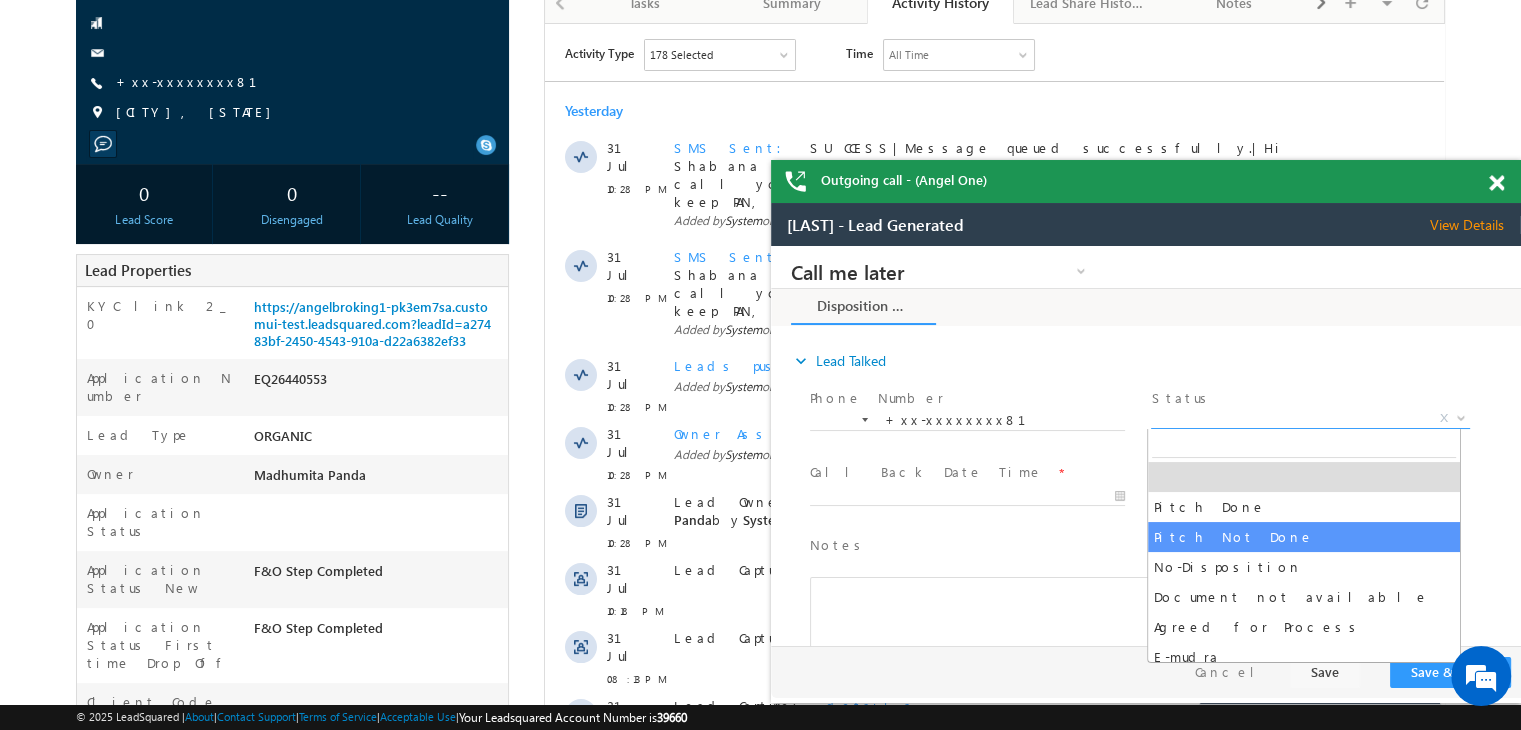 select on "Pitch Not Done" 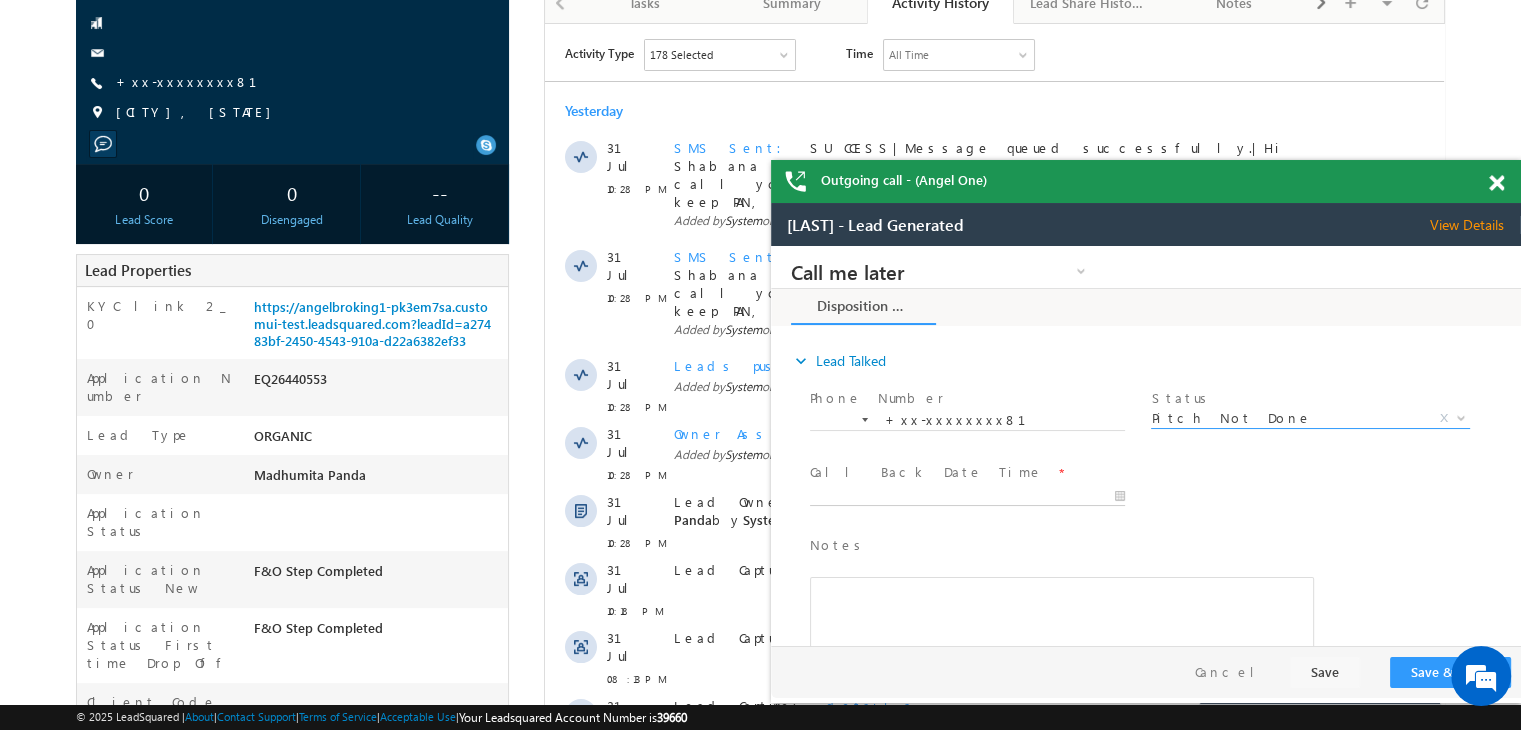 type on "08/01/25 9:37 AM" 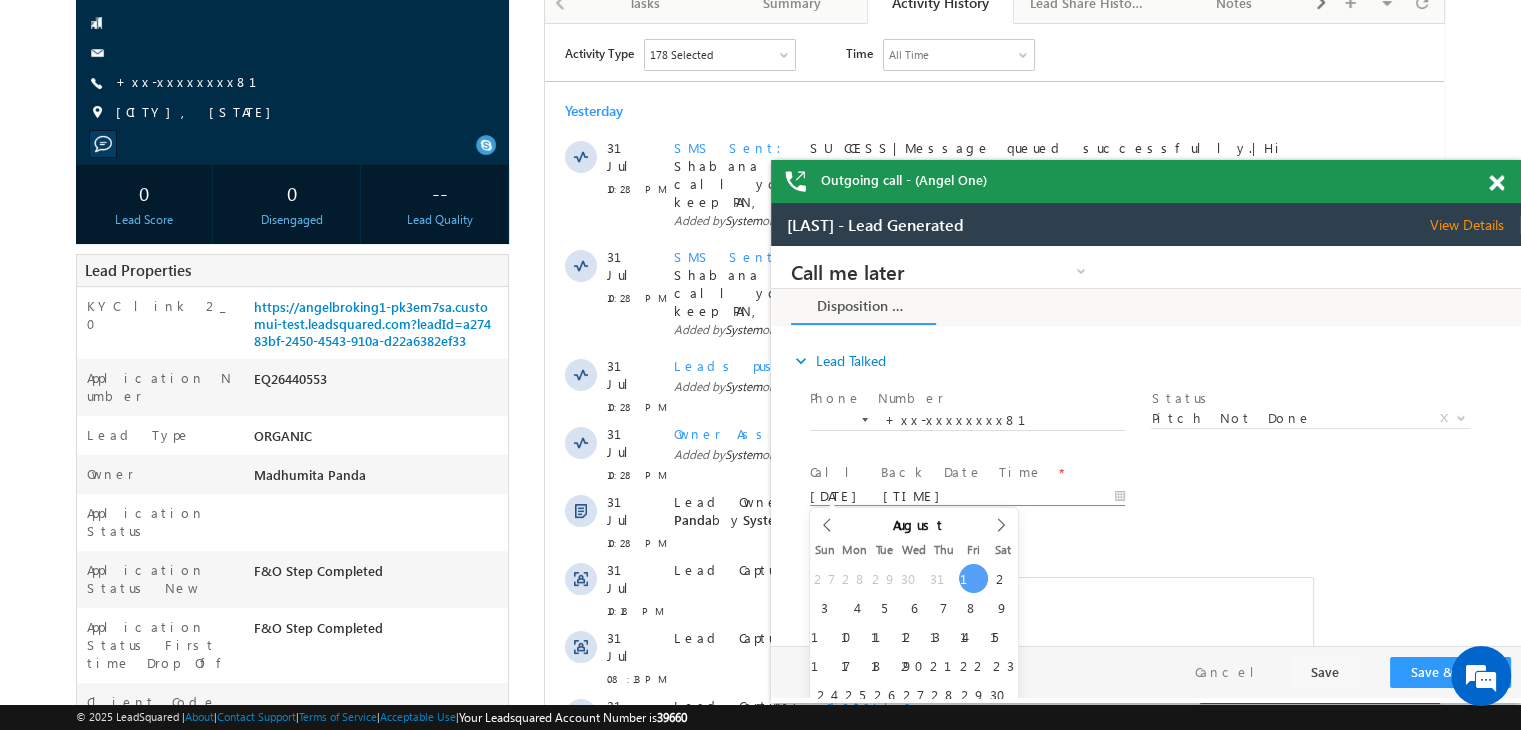 click on "08/01/25 9:37 AM" at bounding box center (967, 497) 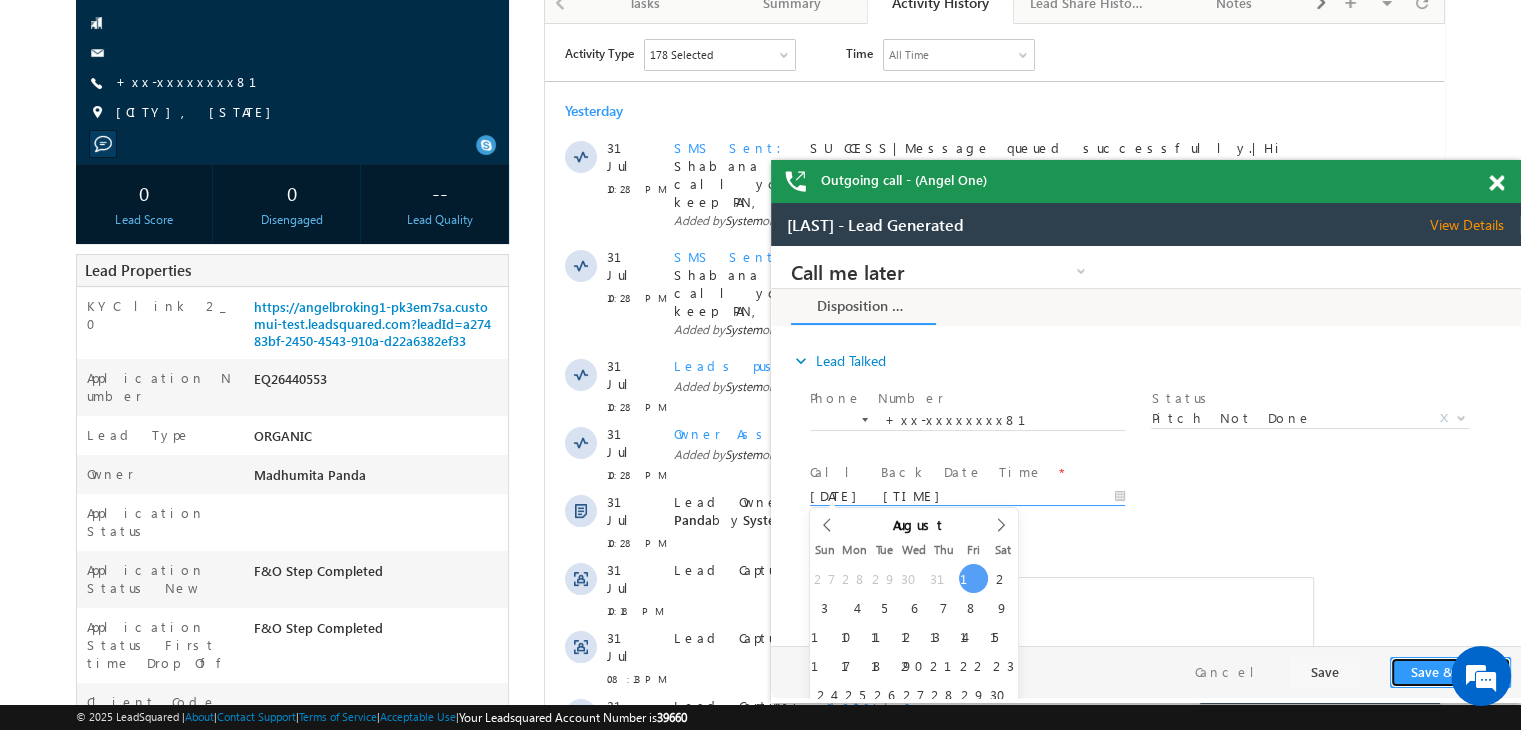 click on "Save & Close" at bounding box center (1450, 672) 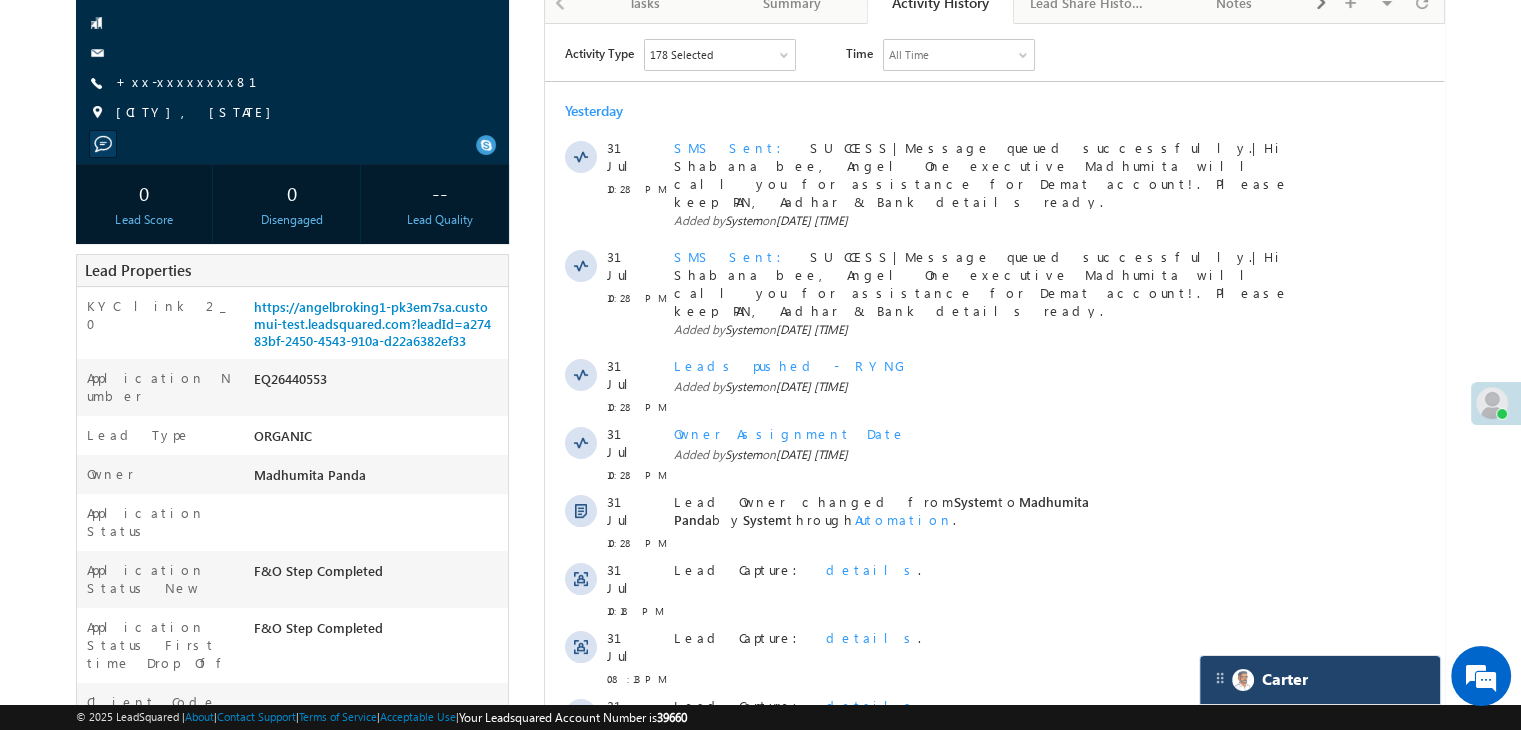 click on "Carter" at bounding box center (1320, 680) 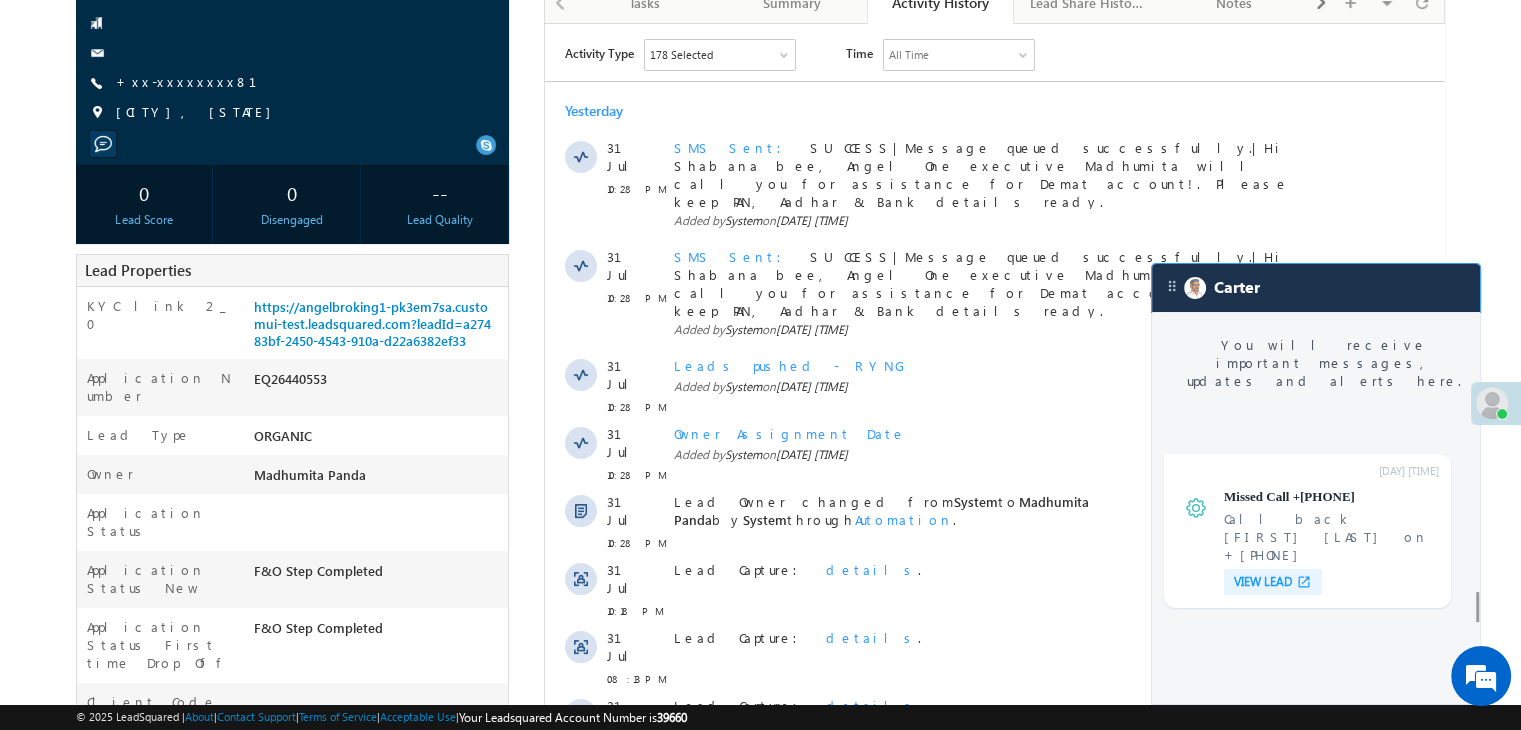 scroll, scrollTop: 7802, scrollLeft: 0, axis: vertical 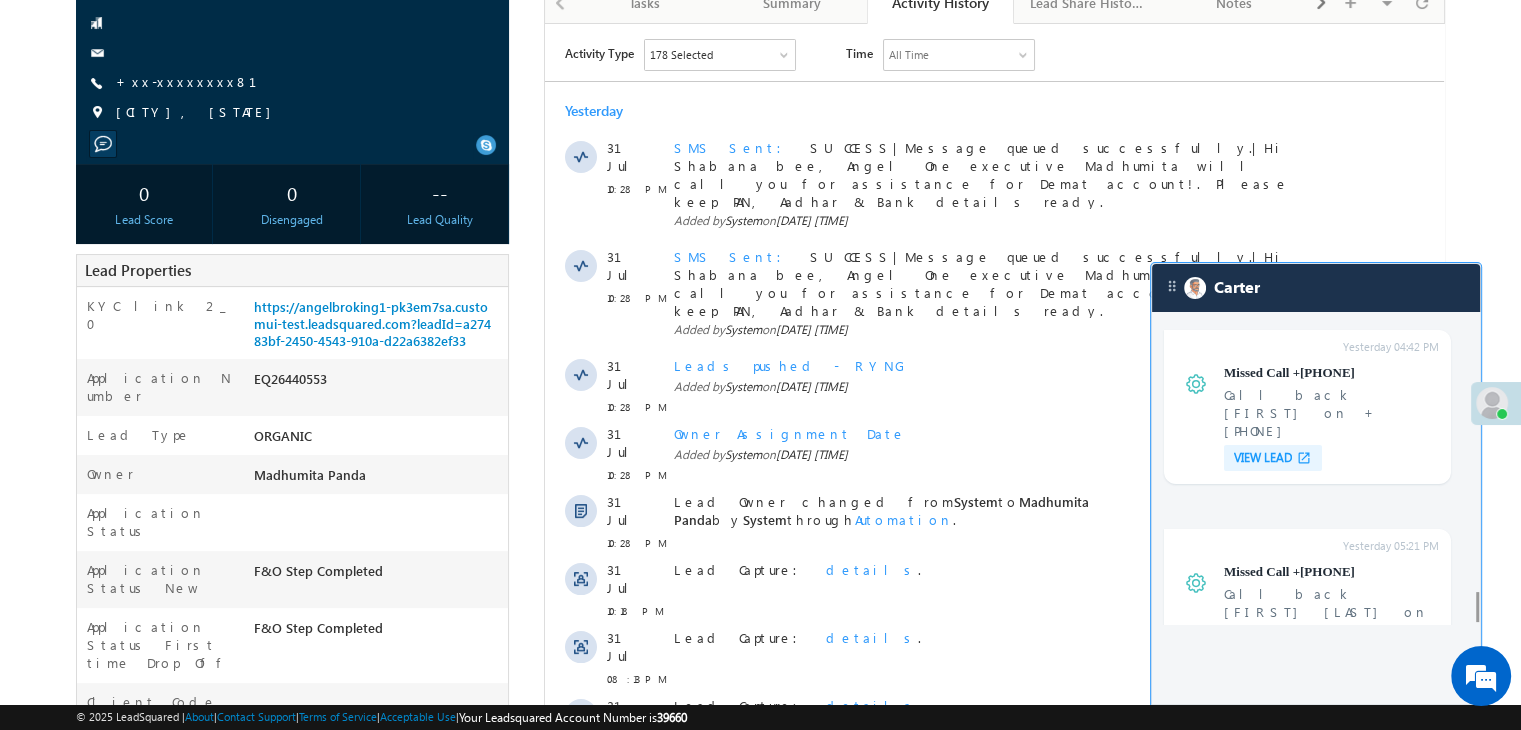 click on "VIEW LEAD" at bounding box center [1263, 1489] 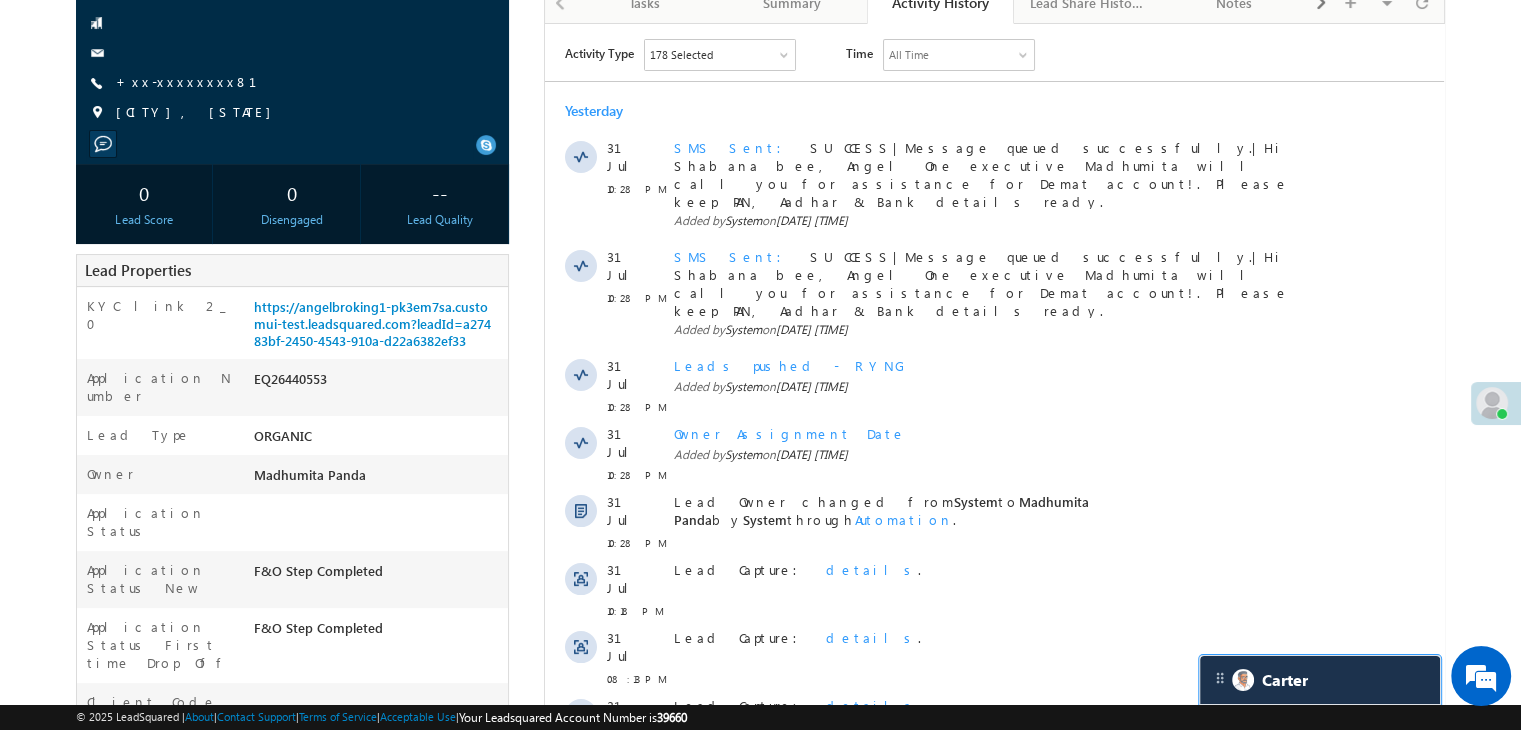 scroll, scrollTop: 7932, scrollLeft: 0, axis: vertical 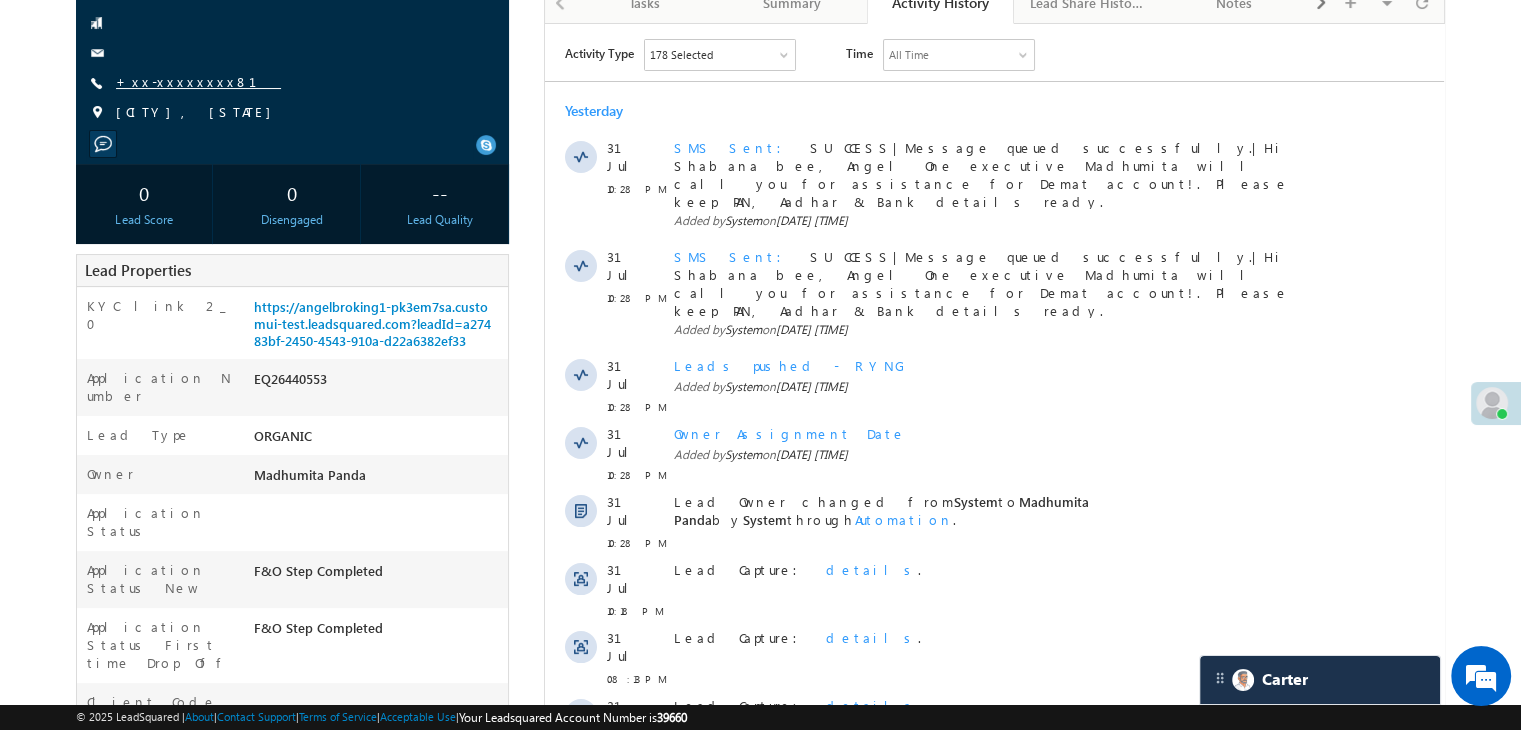 click on "+xx-xxxxxxxx81" at bounding box center [198, 81] 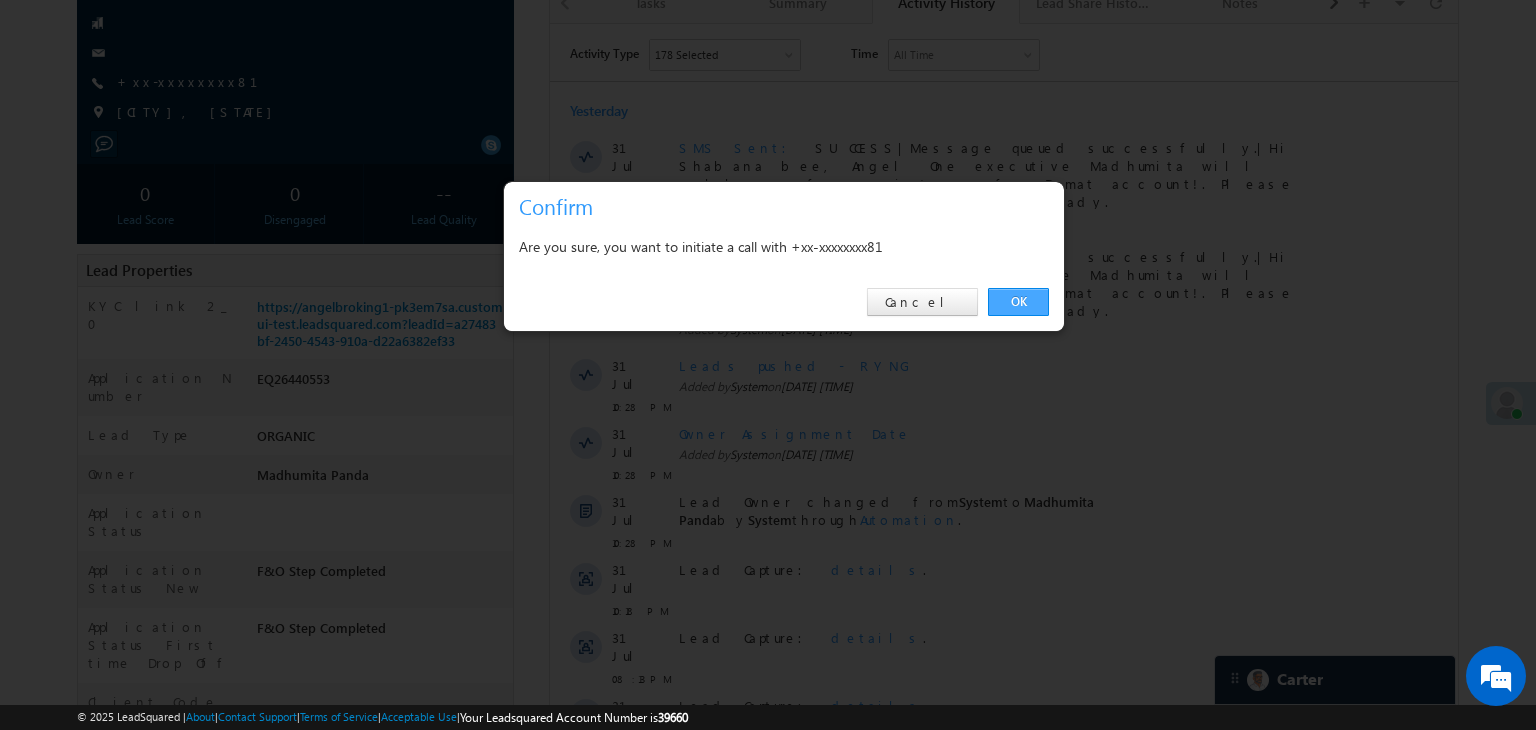 click on "OK" at bounding box center (1018, 302) 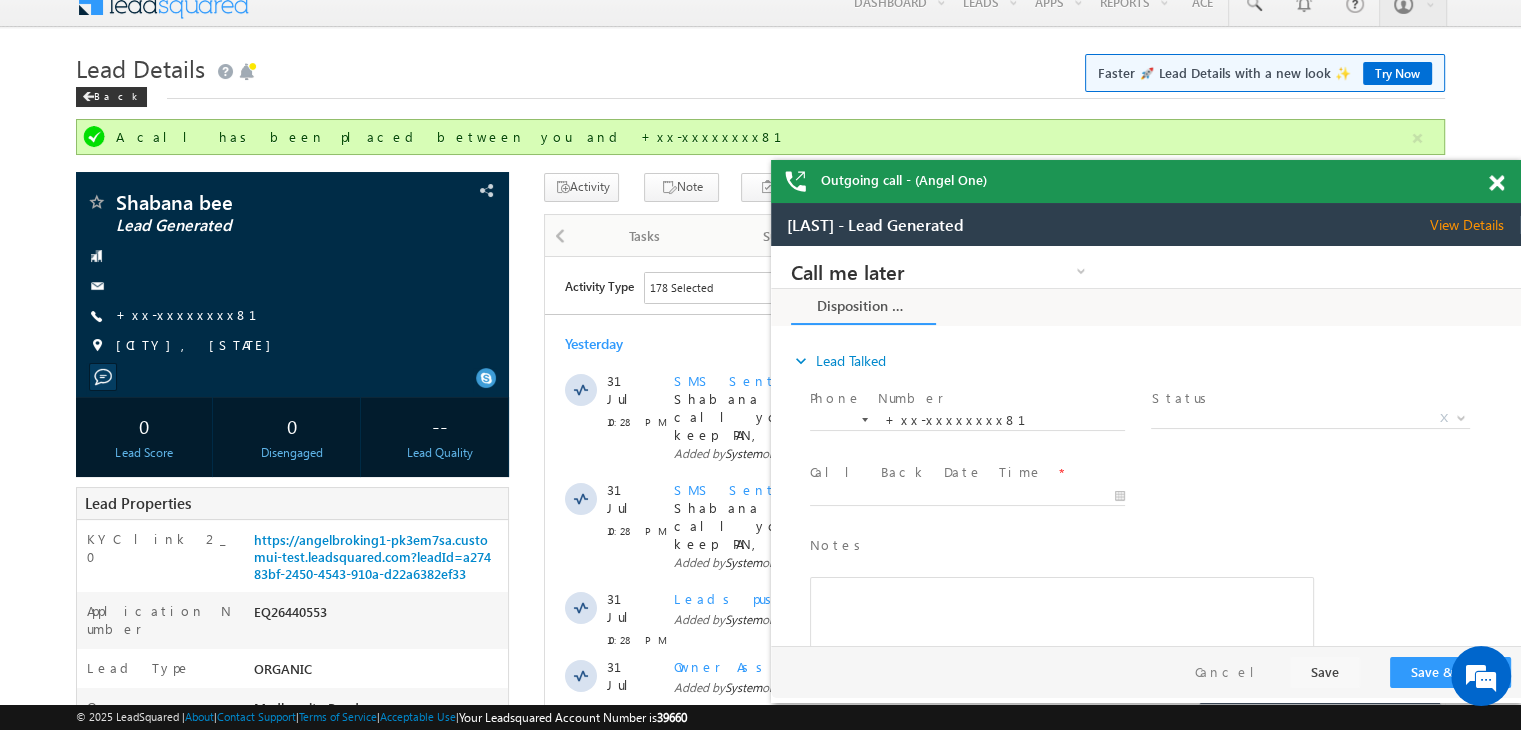 scroll, scrollTop: 0, scrollLeft: 0, axis: both 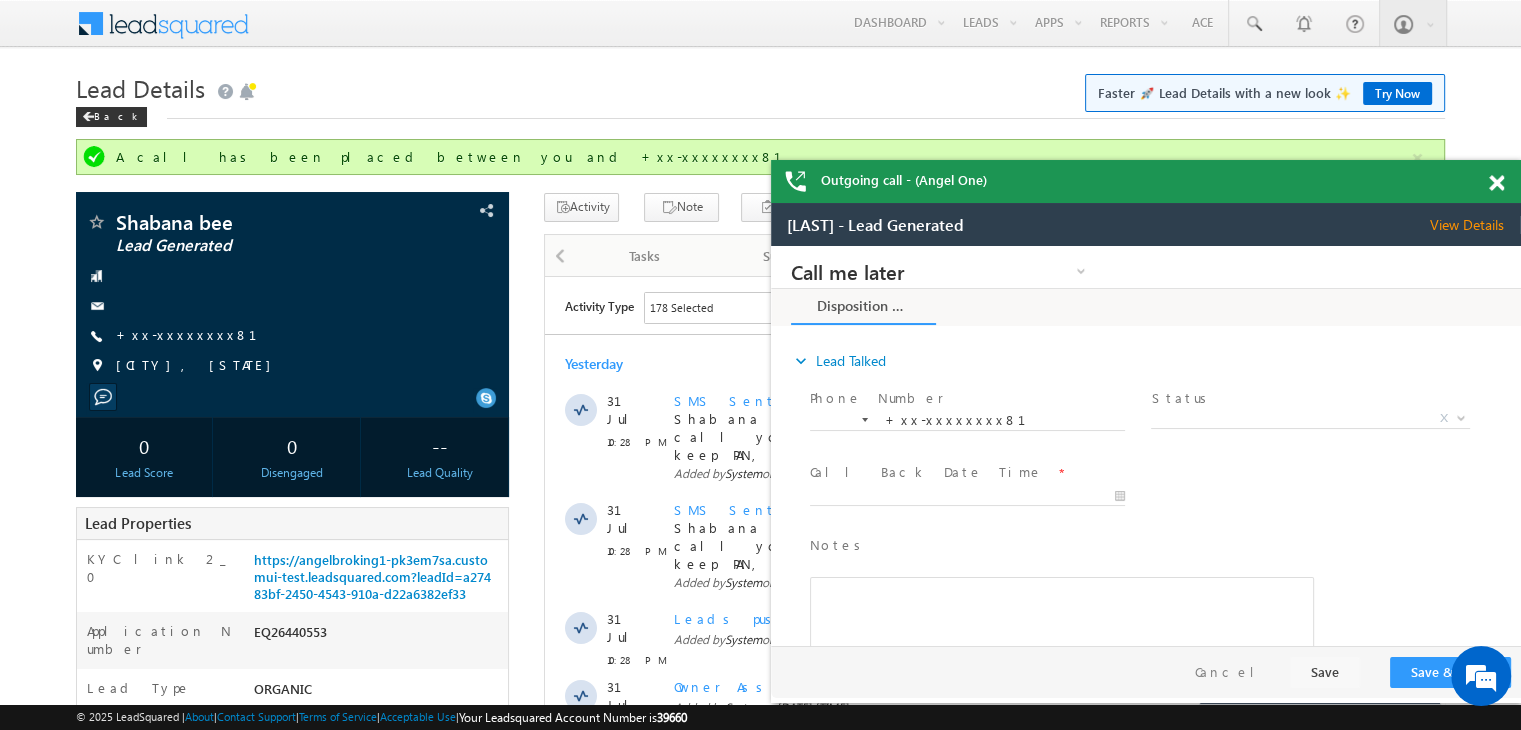 click at bounding box center (1496, 183) 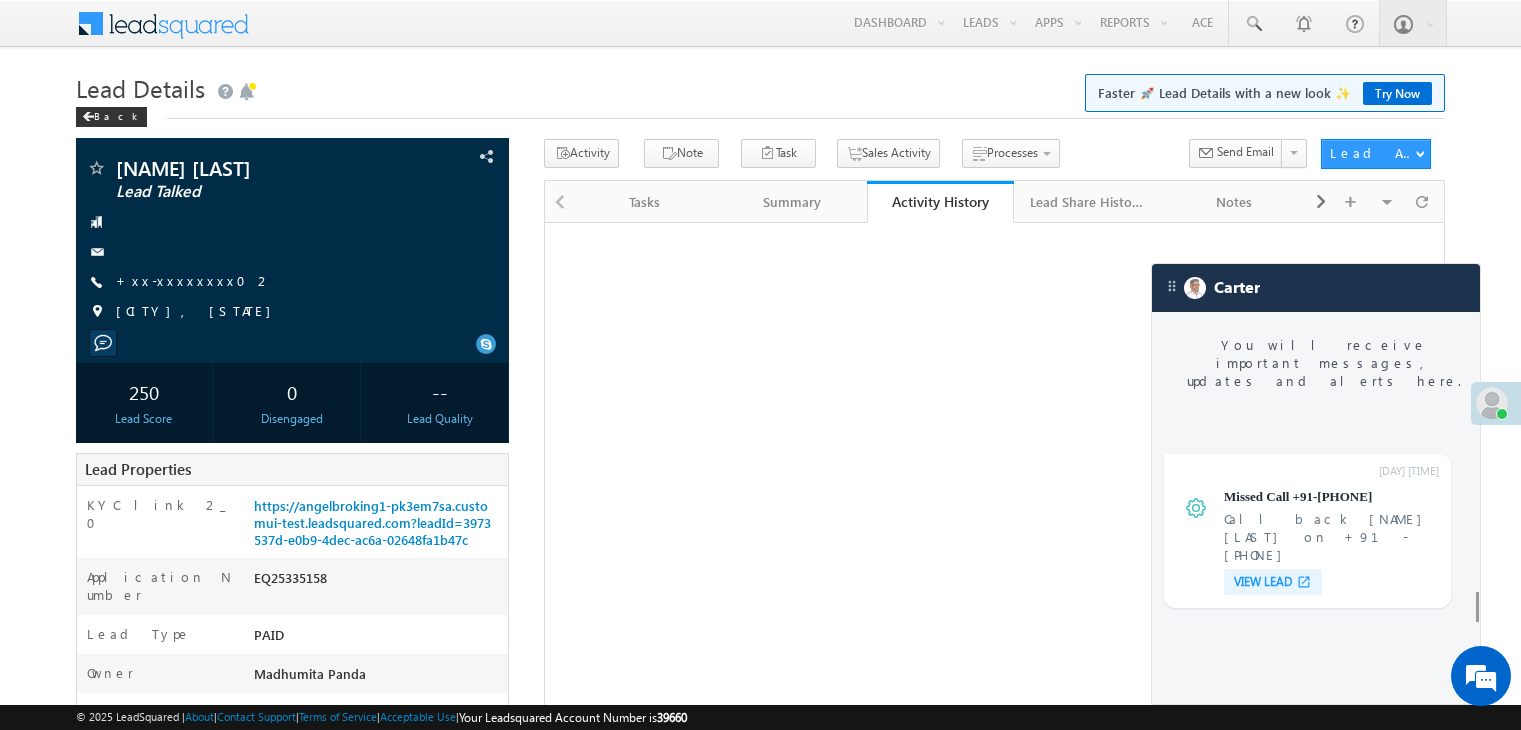 scroll, scrollTop: 0, scrollLeft: 0, axis: both 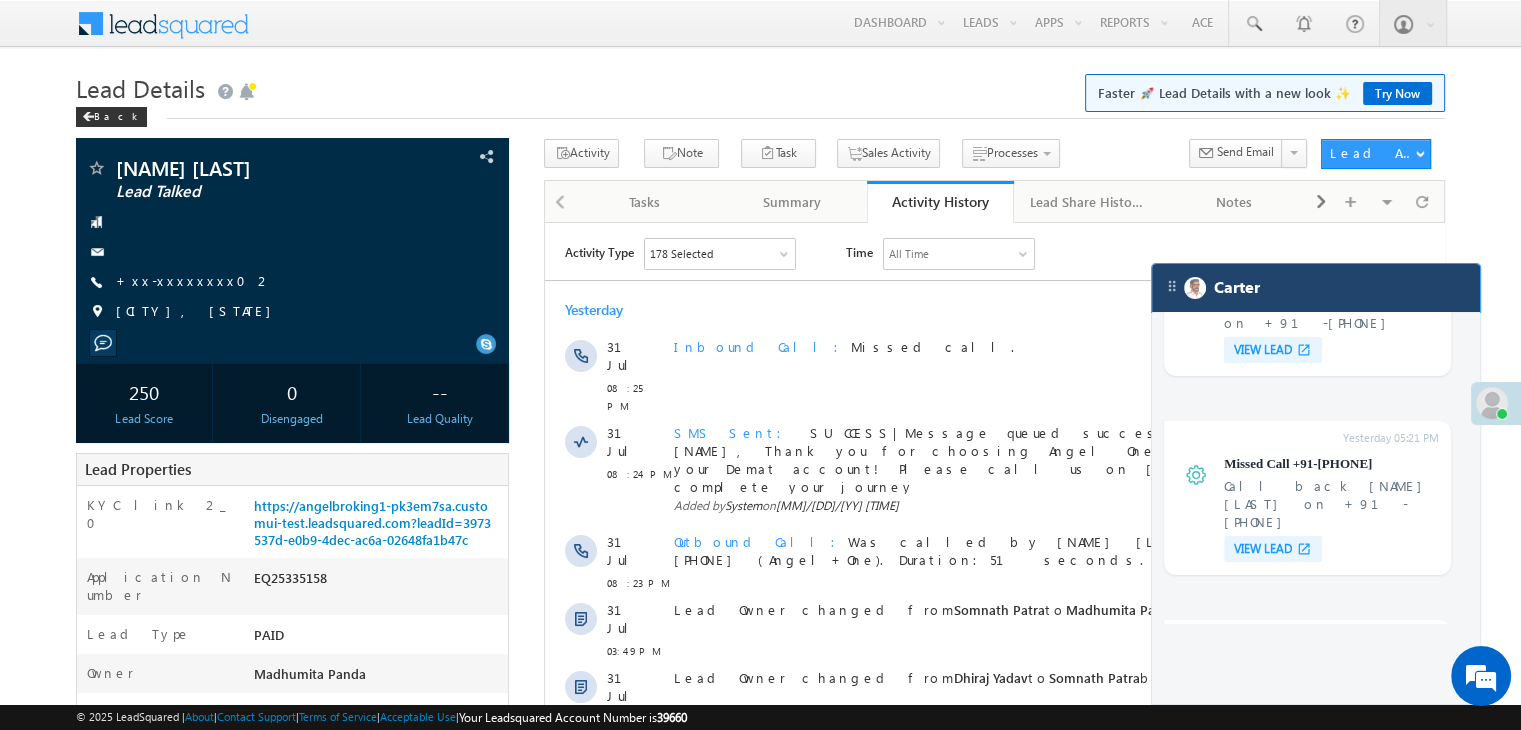 drag, startPoint x: 1306, startPoint y: 301, endPoint x: 760, endPoint y: 81, distance: 588.65607 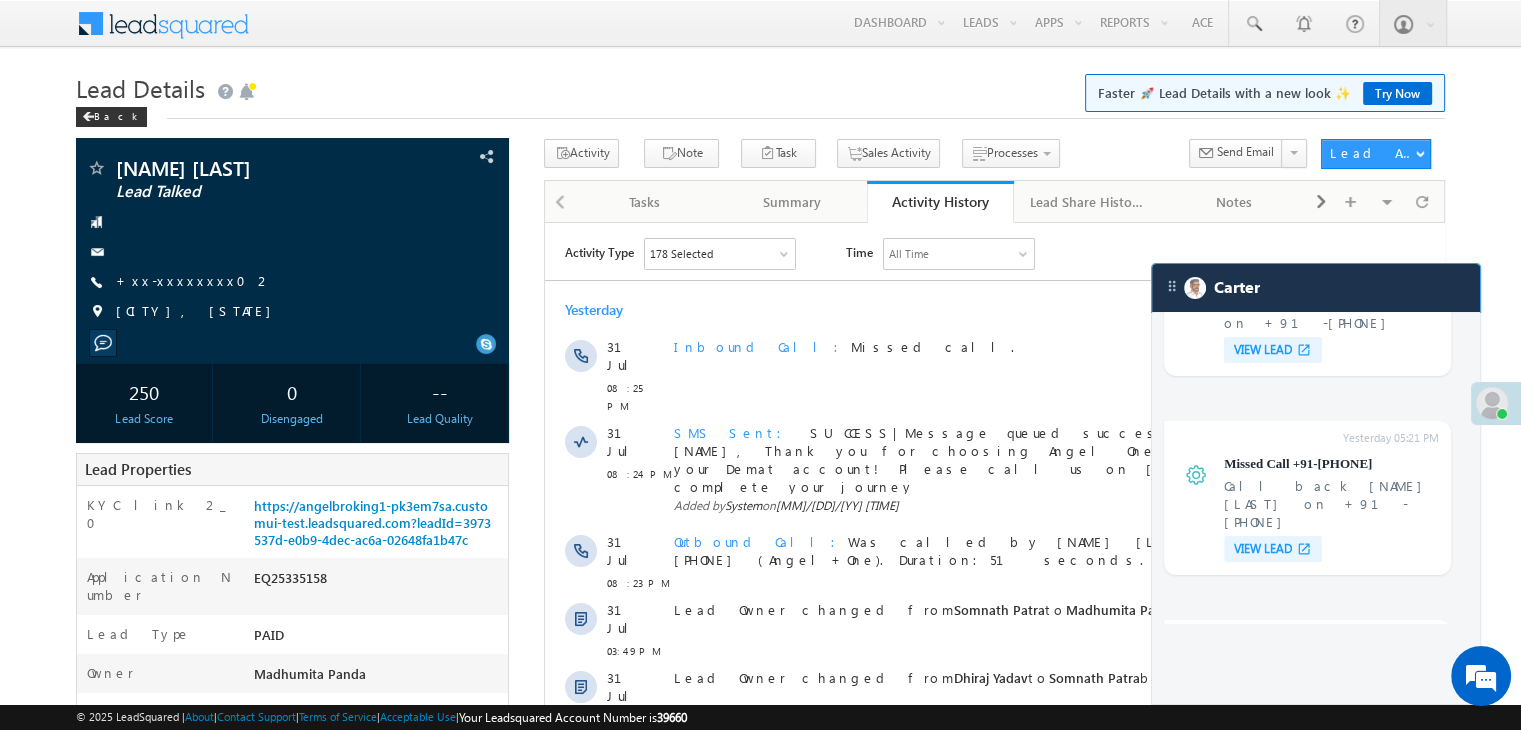 scroll, scrollTop: 7796, scrollLeft: 0, axis: vertical 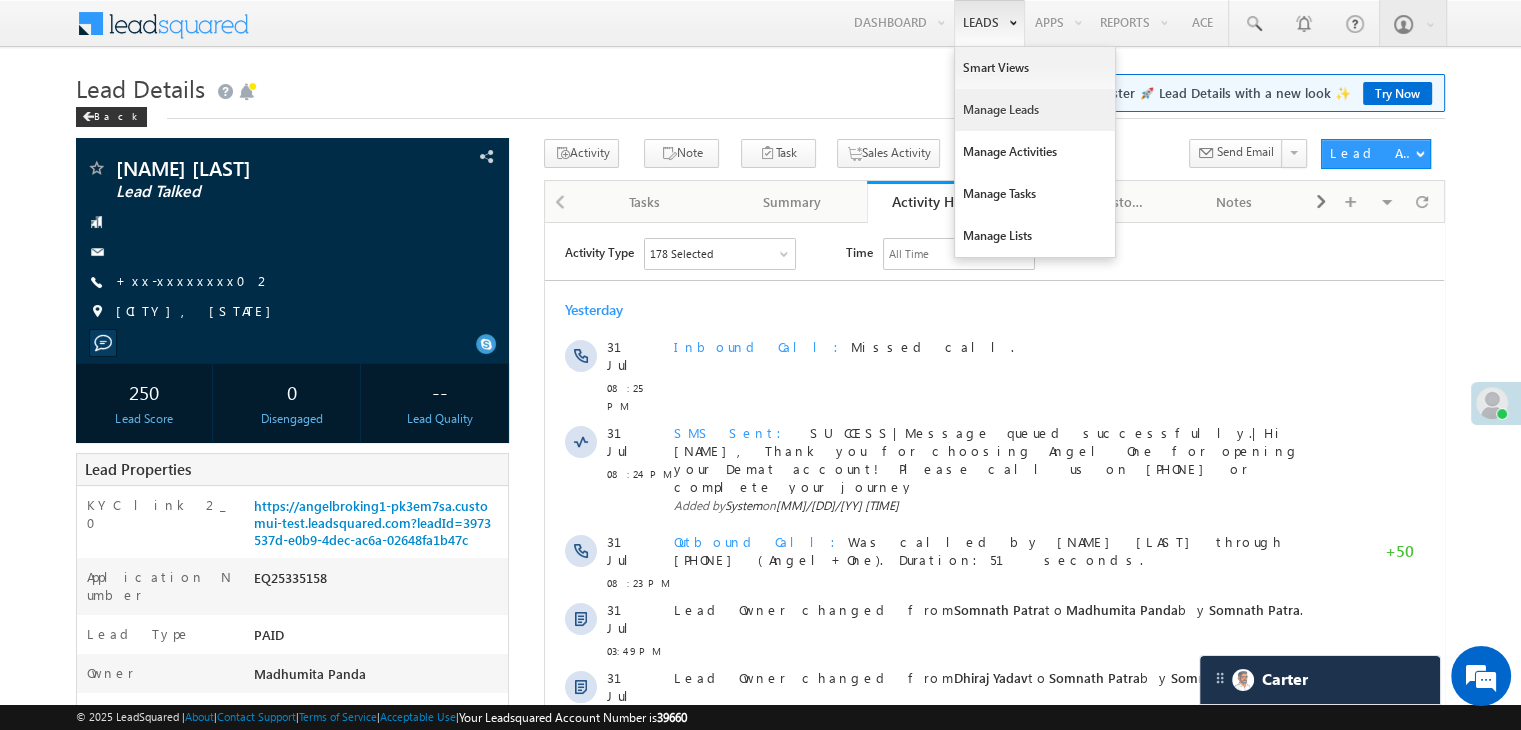 click on "Manage Leads" at bounding box center [1035, 110] 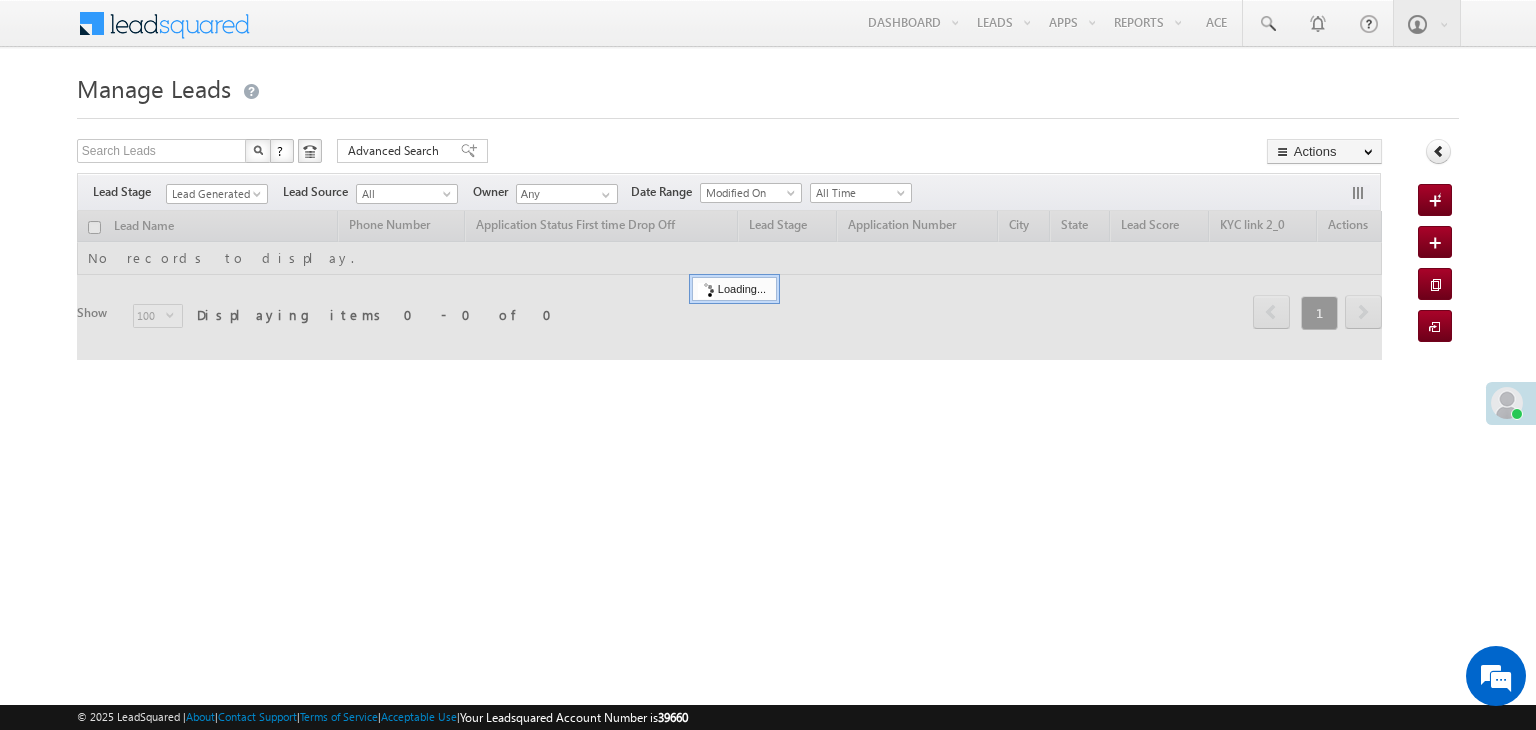 scroll, scrollTop: 0, scrollLeft: 0, axis: both 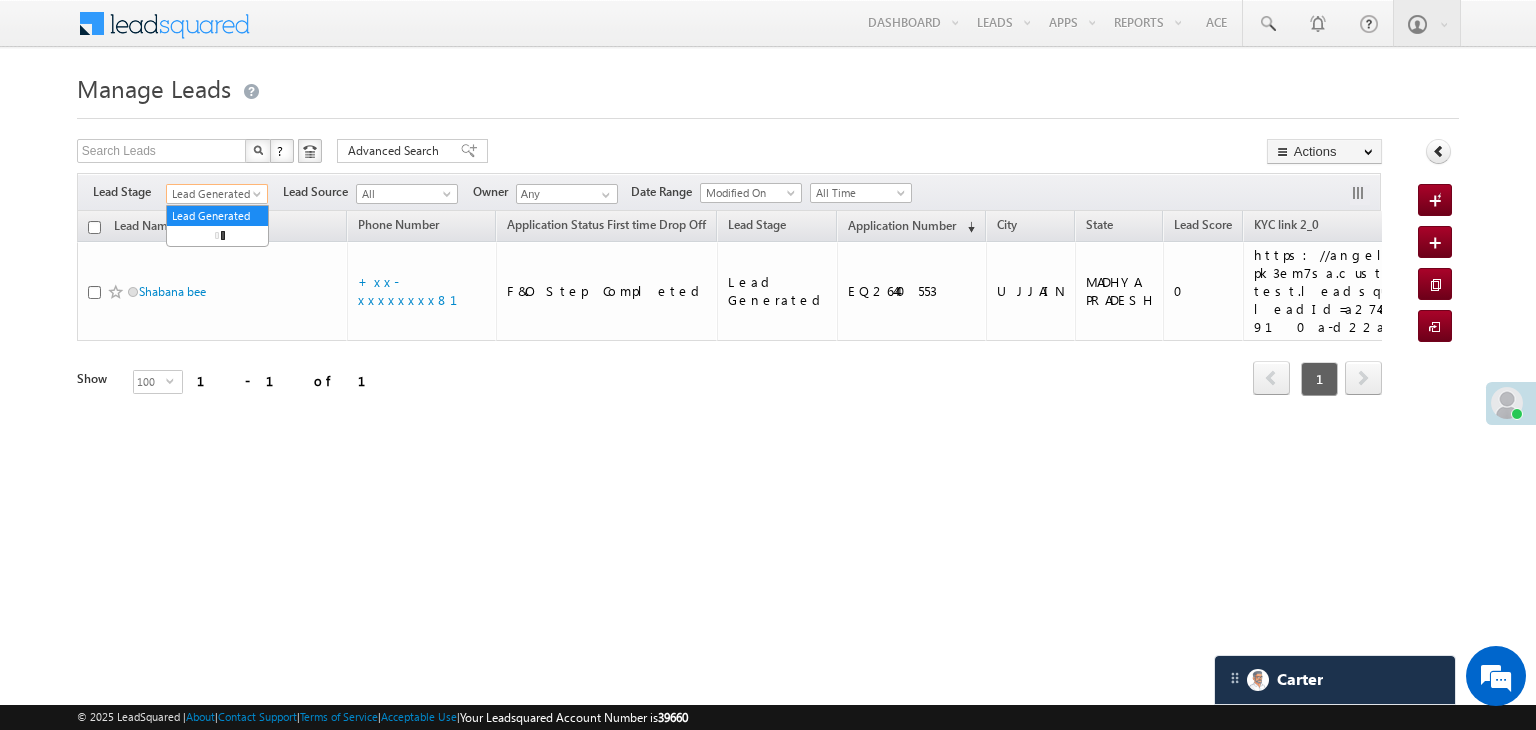 click on "Lead Generated" at bounding box center (214, 194) 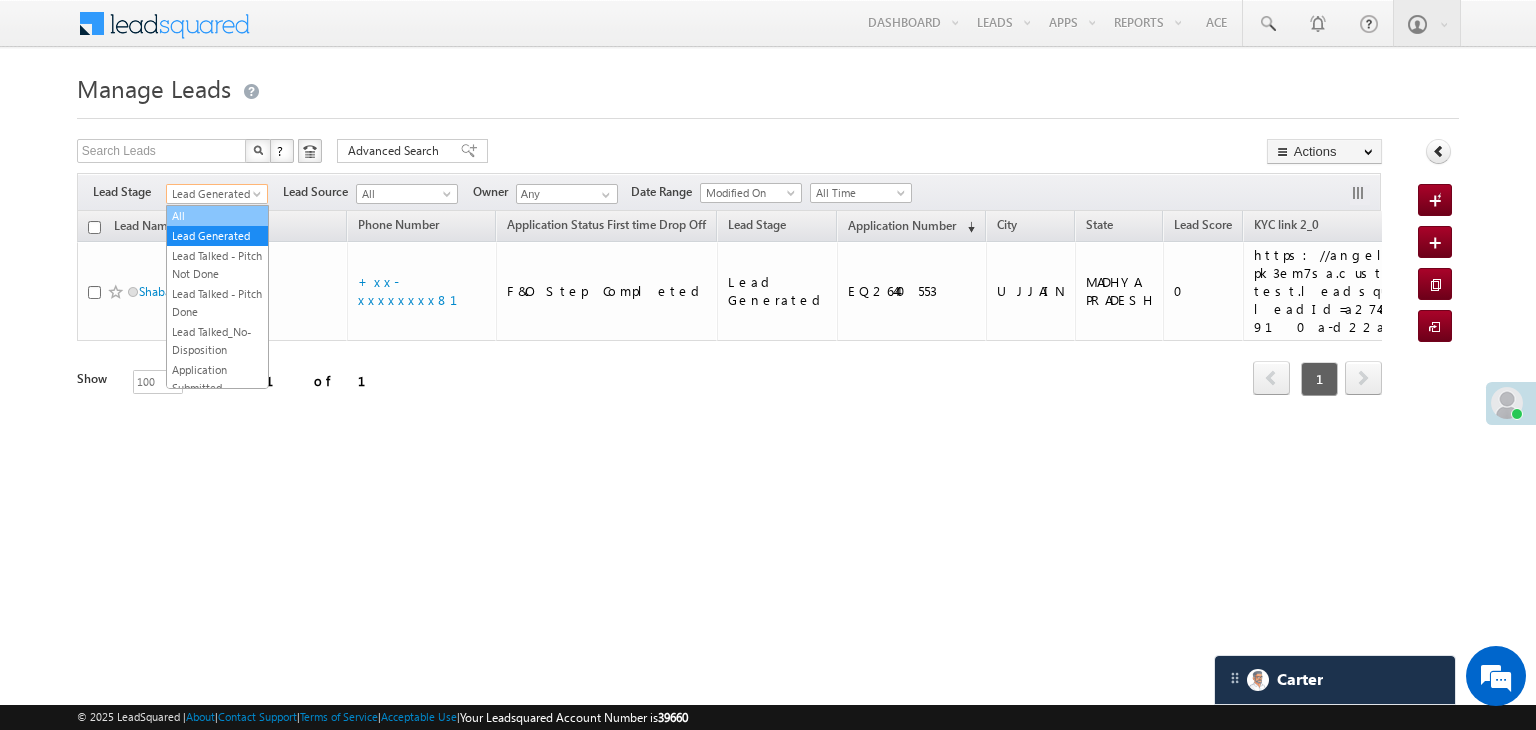click on "All" at bounding box center (217, 216) 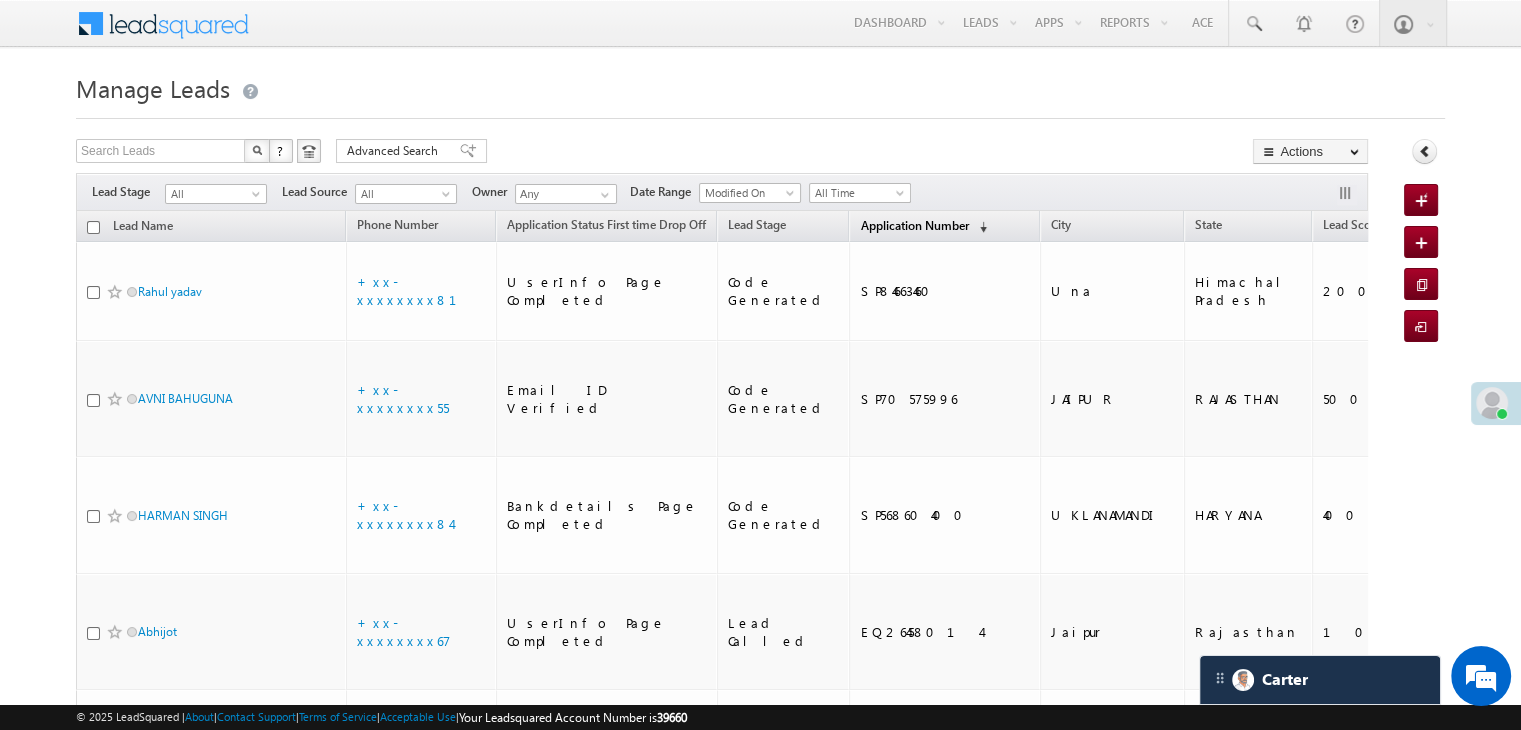 click on "Application Number" at bounding box center (914, 225) 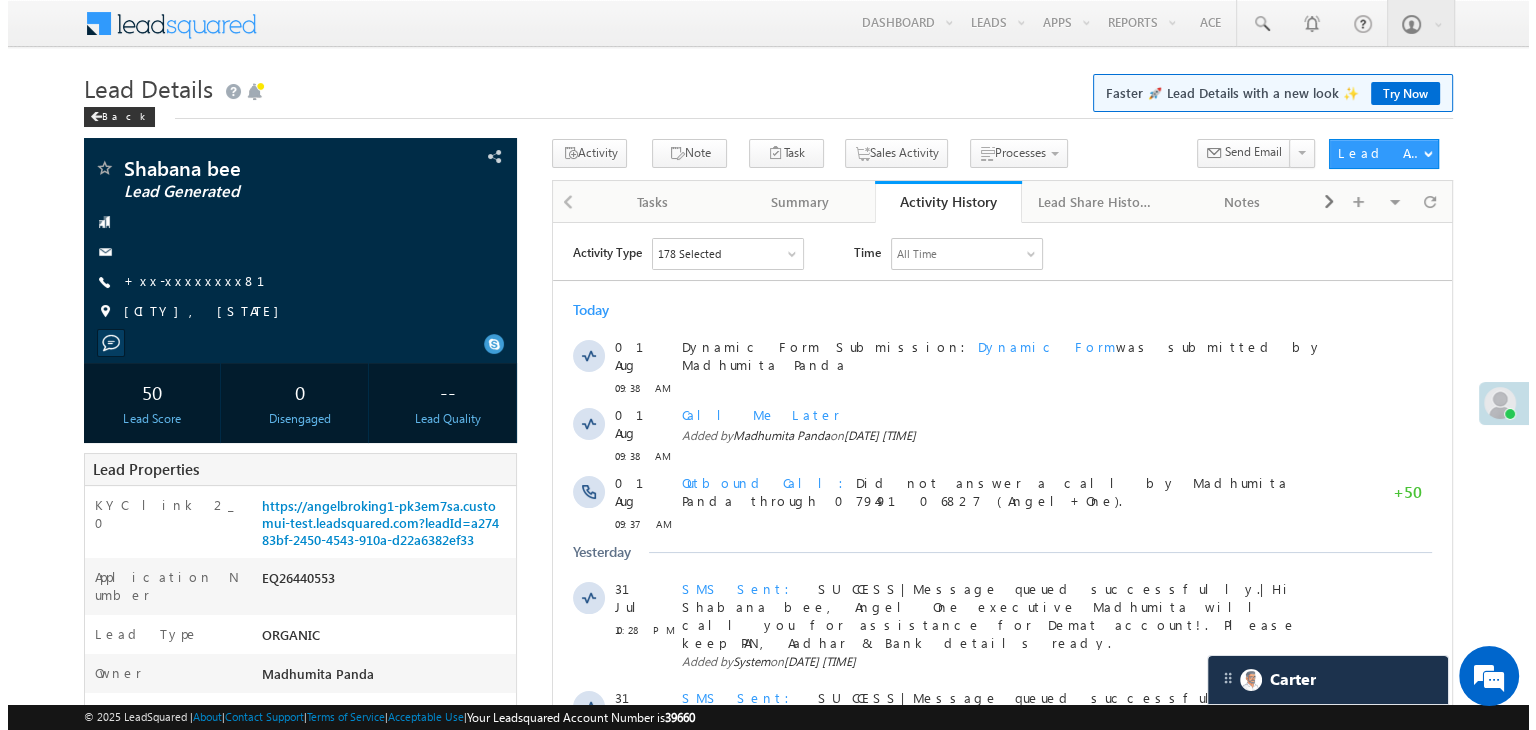 scroll, scrollTop: 0, scrollLeft: 0, axis: both 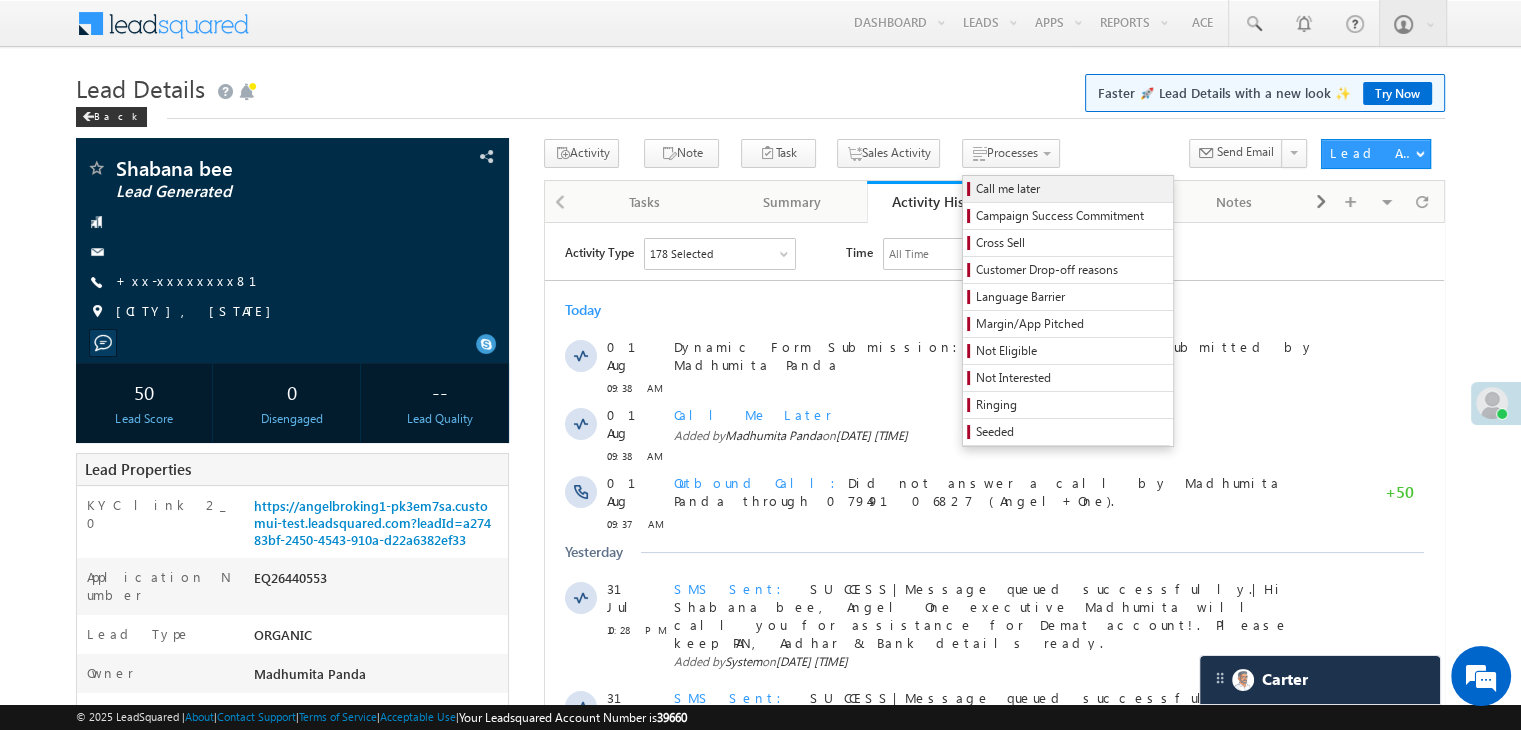 click on "Call me later" at bounding box center [1071, 189] 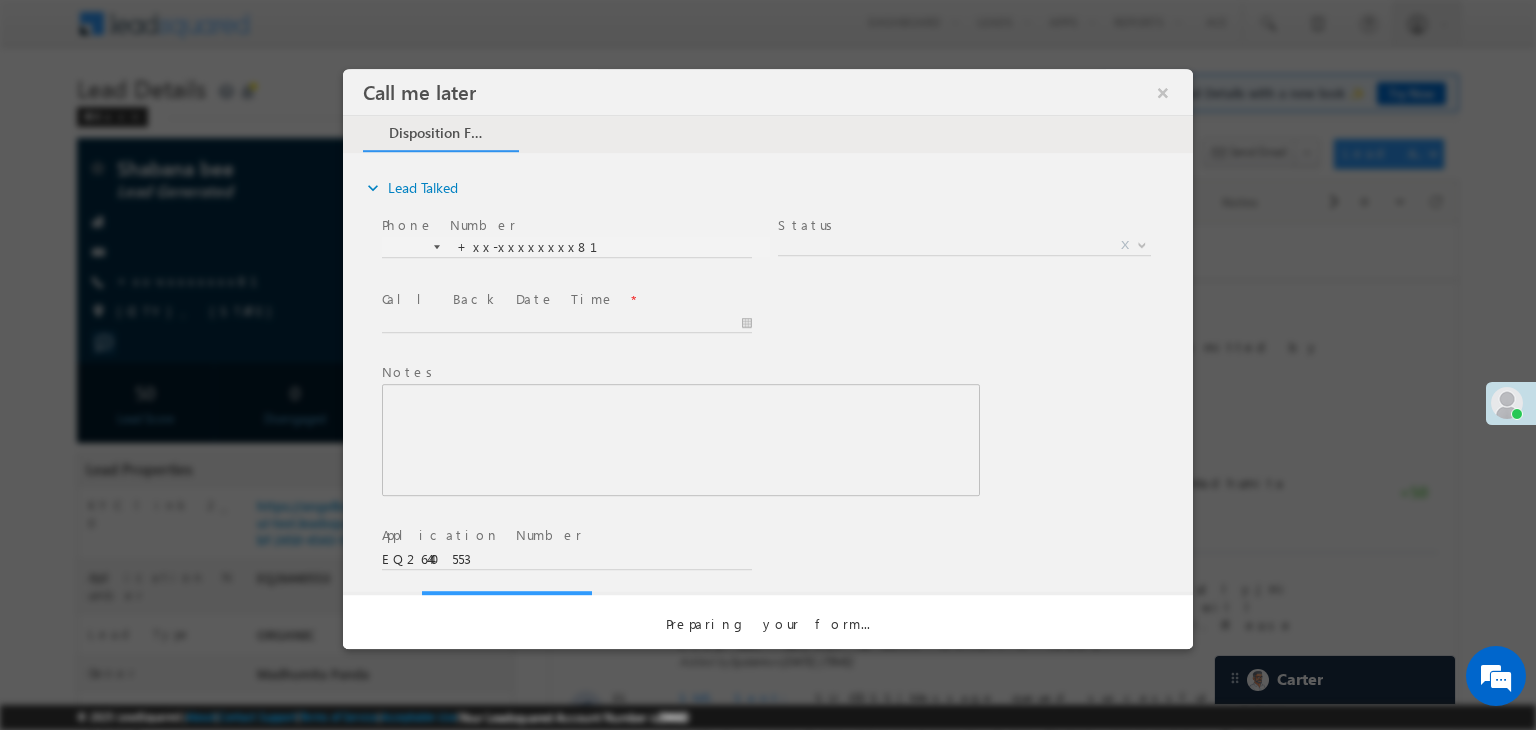 scroll, scrollTop: 0, scrollLeft: 0, axis: both 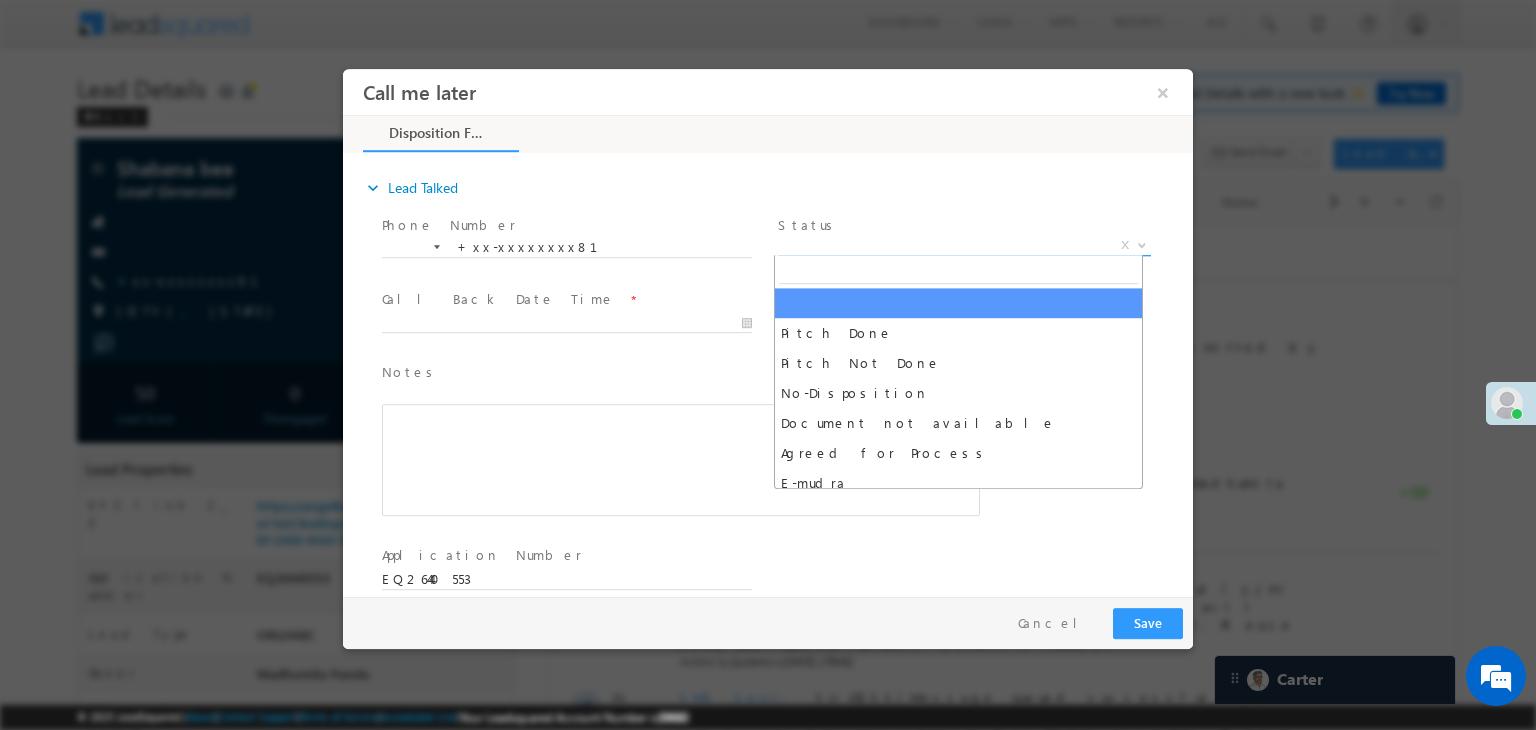 click on "X" at bounding box center (964, 246) 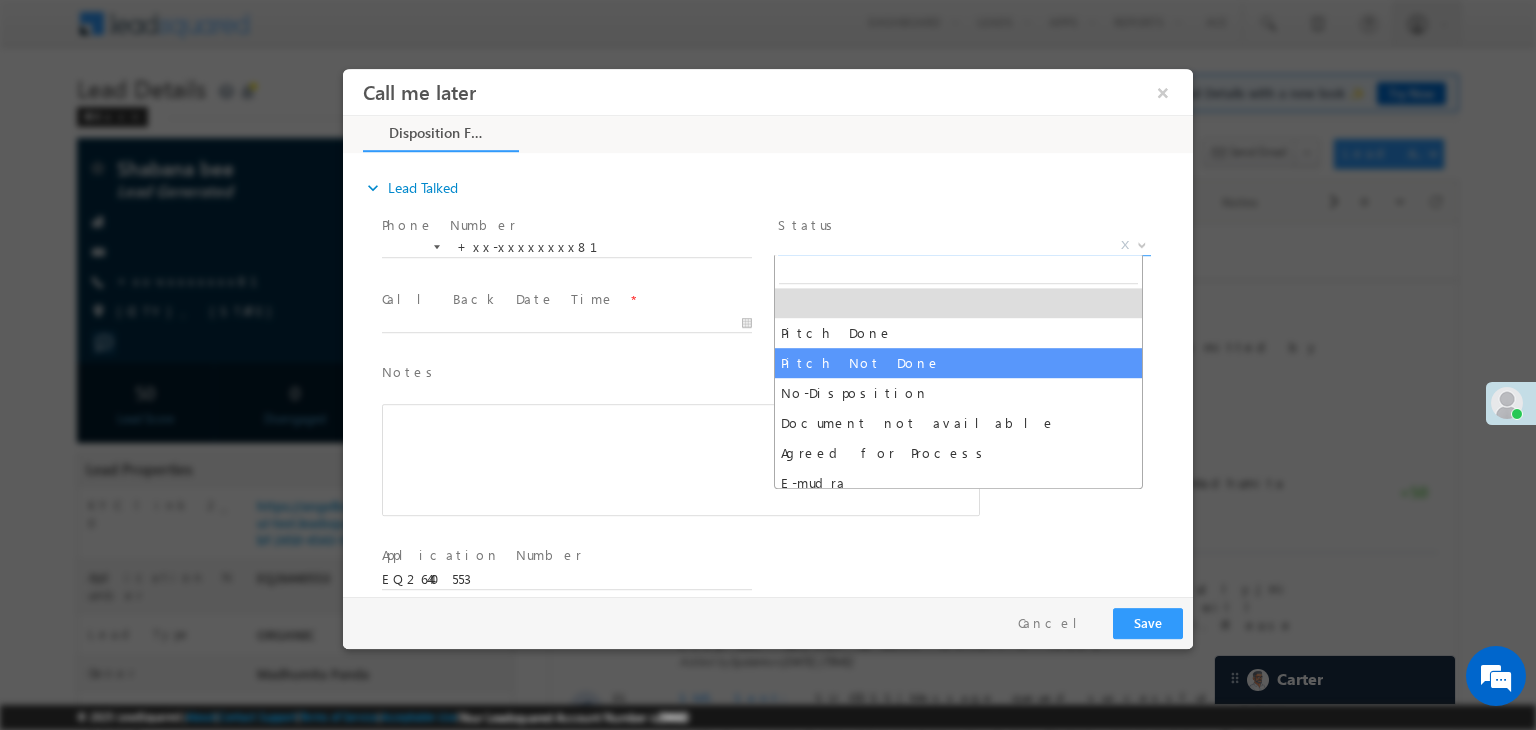 select on "Pitch Not Done" 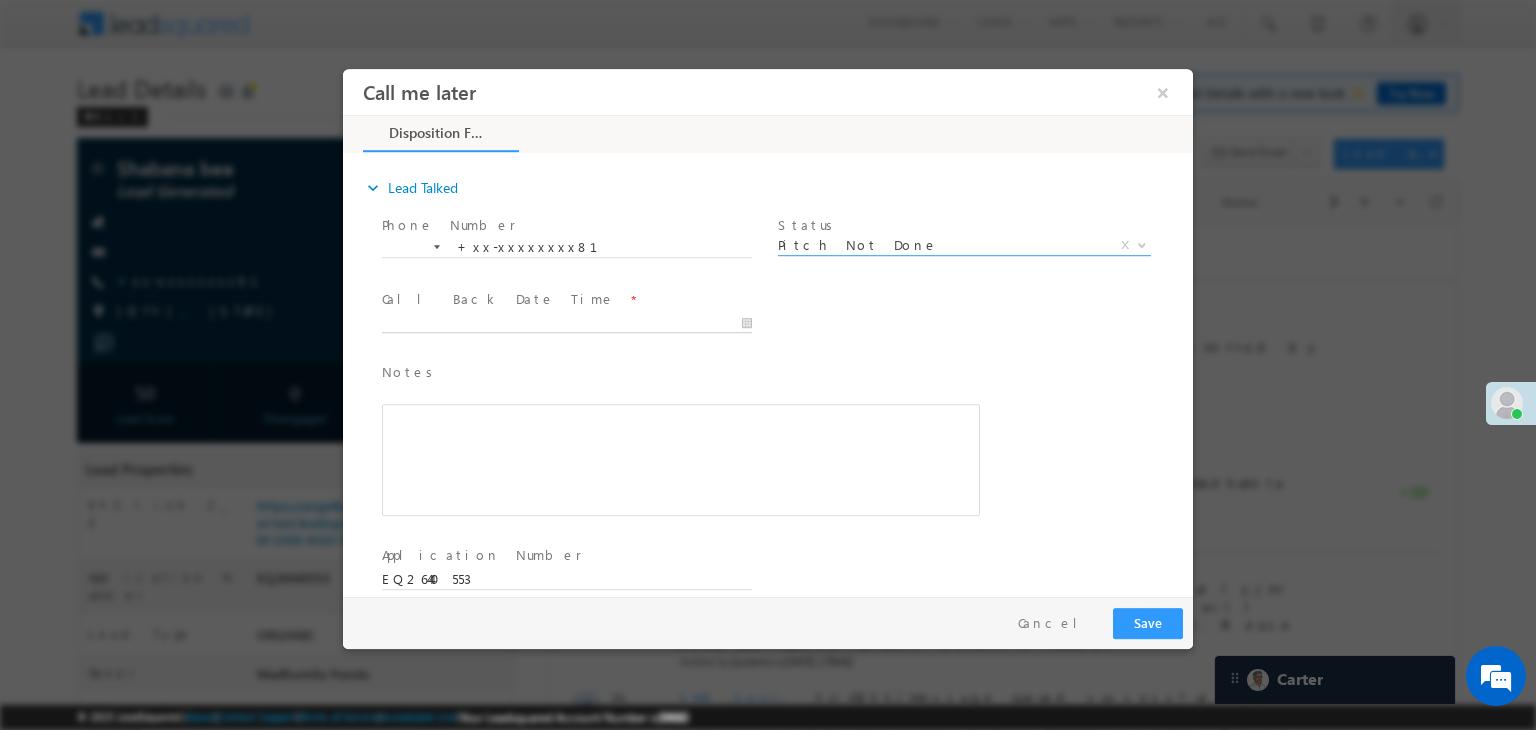 type on "08/01/25 9:39 AM" 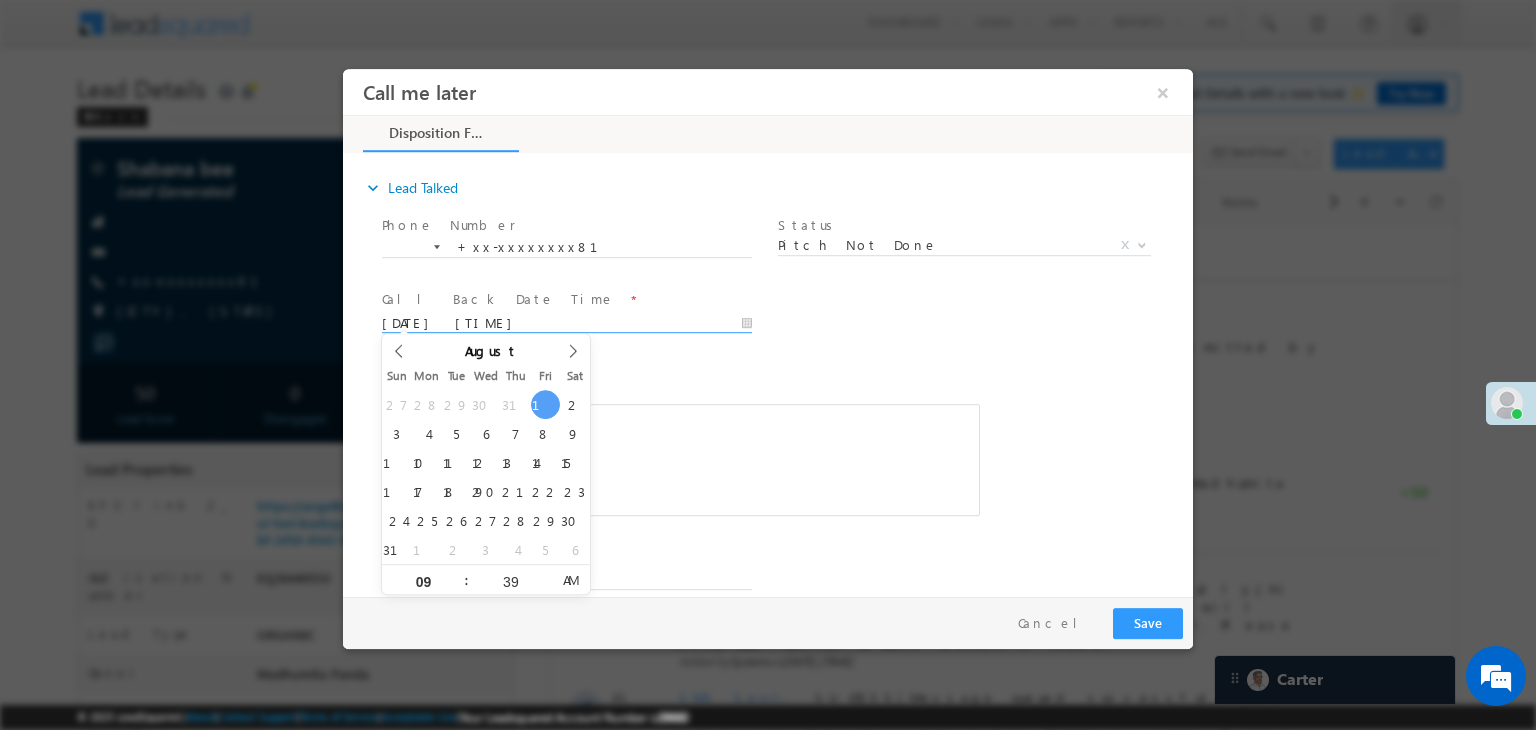 click on "08/01/25 9:39 AM" at bounding box center [567, 324] 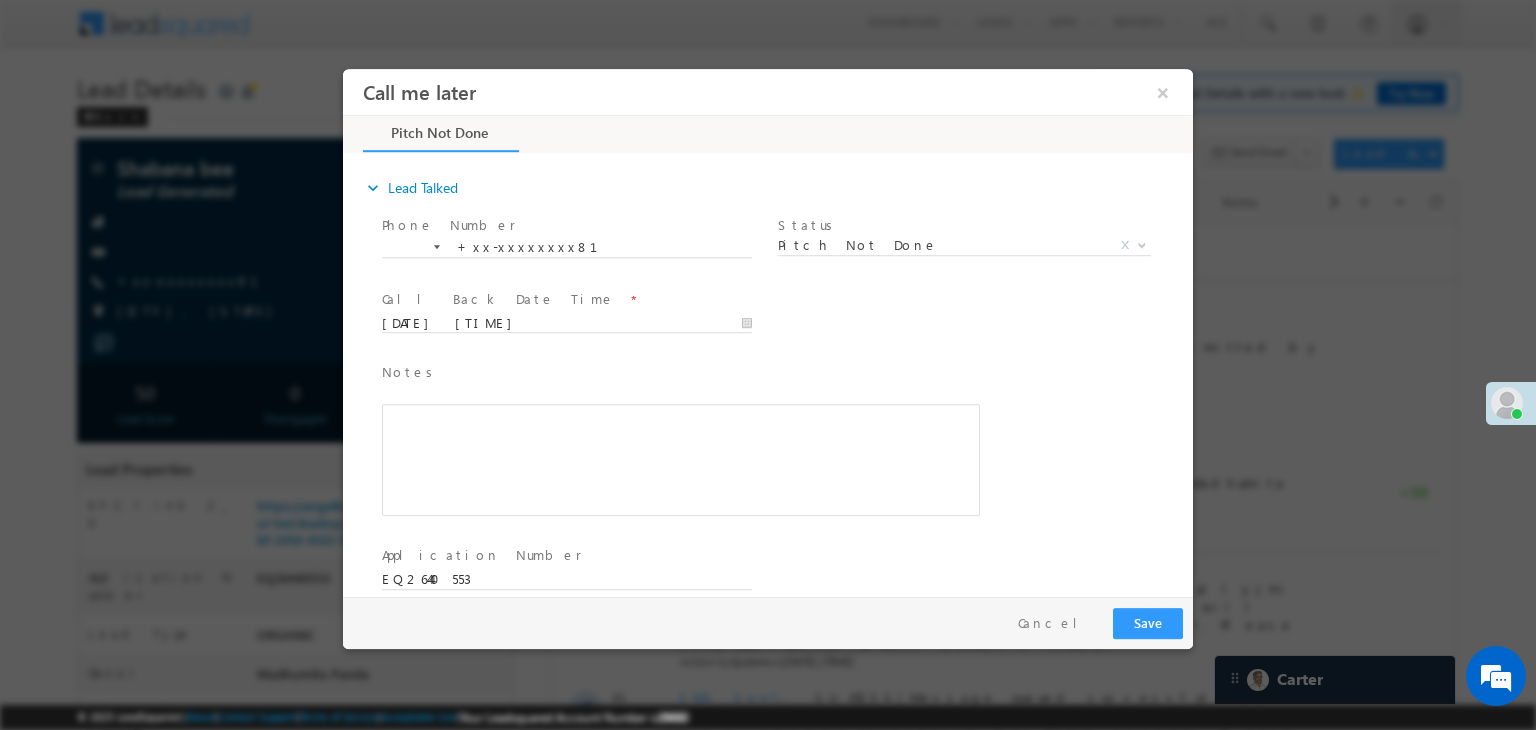 click on "Call Back Date Time
*
08/01/25 9:39 AM" at bounding box center [785, 322] 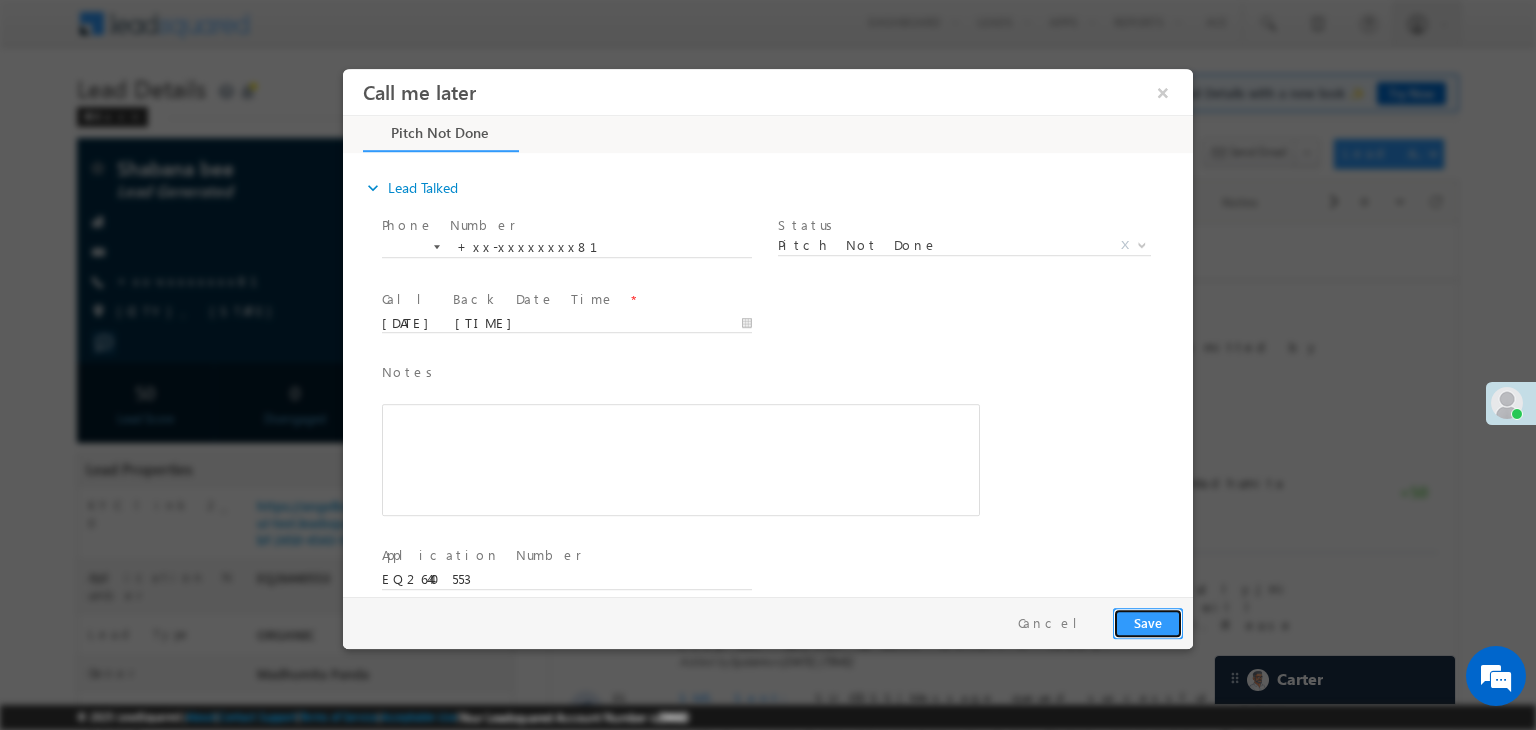 click on "Save" at bounding box center [1148, 623] 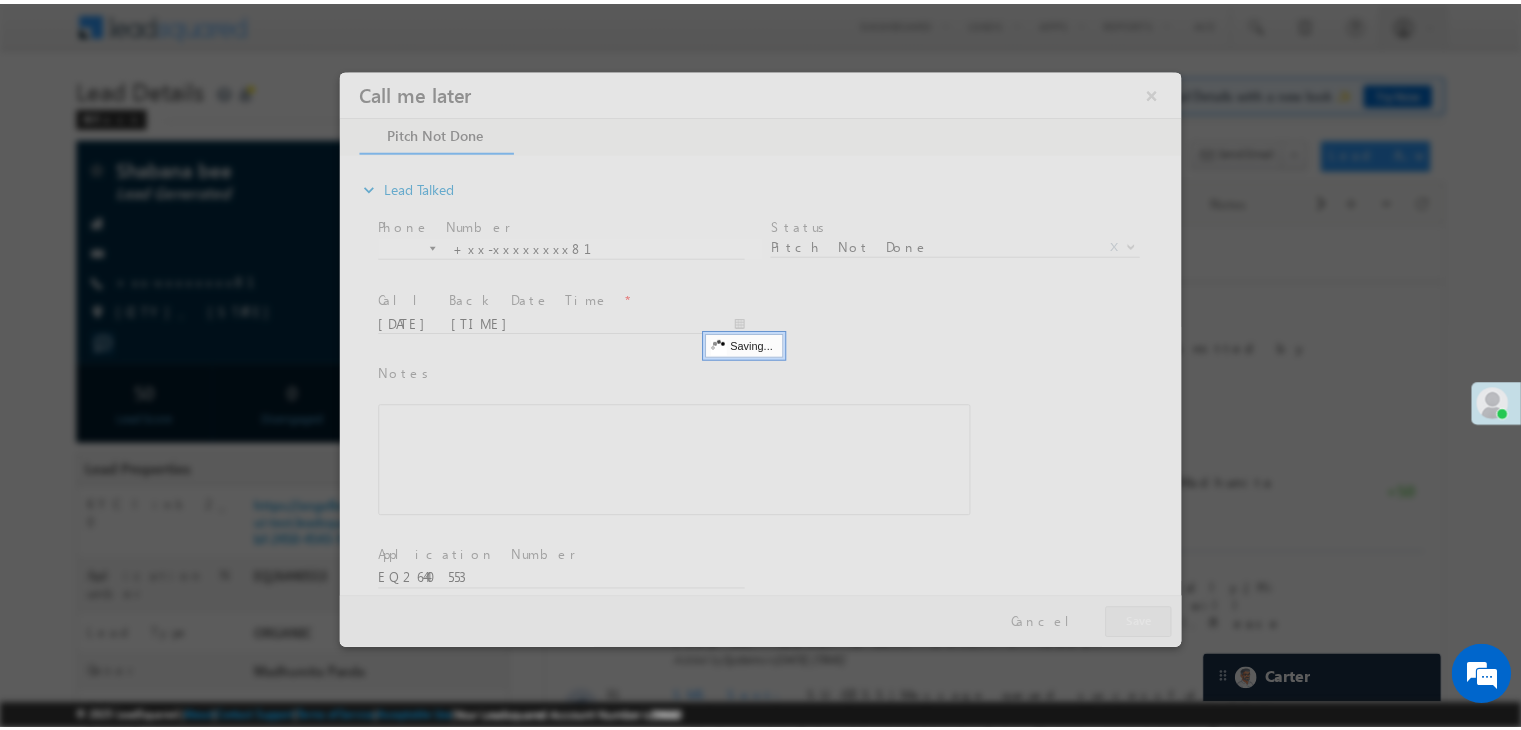 scroll, scrollTop: 0, scrollLeft: 0, axis: both 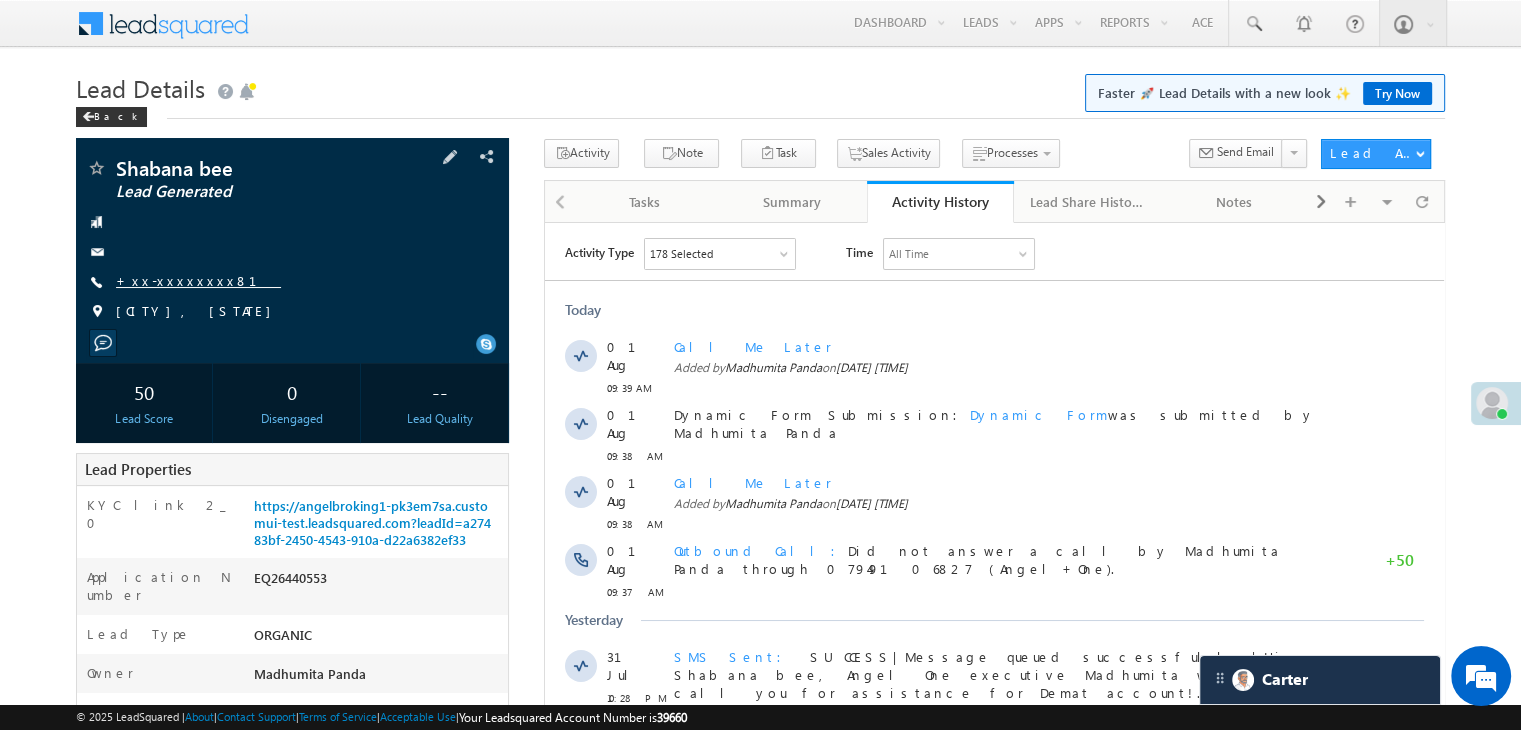 click on "+xx-xxxxxxxx81" at bounding box center [198, 280] 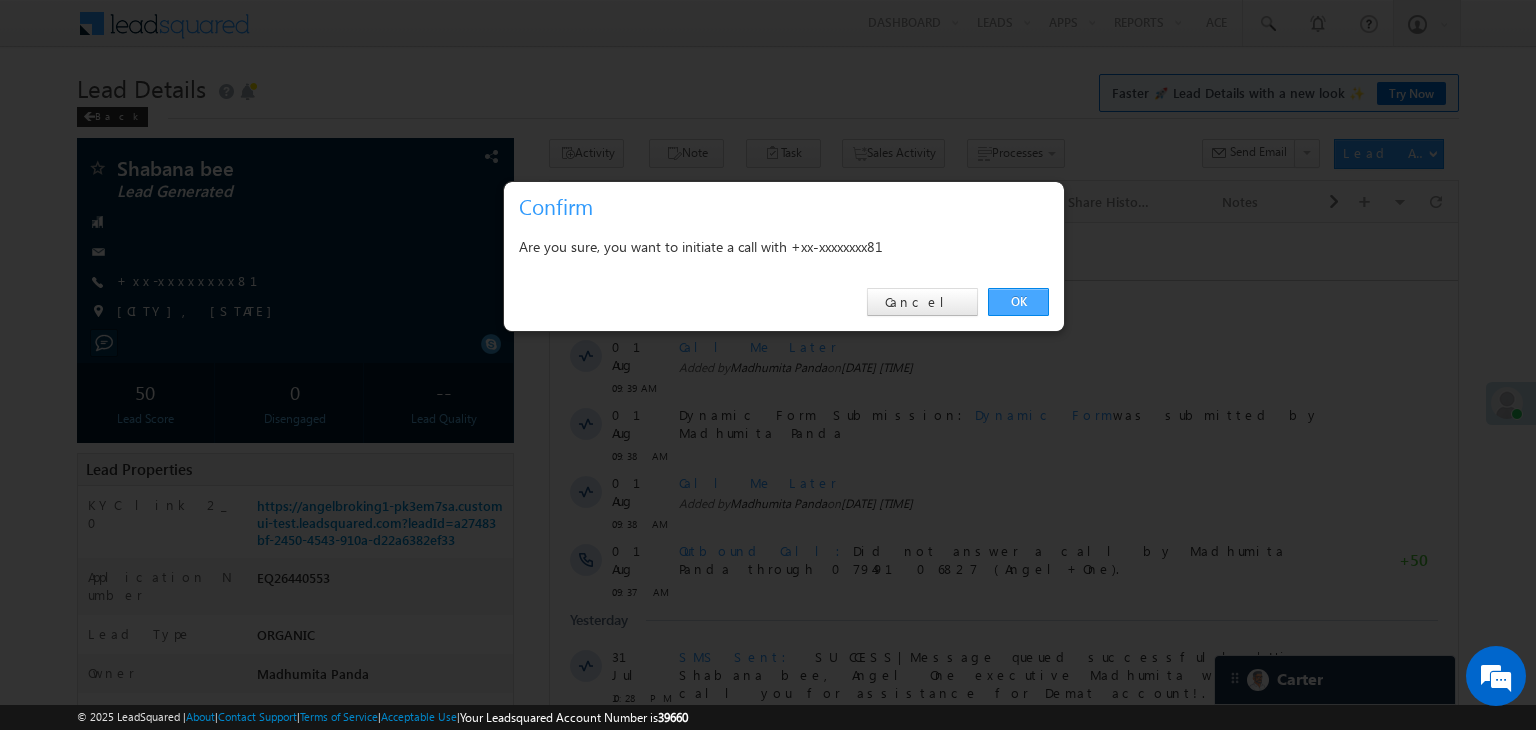 click on "OK" at bounding box center [1018, 302] 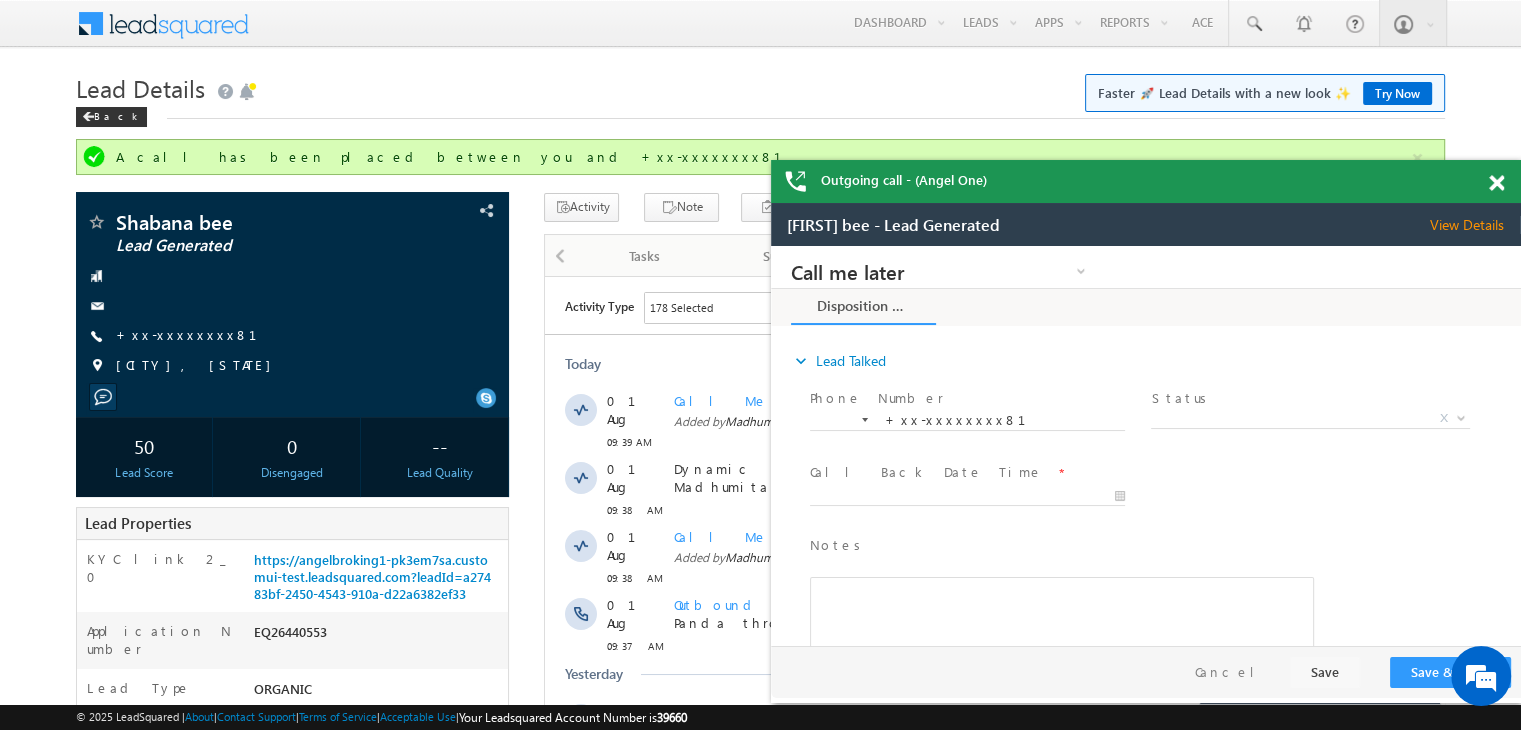 scroll, scrollTop: 0, scrollLeft: 0, axis: both 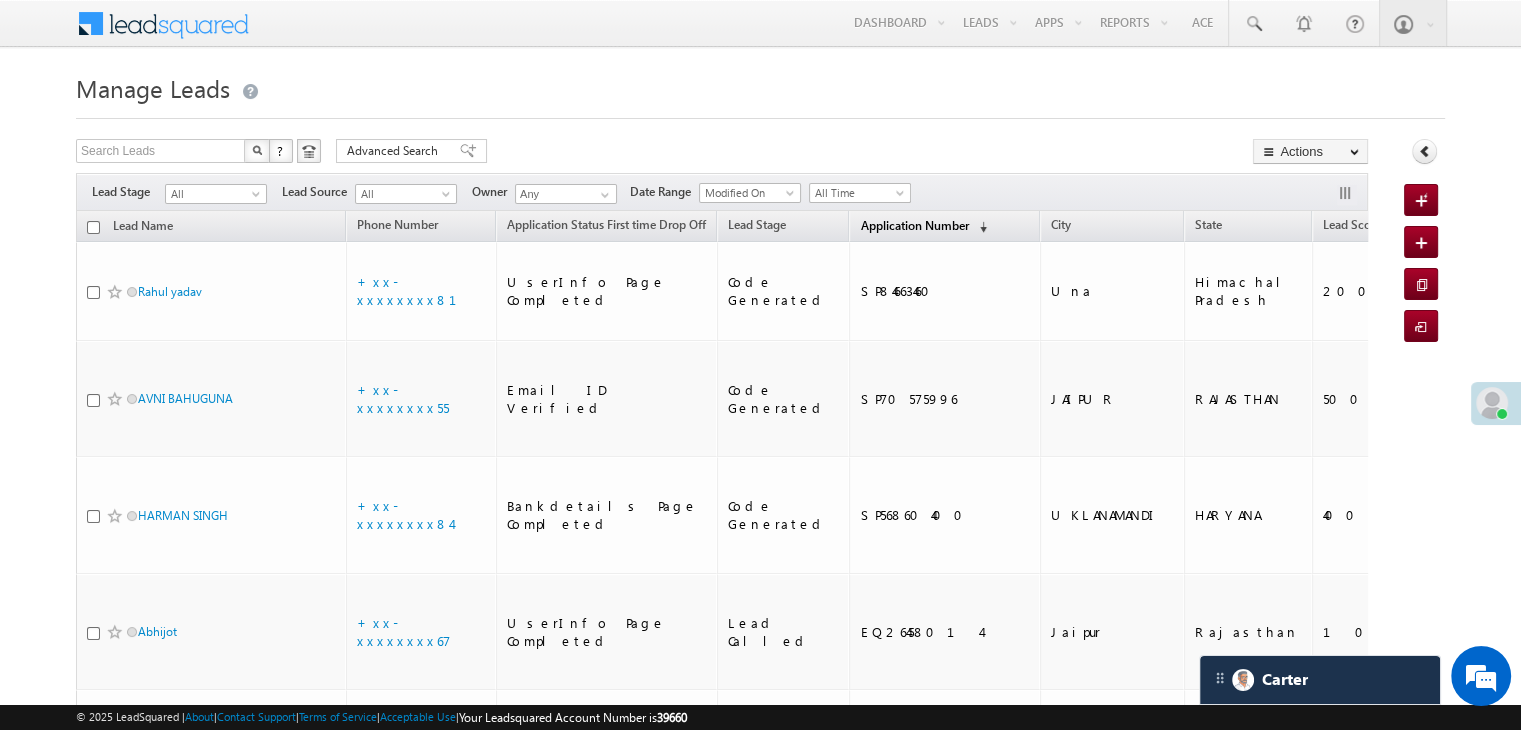 click on "Application Number" at bounding box center (914, 225) 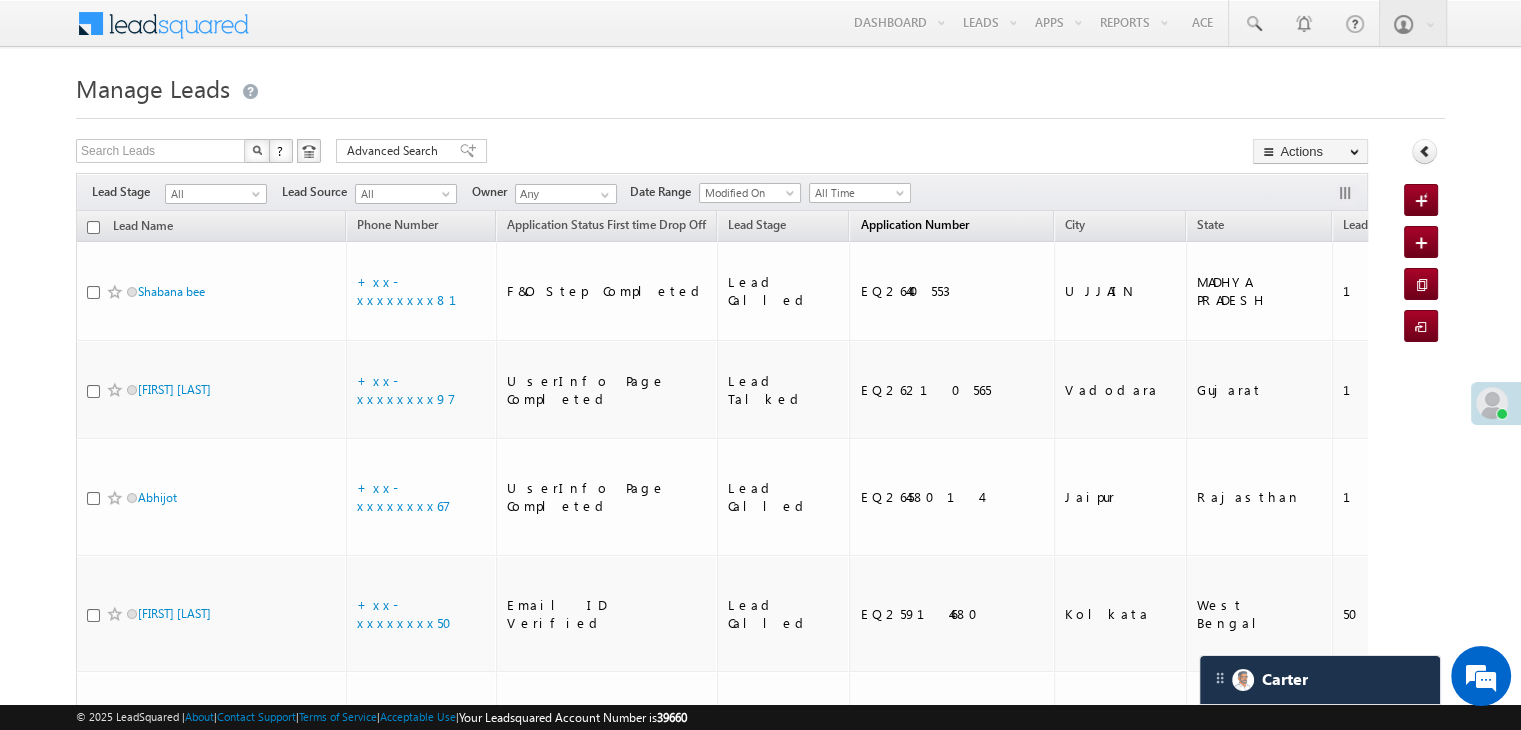 scroll, scrollTop: 0, scrollLeft: 0, axis: both 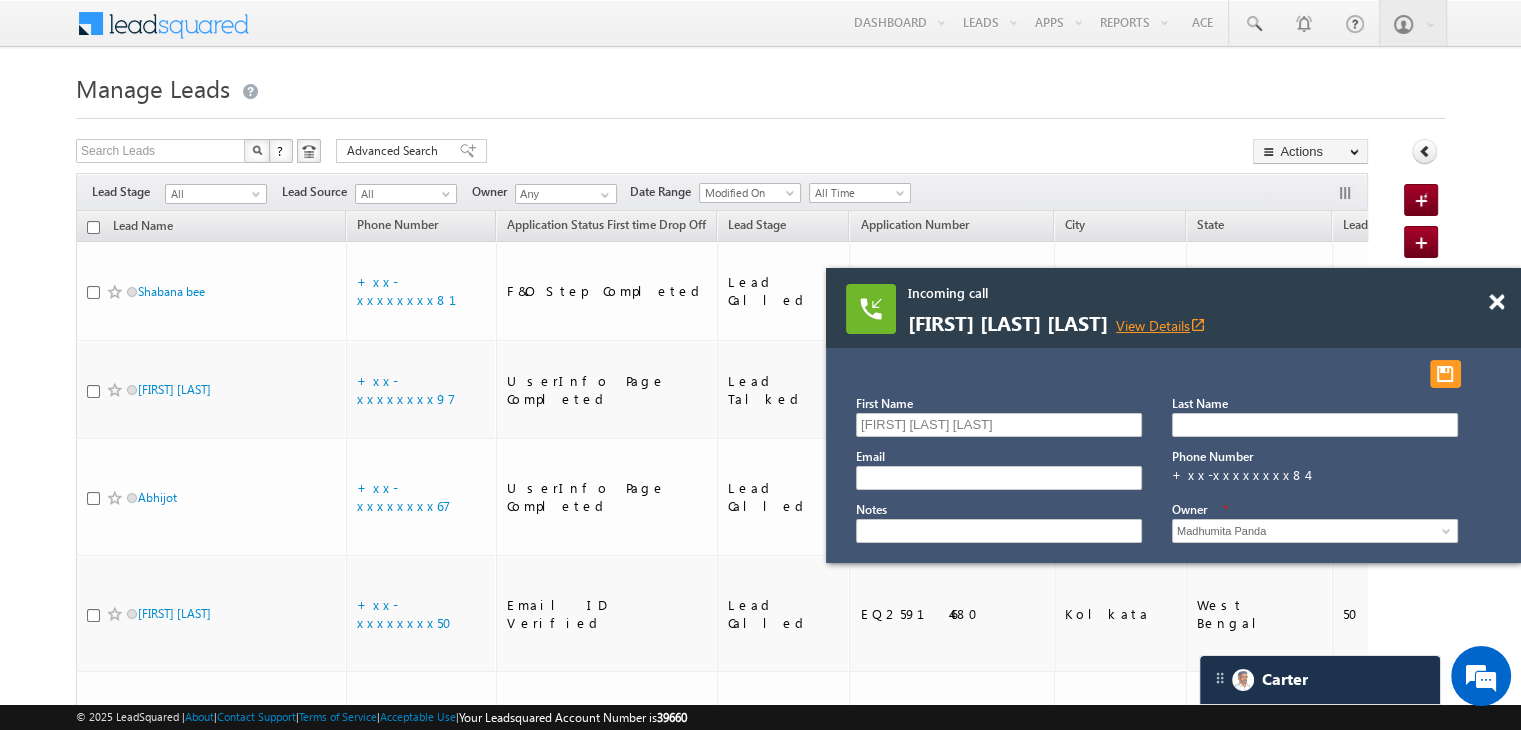 click on "View Details  open_in_new" at bounding box center (1161, 325) 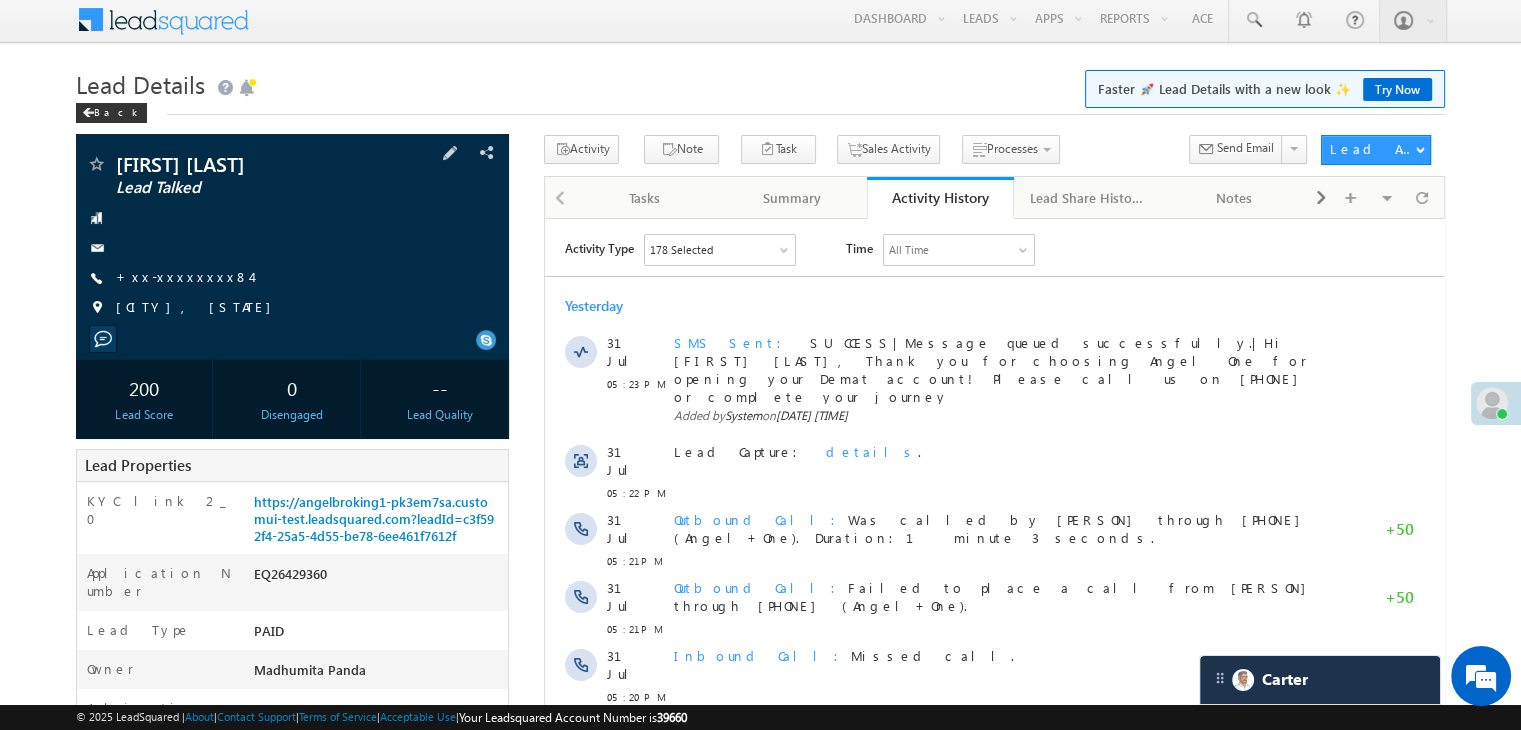 scroll, scrollTop: 0, scrollLeft: 0, axis: both 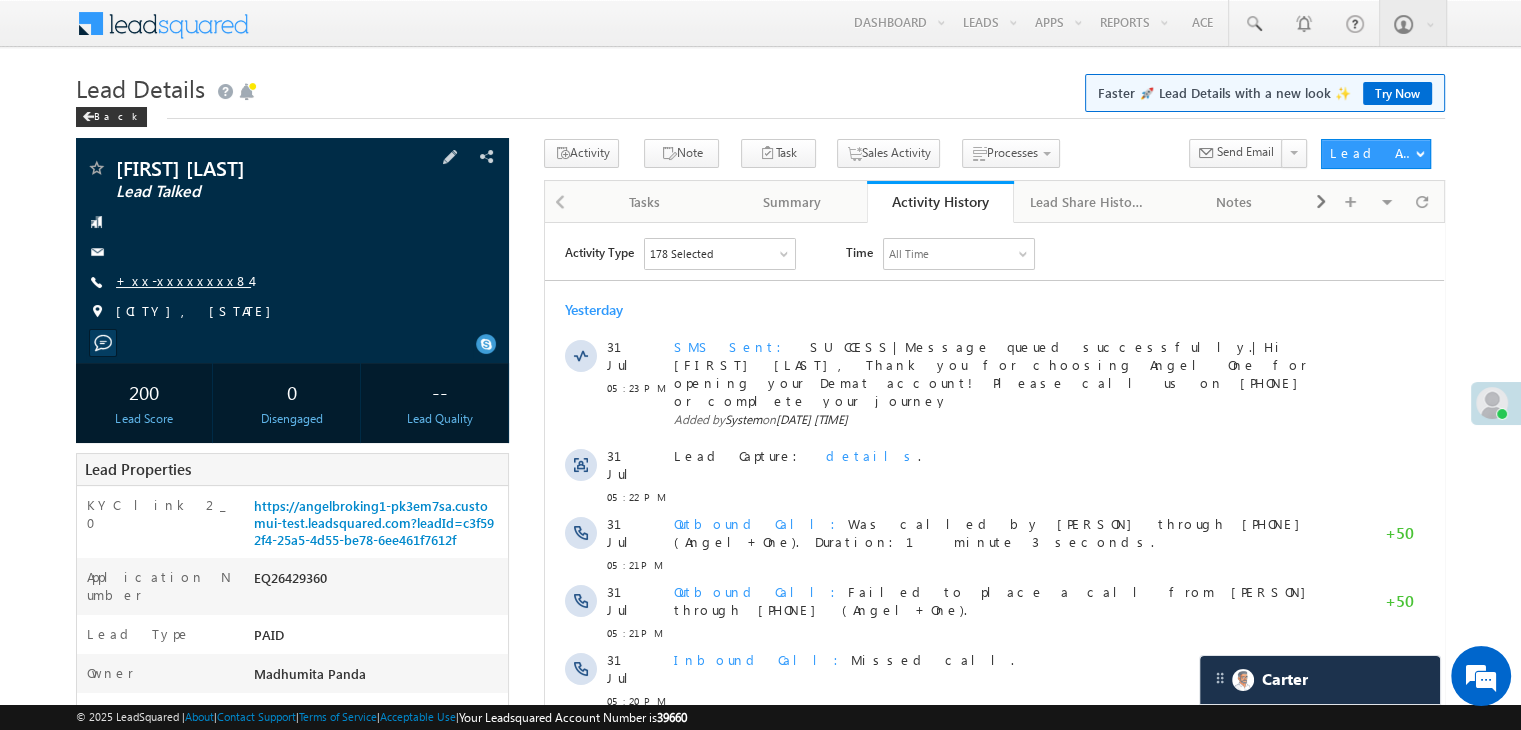 click on "+xx-xxxxxxxx84" at bounding box center (183, 280) 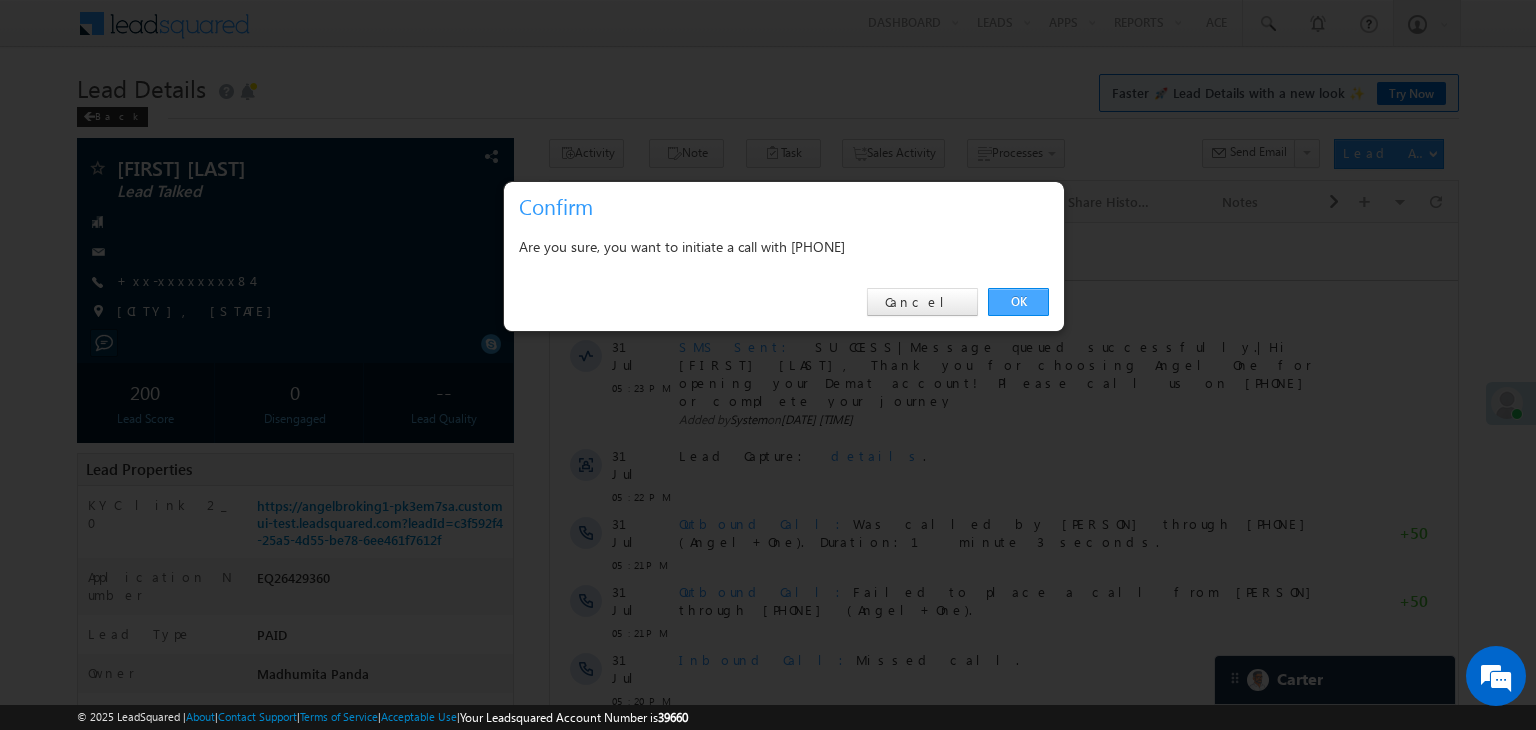 click on "OK" at bounding box center [1018, 302] 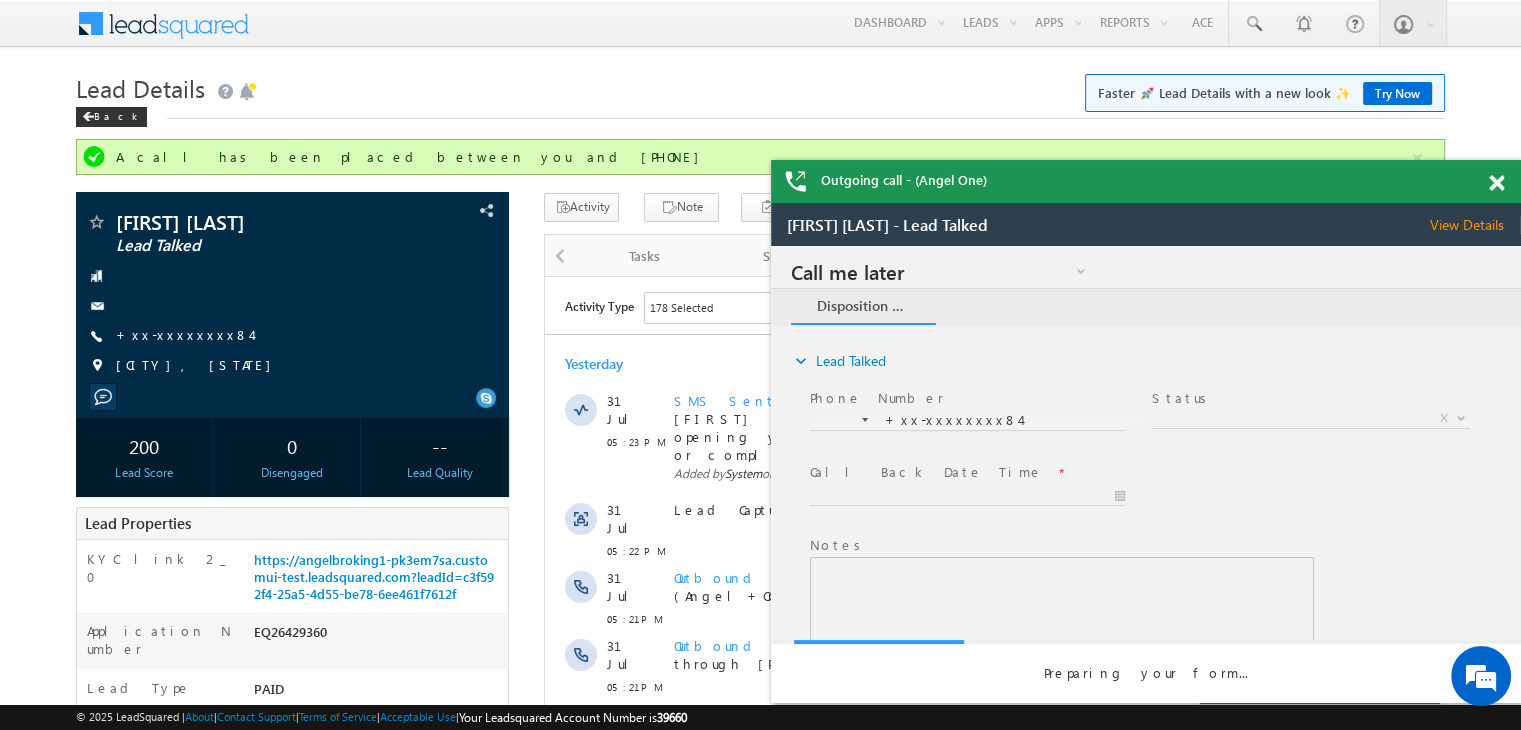 scroll, scrollTop: 0, scrollLeft: 0, axis: both 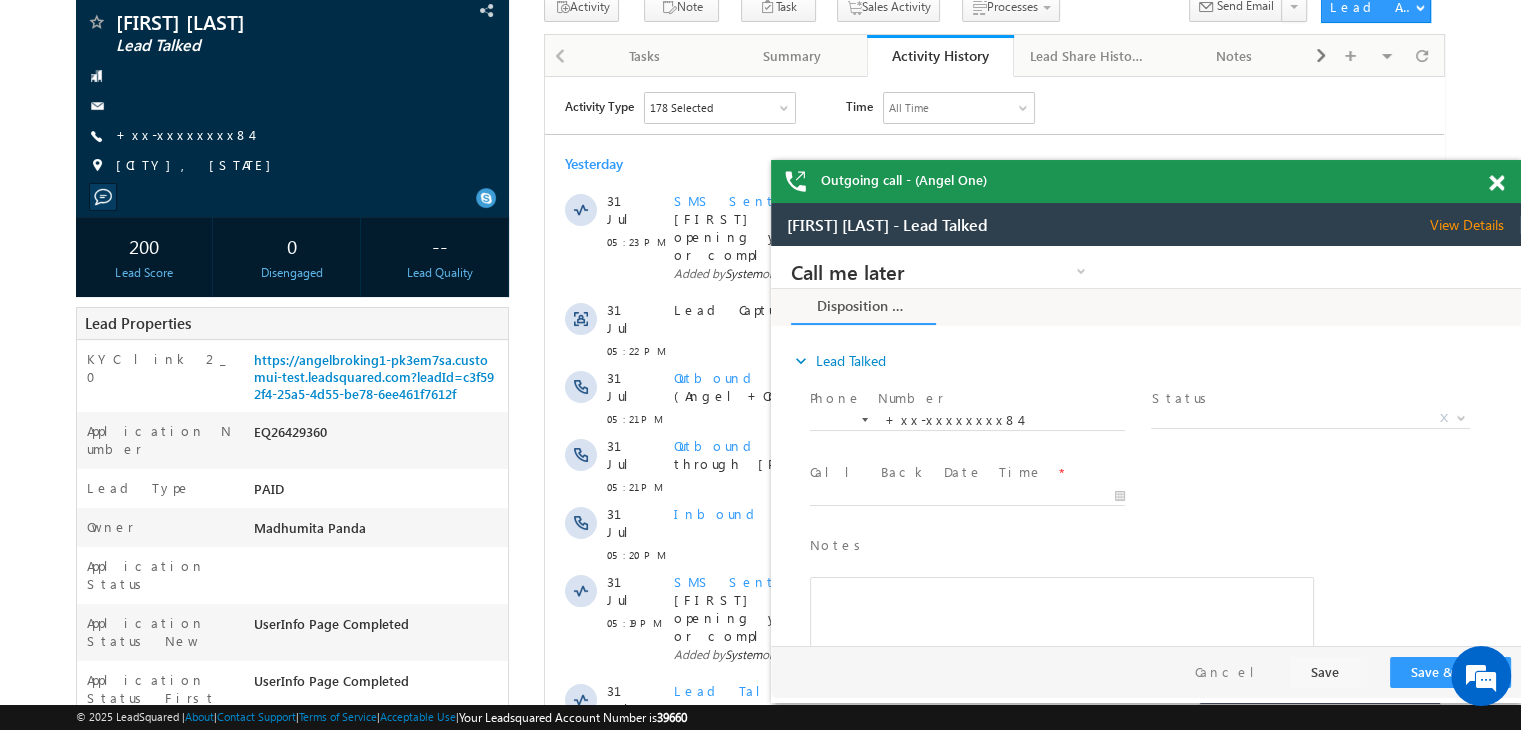 click at bounding box center (1507, 179) 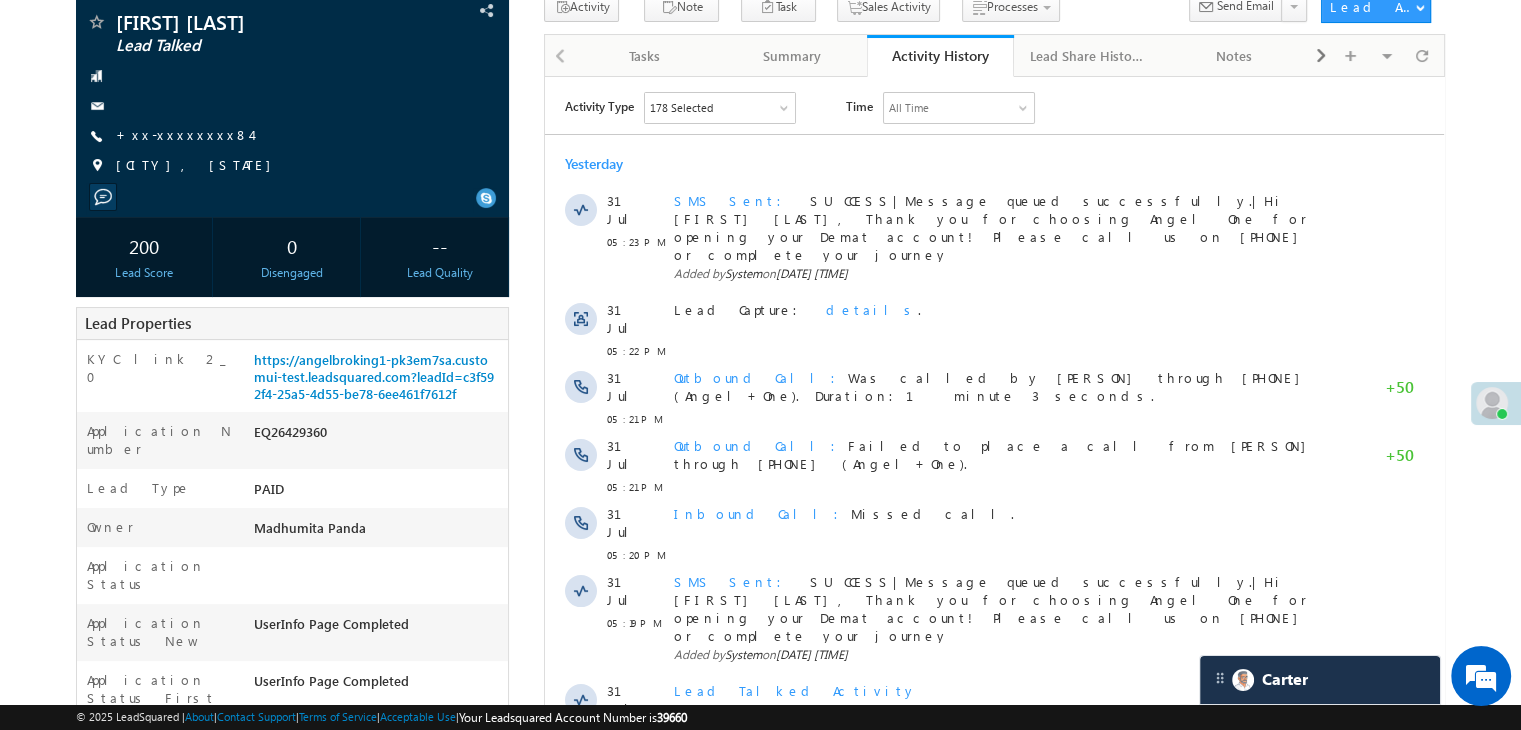 scroll, scrollTop: 0, scrollLeft: 0, axis: both 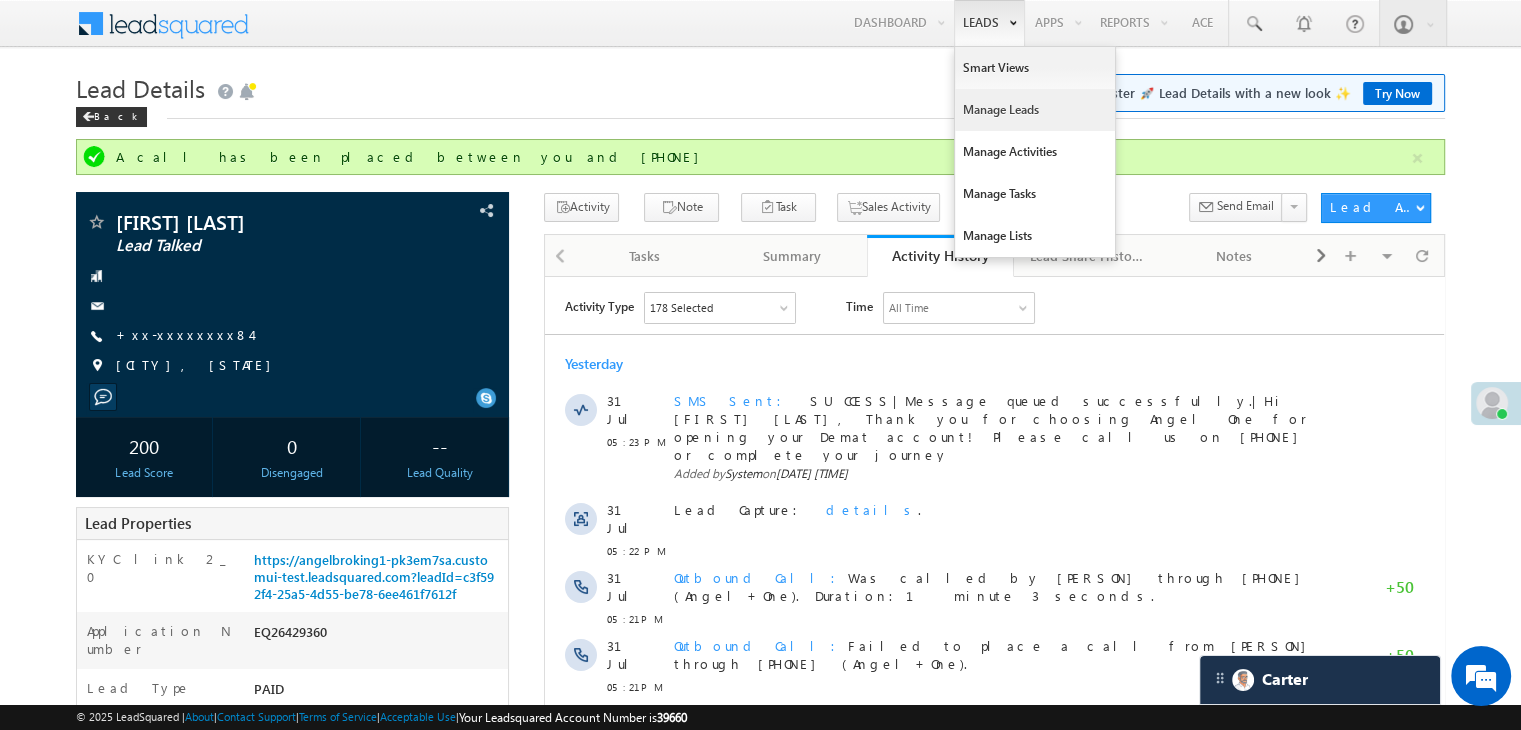 click on "Manage Leads" at bounding box center (1035, 110) 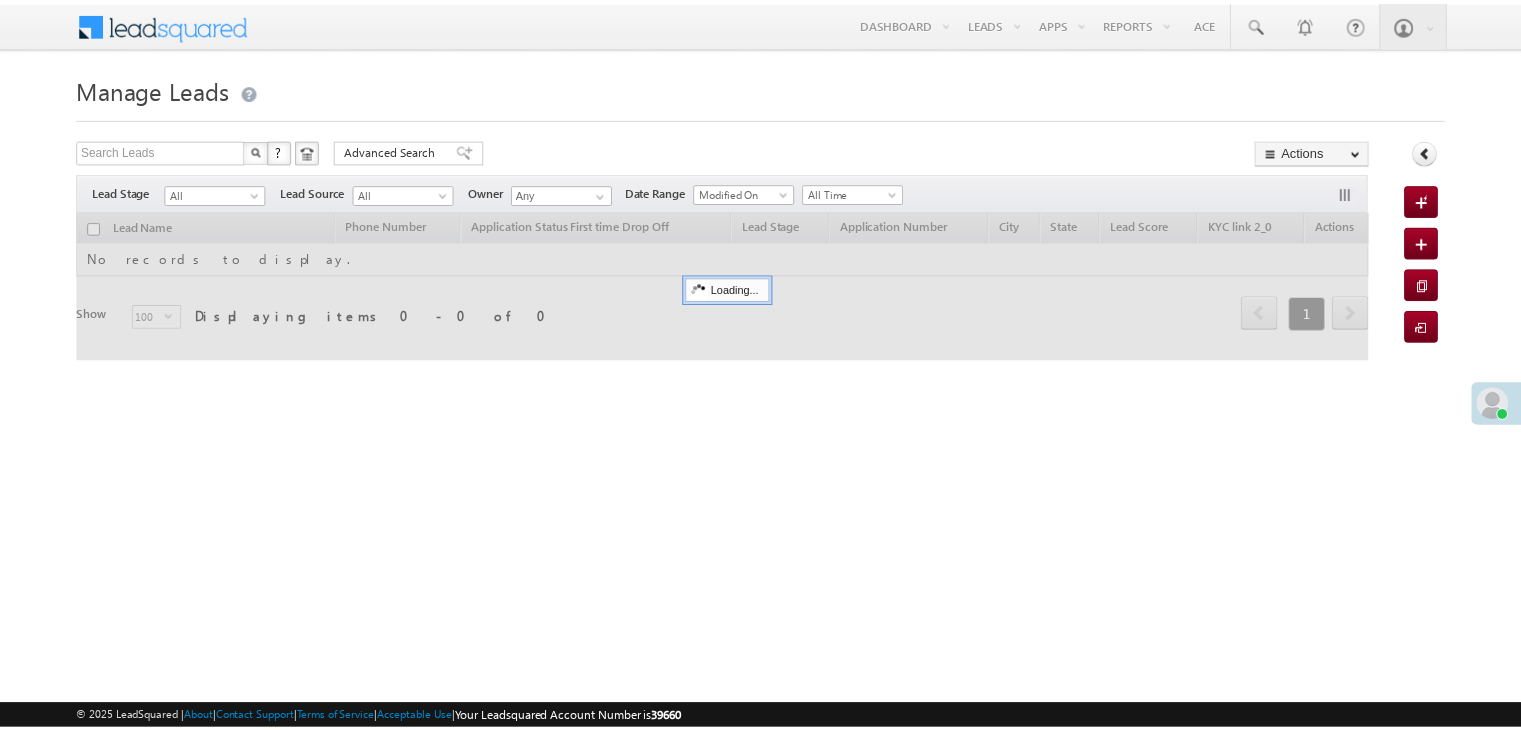 scroll, scrollTop: 0, scrollLeft: 0, axis: both 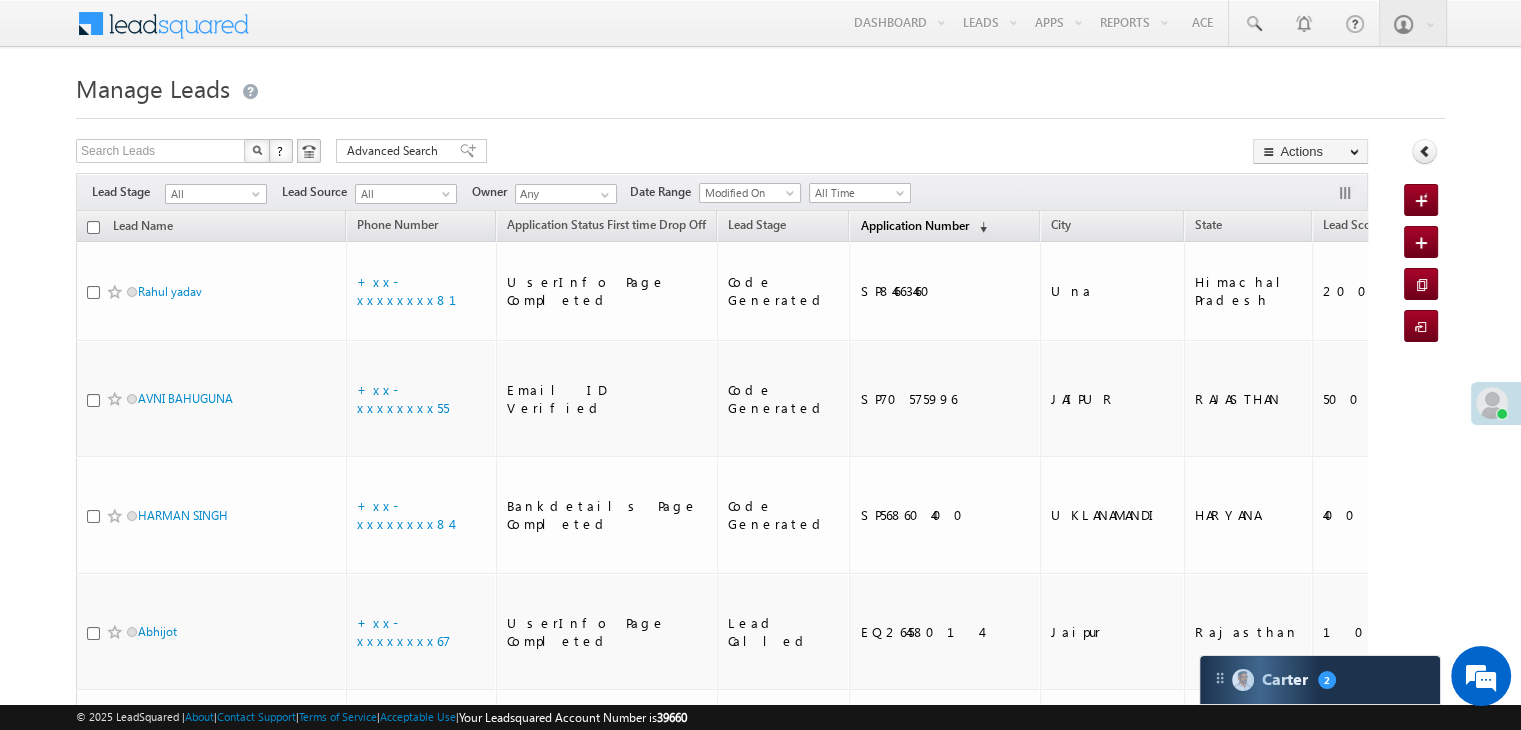 click on "Application Number" at bounding box center [914, 225] 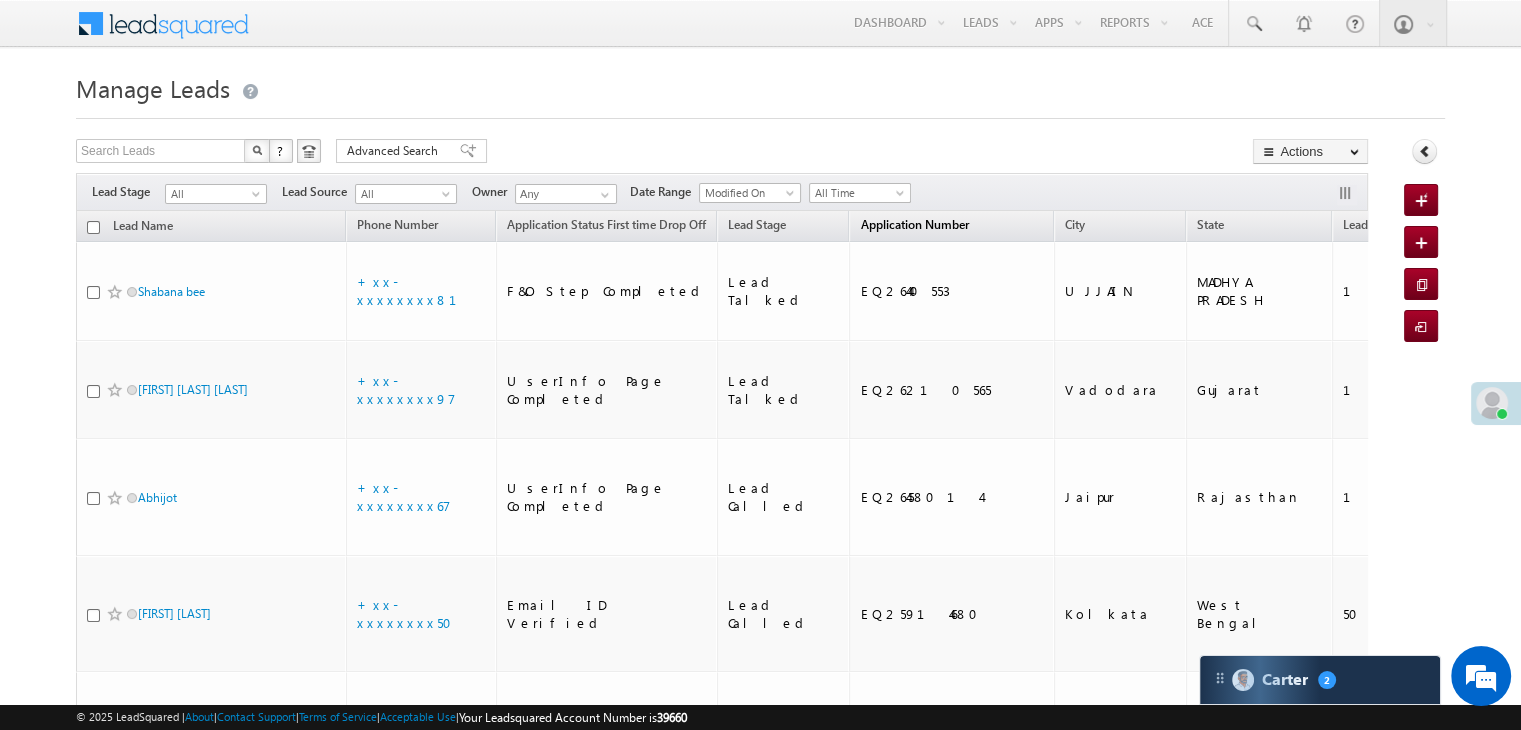 scroll, scrollTop: 0, scrollLeft: 0, axis: both 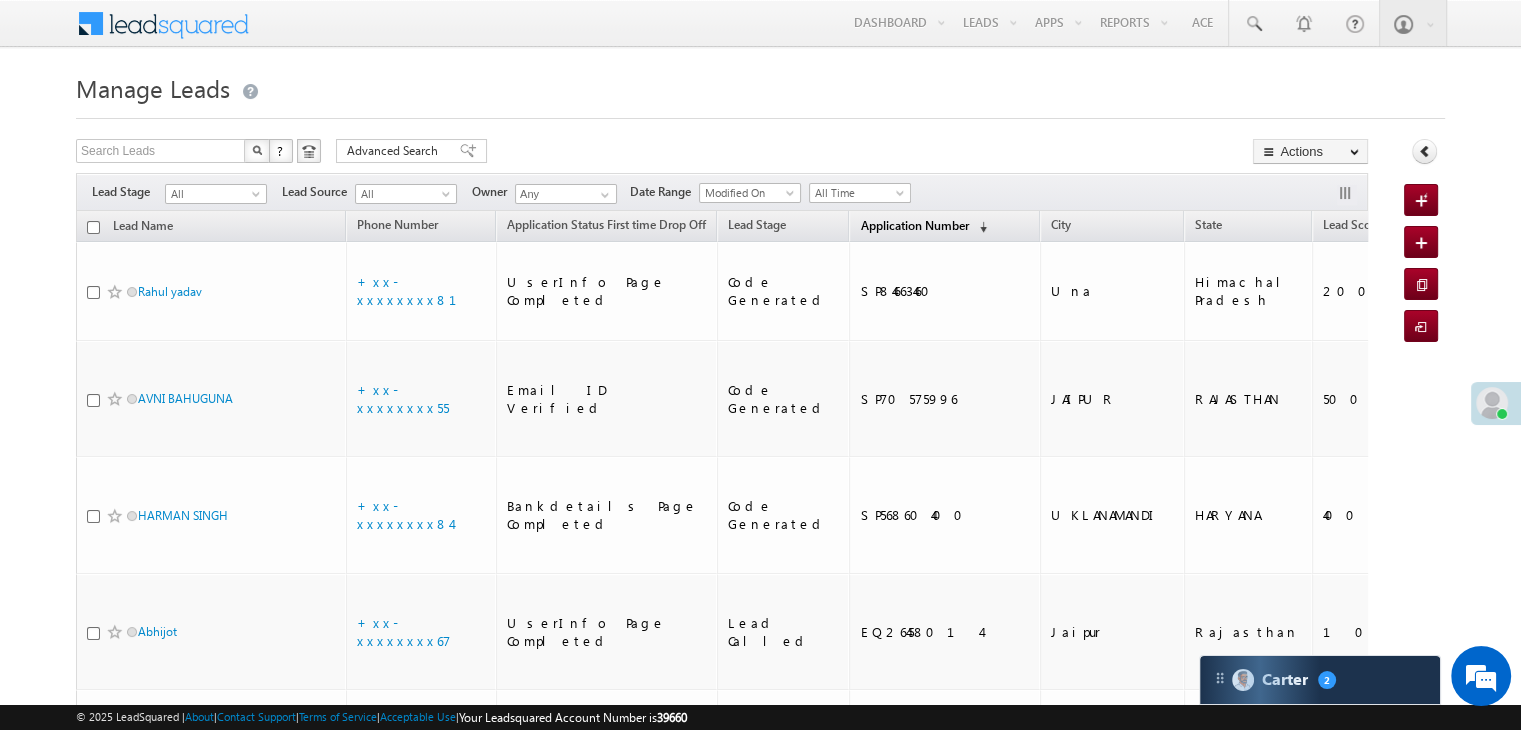 click on "Application Number" at bounding box center (914, 225) 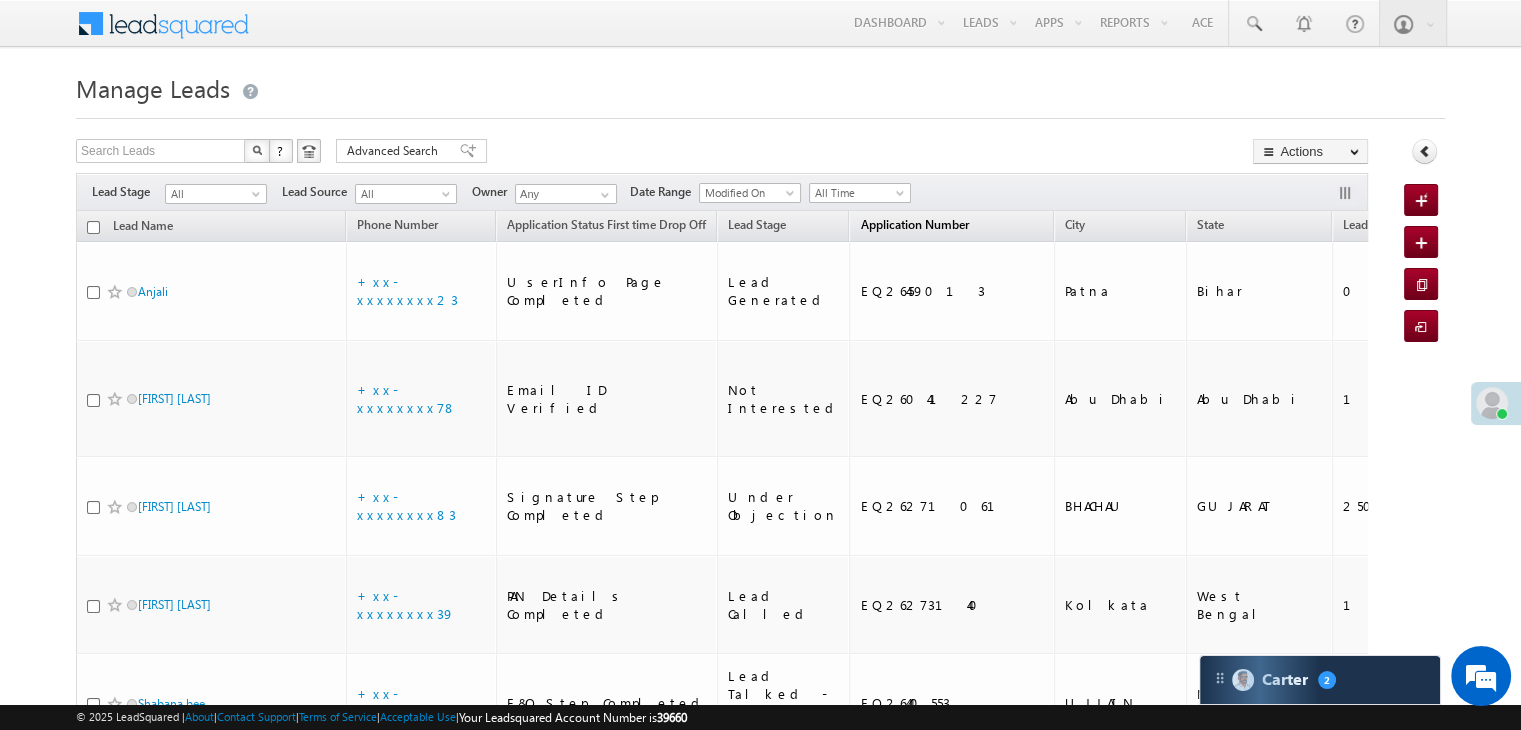 scroll, scrollTop: 0, scrollLeft: 0, axis: both 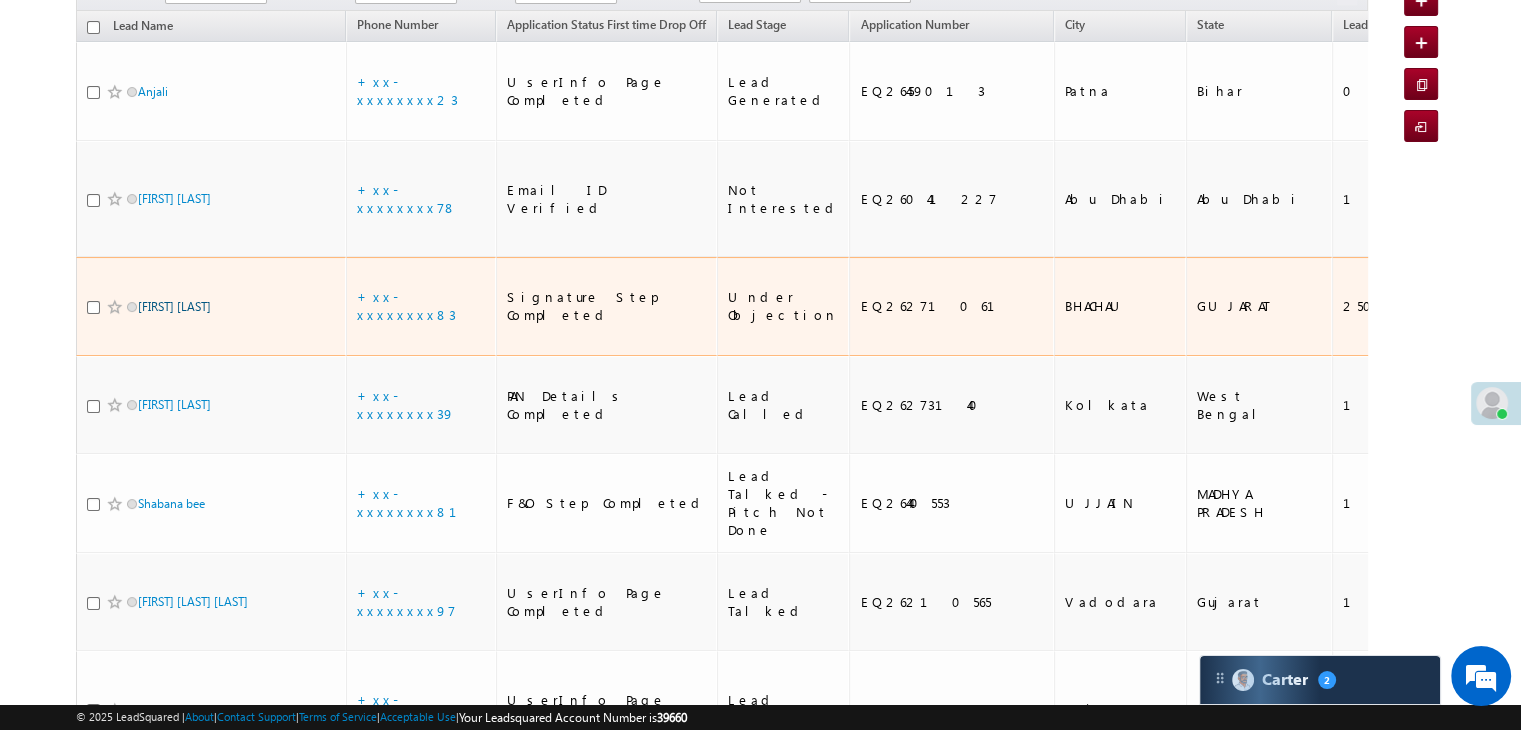 click on "[NAME] [NAME]" at bounding box center [174, 306] 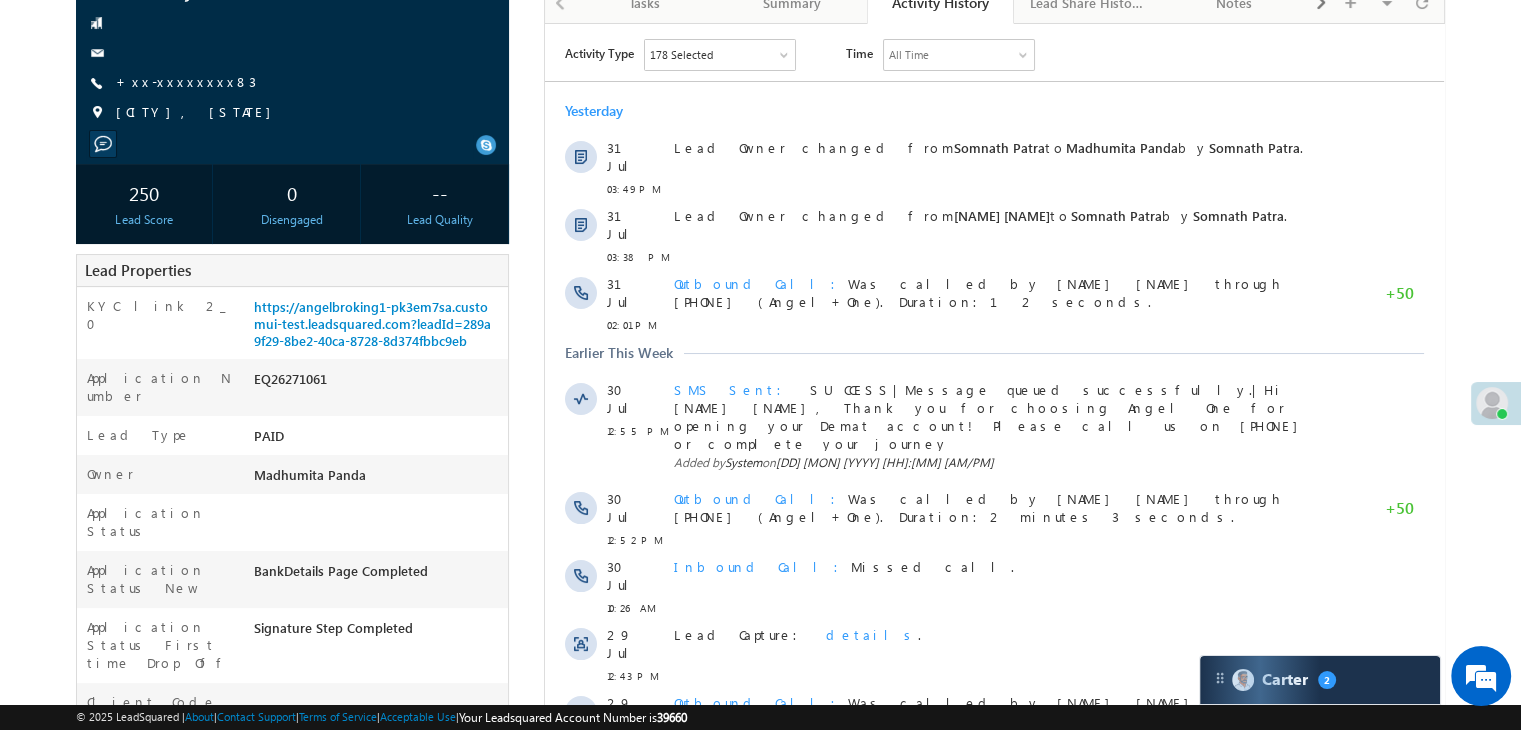 scroll, scrollTop: 0, scrollLeft: 0, axis: both 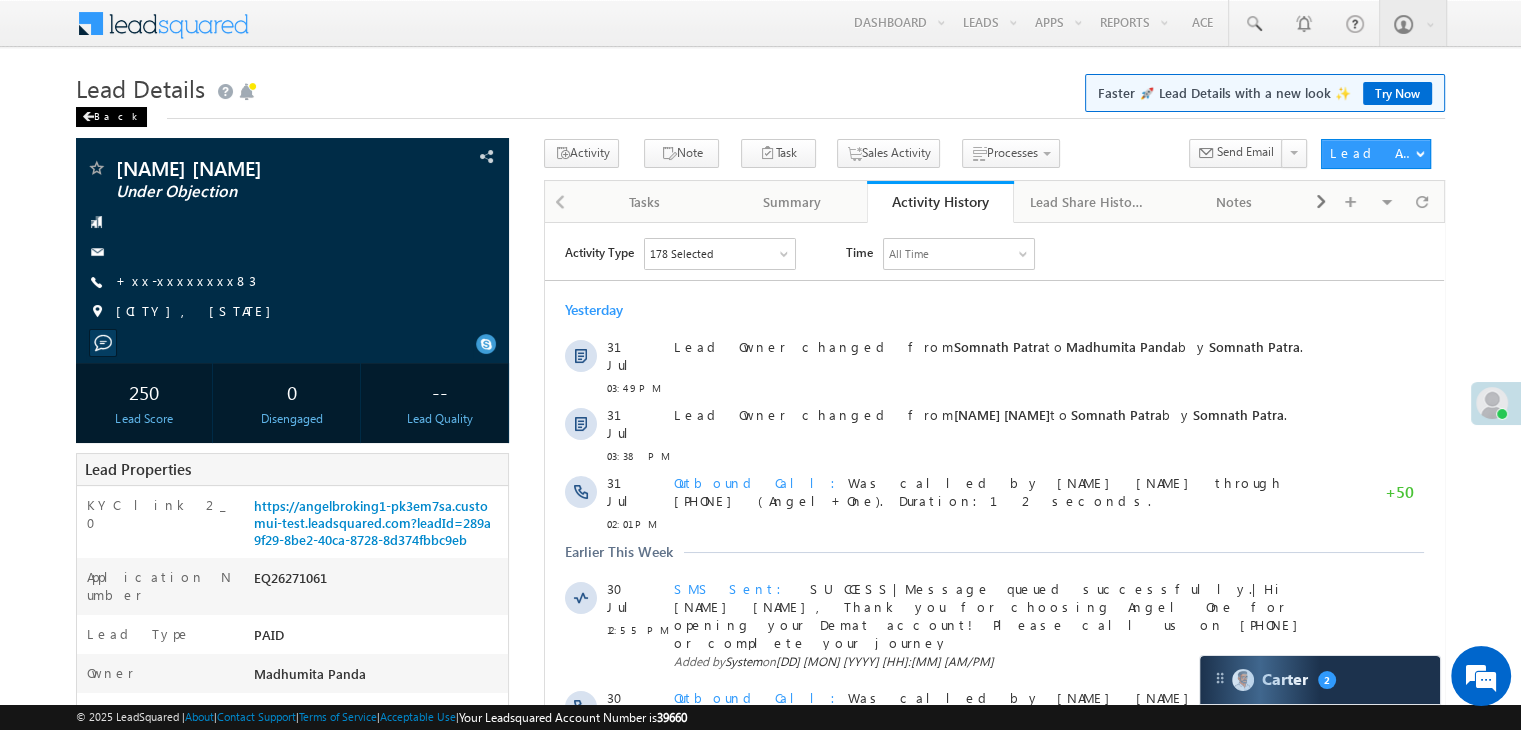 click on "Back" at bounding box center (111, 117) 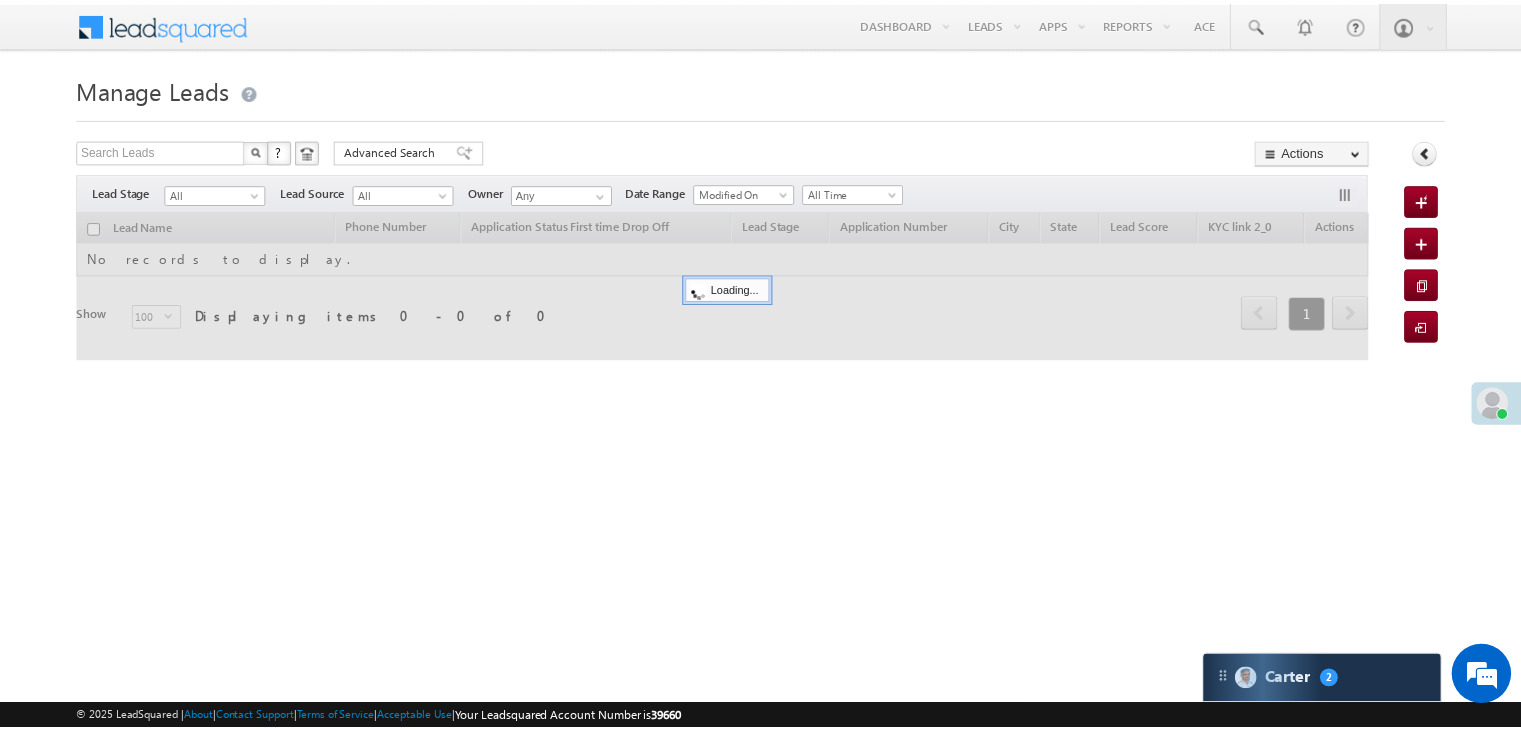 scroll, scrollTop: 0, scrollLeft: 0, axis: both 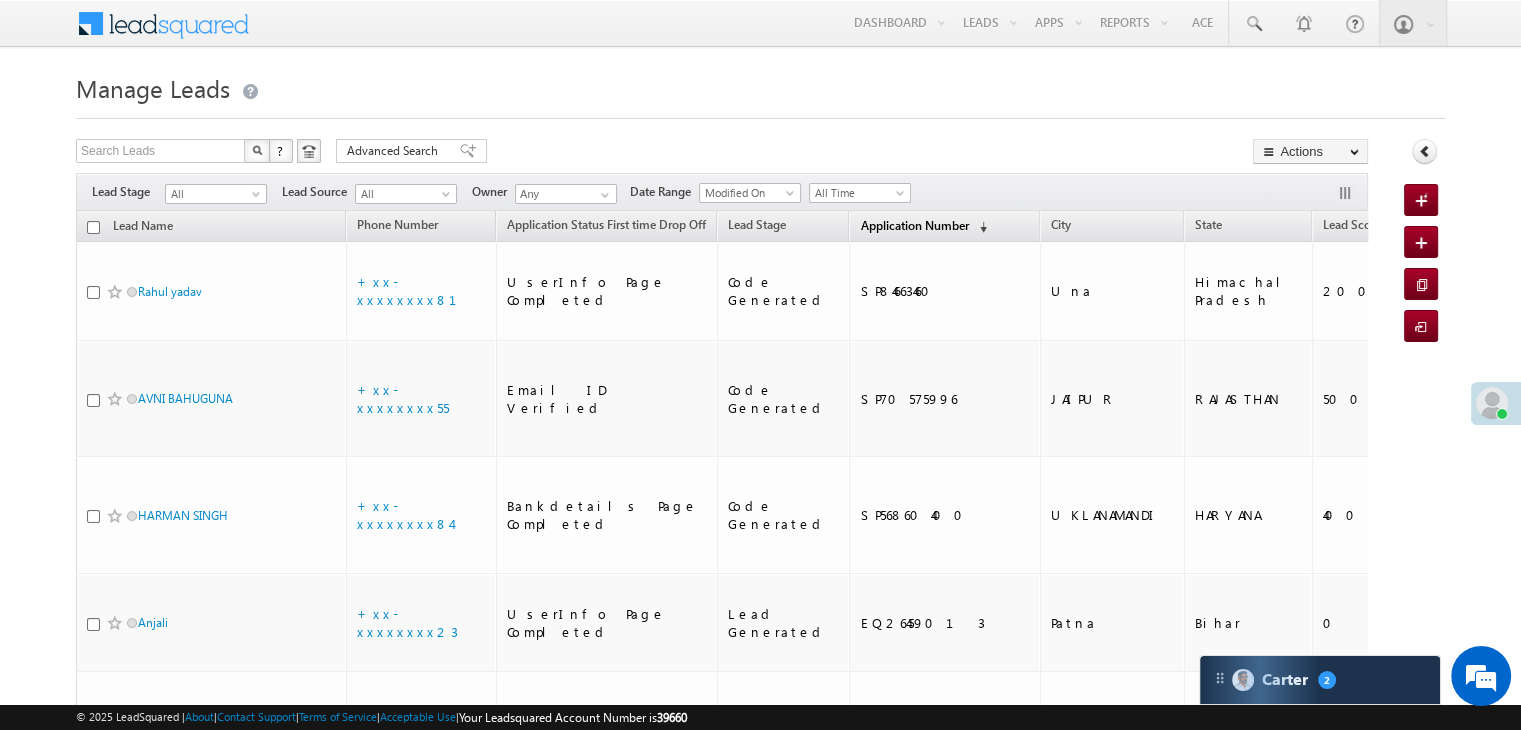 click on "Application Number" at bounding box center (914, 225) 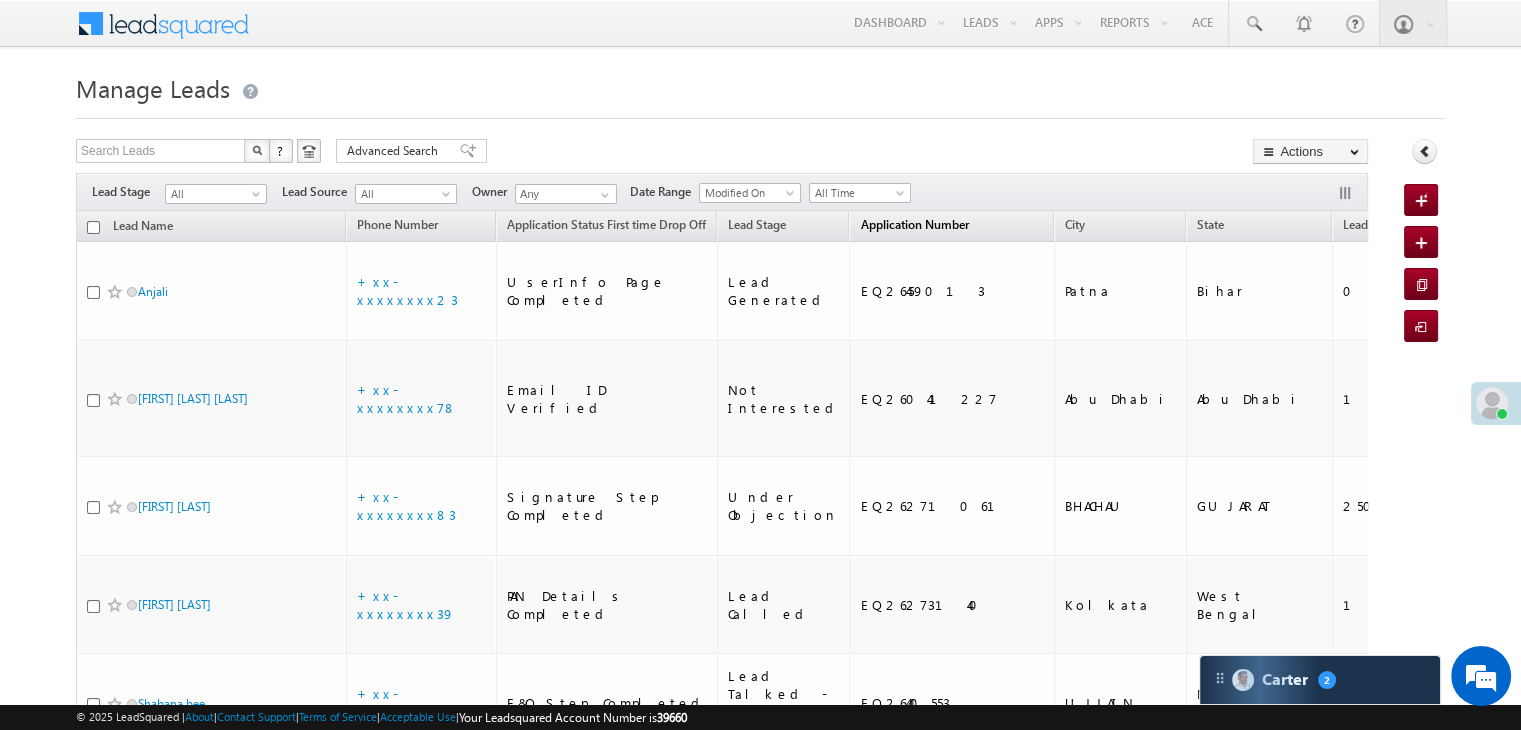 scroll, scrollTop: 0, scrollLeft: 0, axis: both 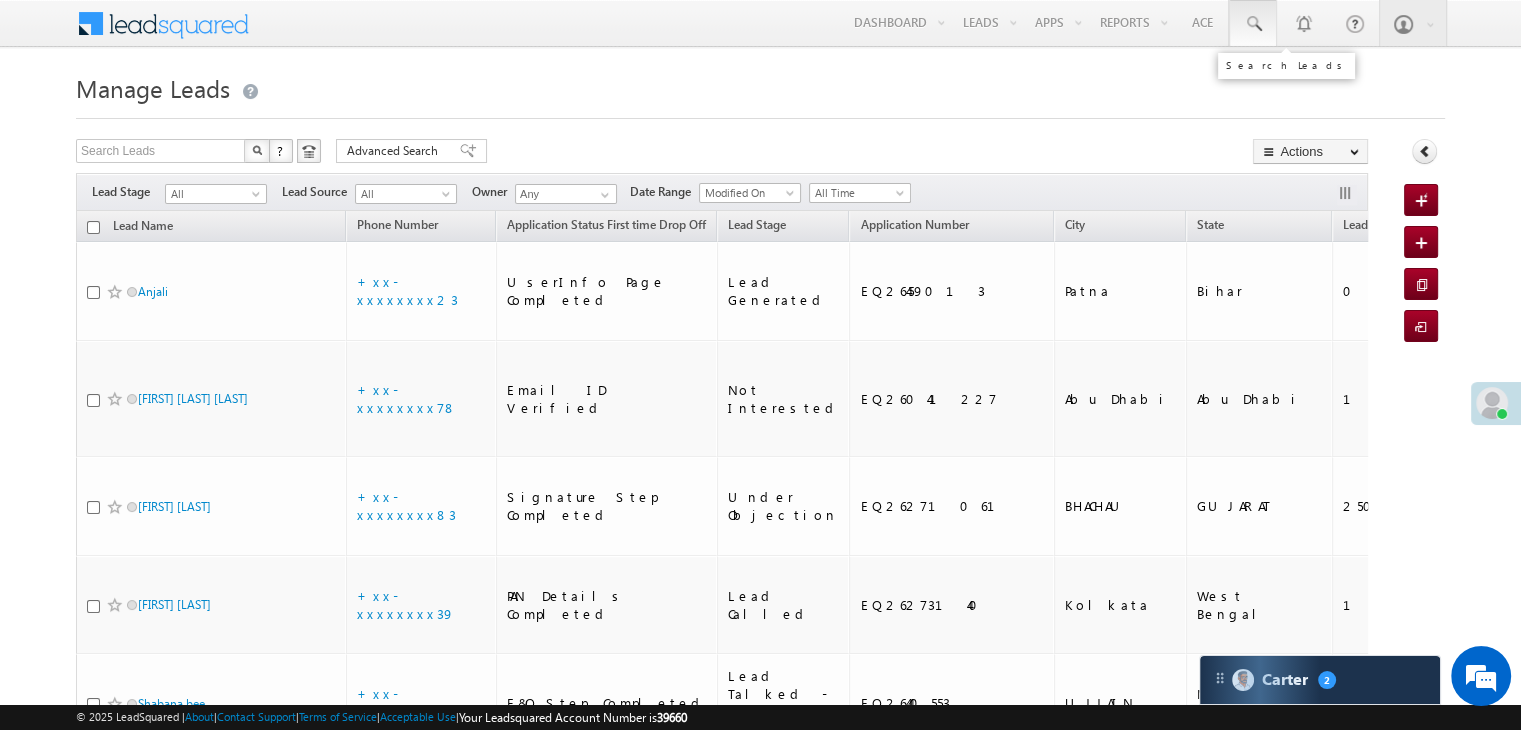 click at bounding box center (1253, 24) 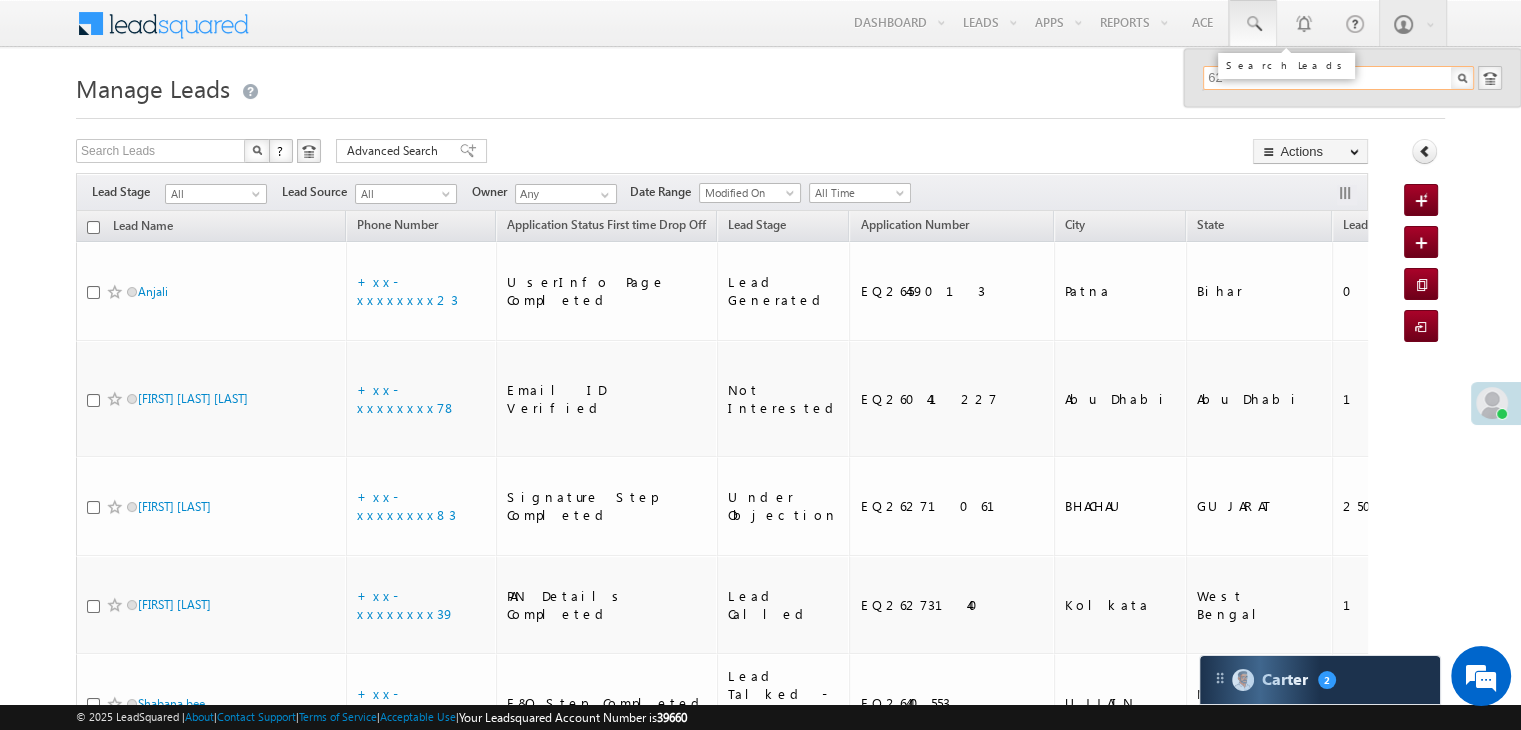 type on "6" 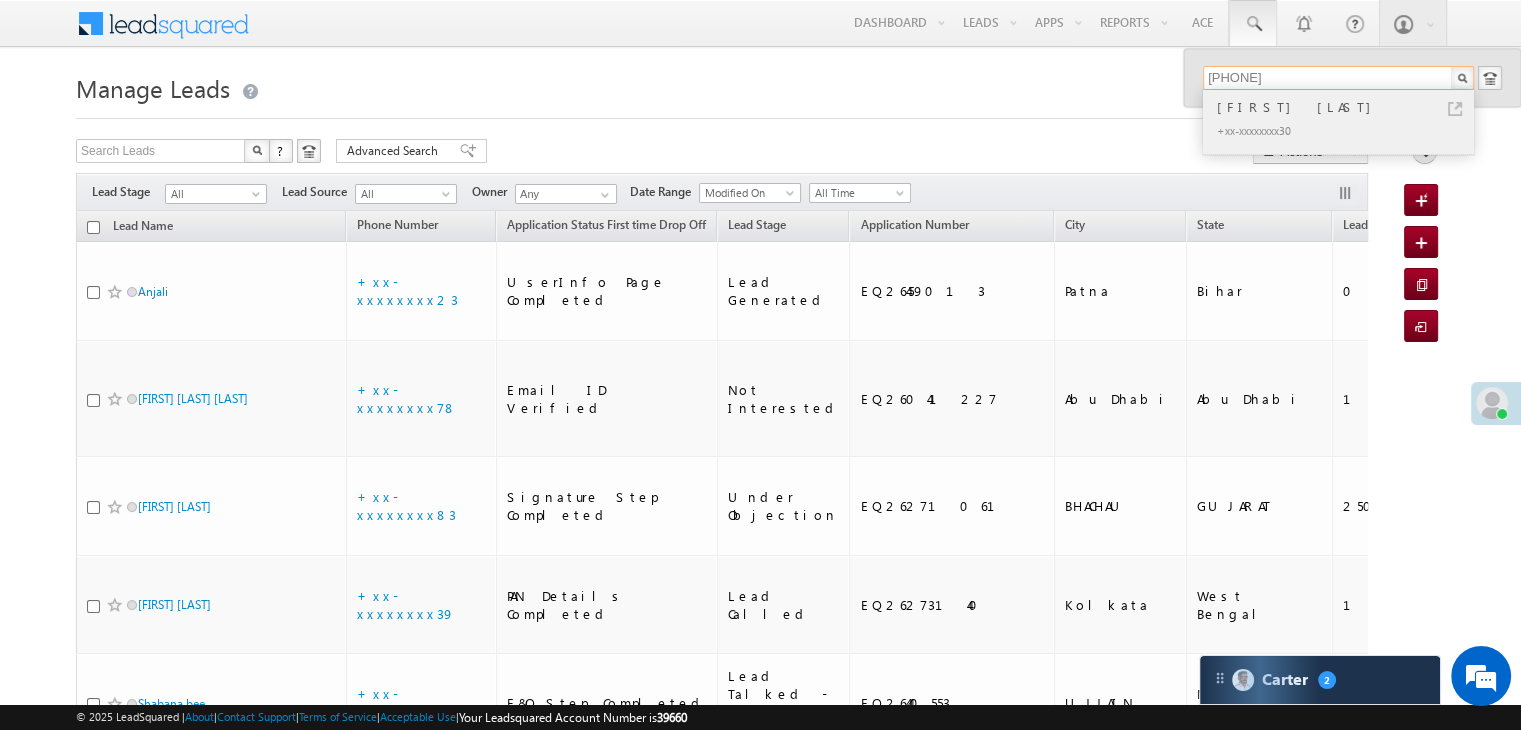 type on "7584007730" 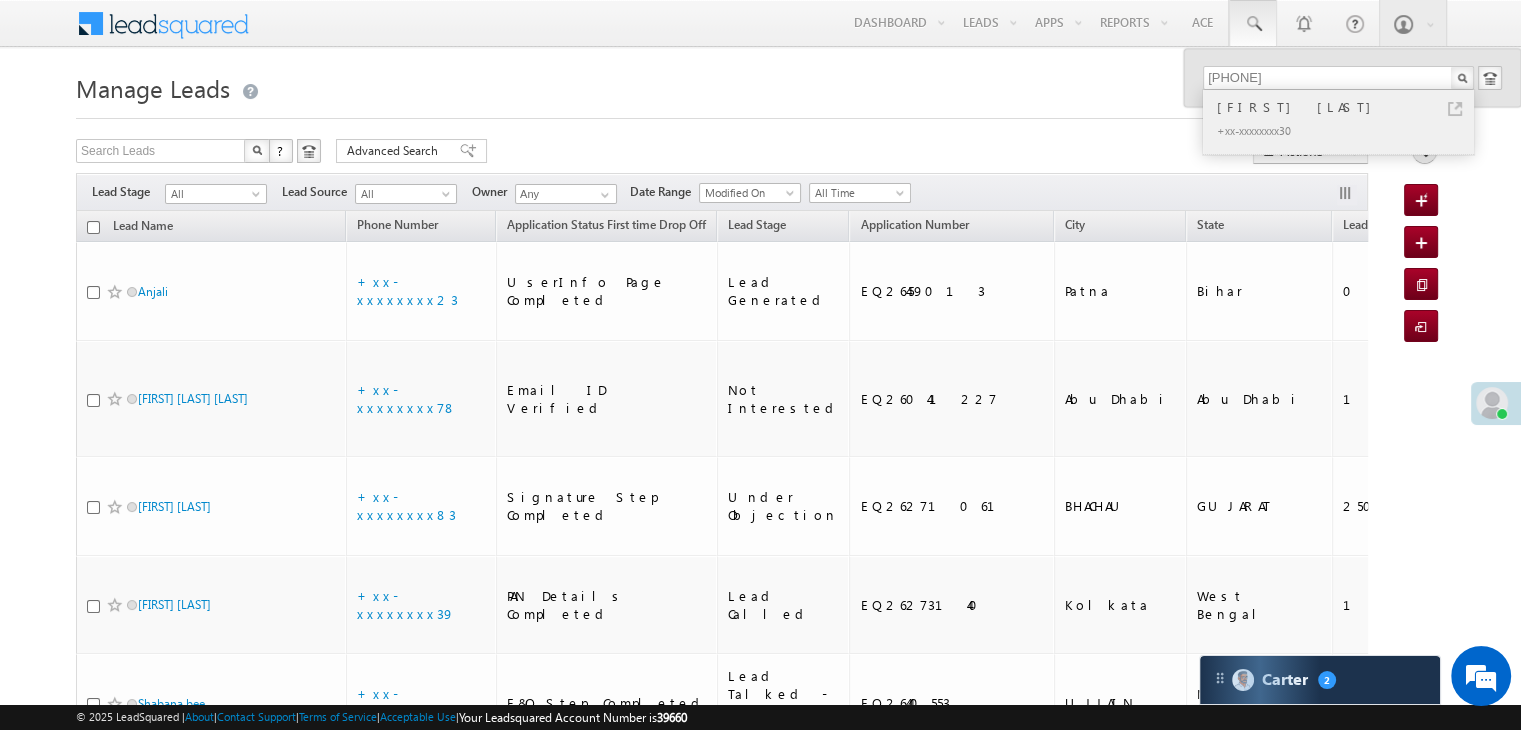 click on "[FIRST] [LAST]" at bounding box center (1347, 107) 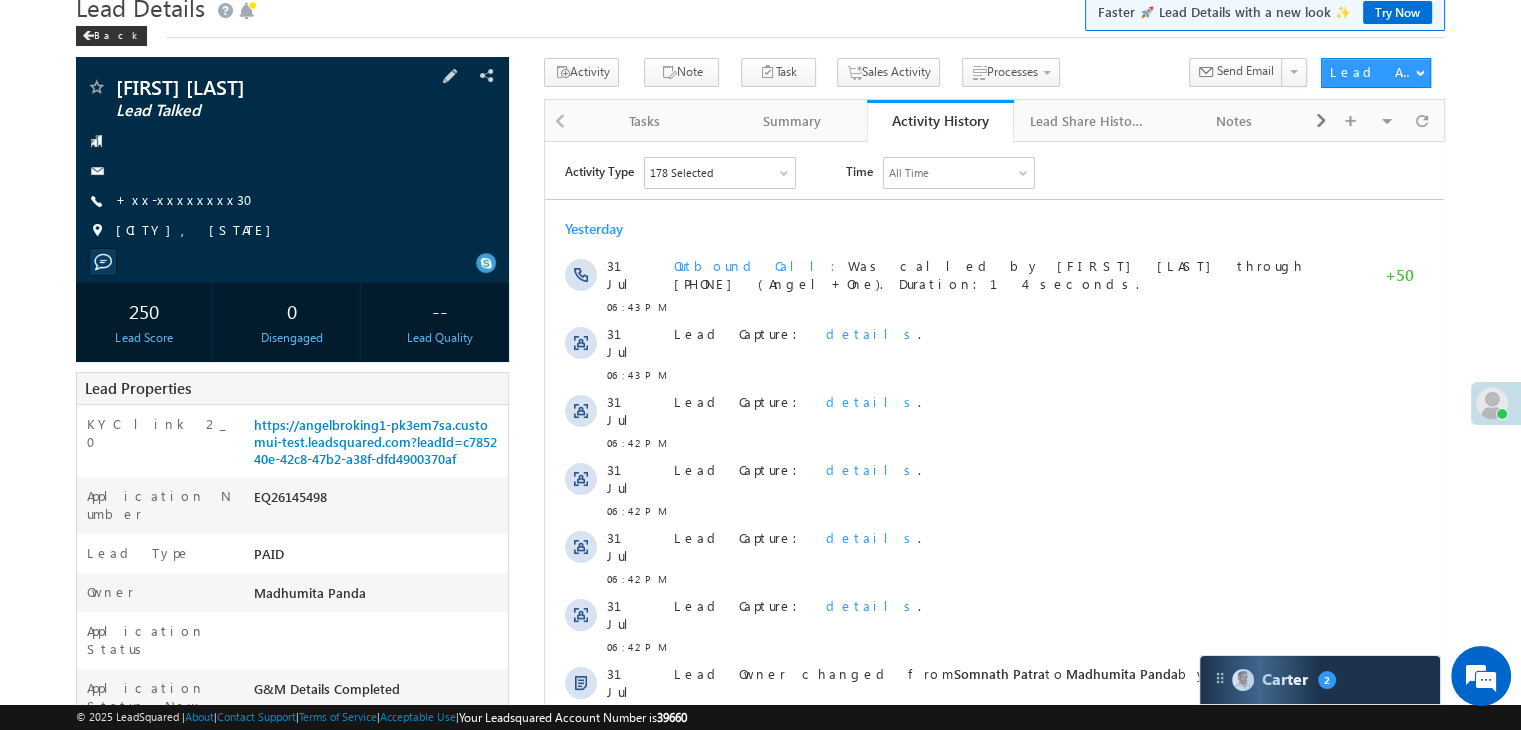 scroll, scrollTop: 200, scrollLeft: 0, axis: vertical 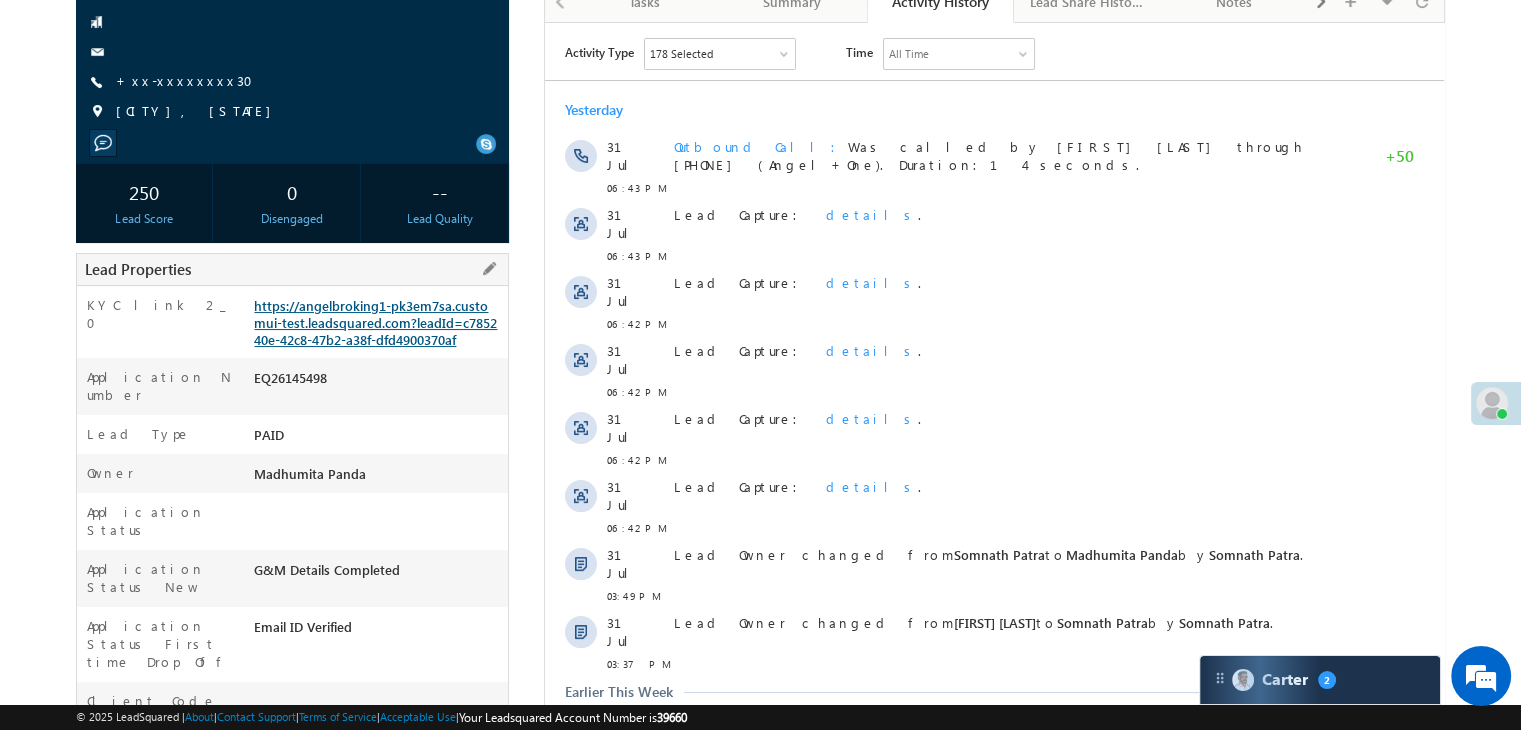 click on "https://angelbroking1-pk3em7sa.customui-test.leadsquared.com?leadId=c785240e-42c8-47b2-a38f-dfd4900370af" at bounding box center (375, 322) 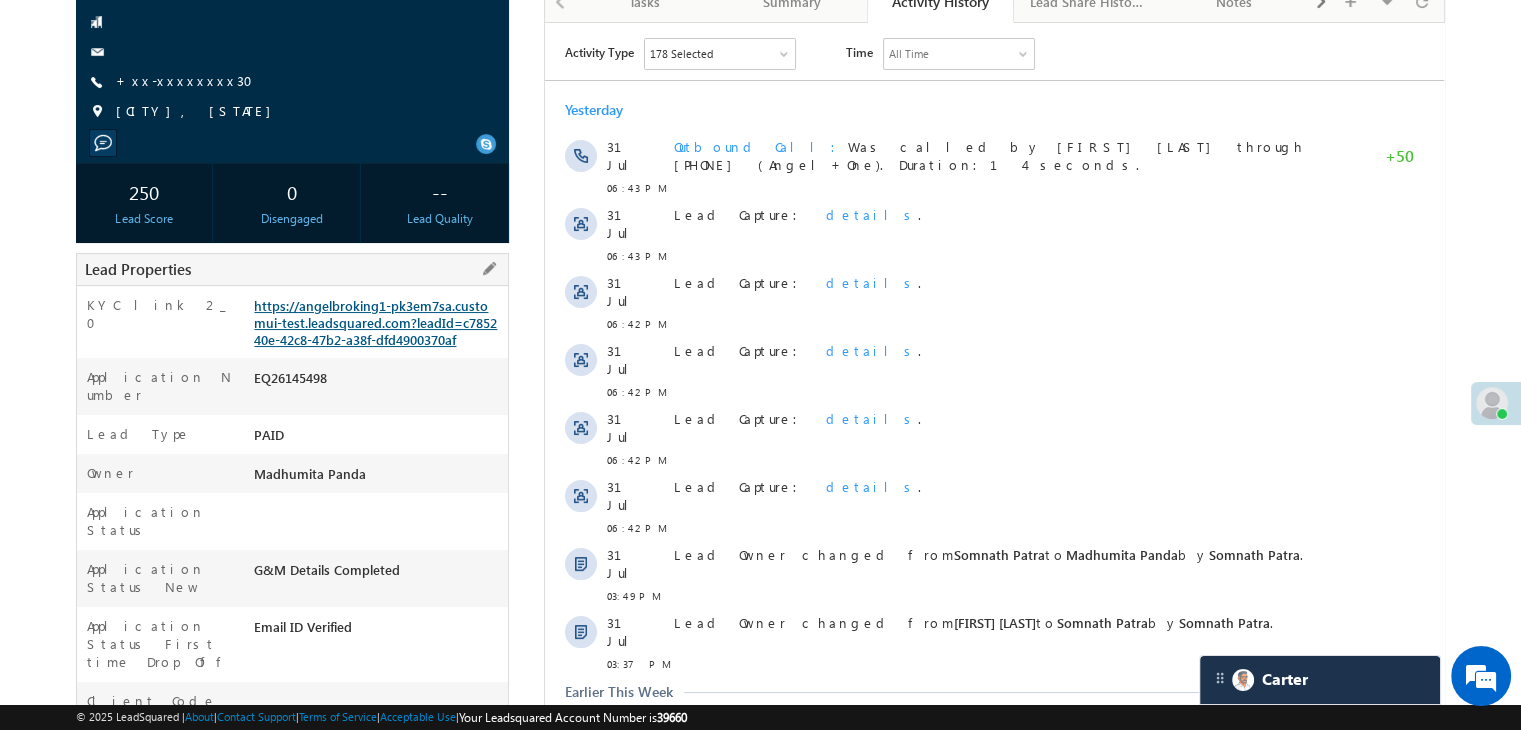 scroll, scrollTop: 0, scrollLeft: 0, axis: both 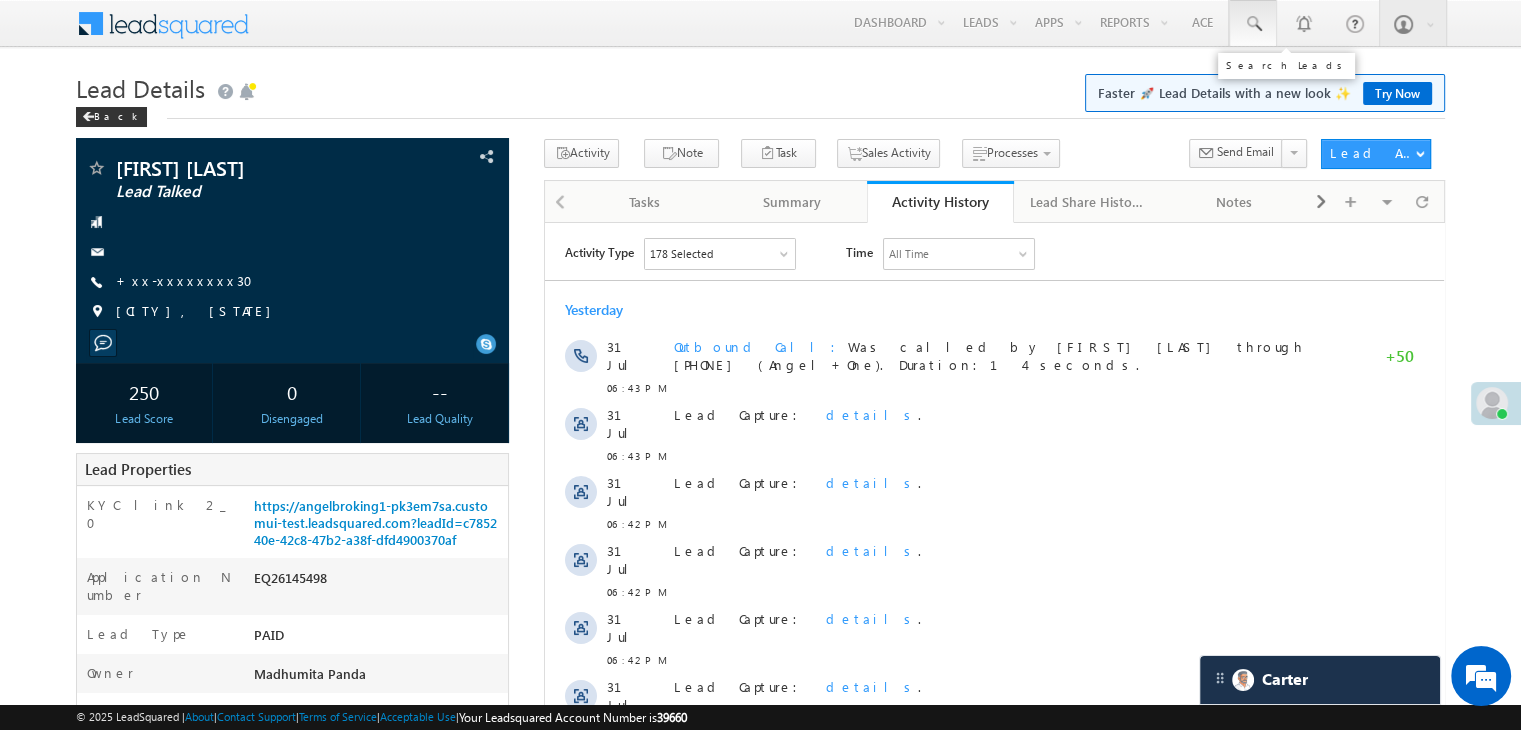 click at bounding box center [1253, 24] 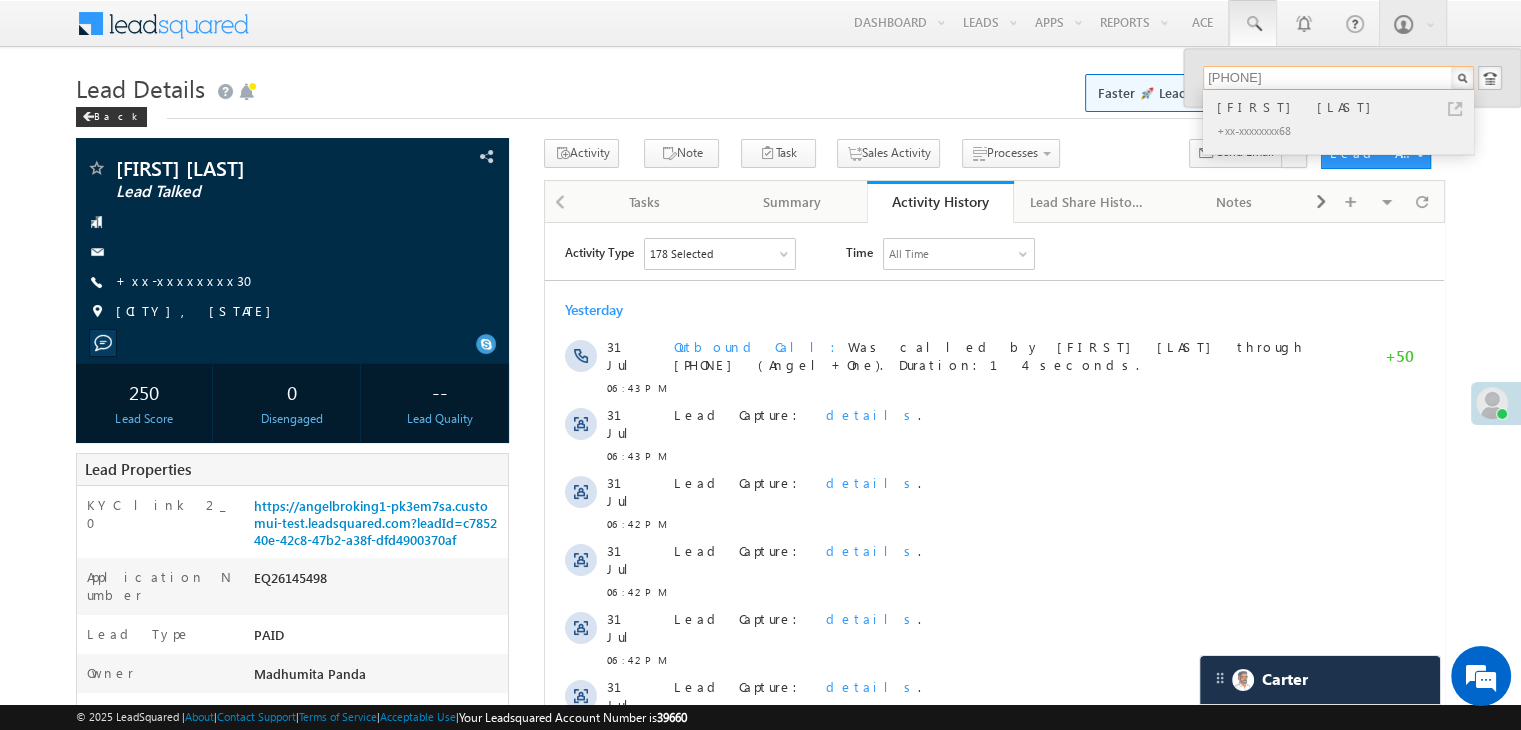 type on "[PHONE]" 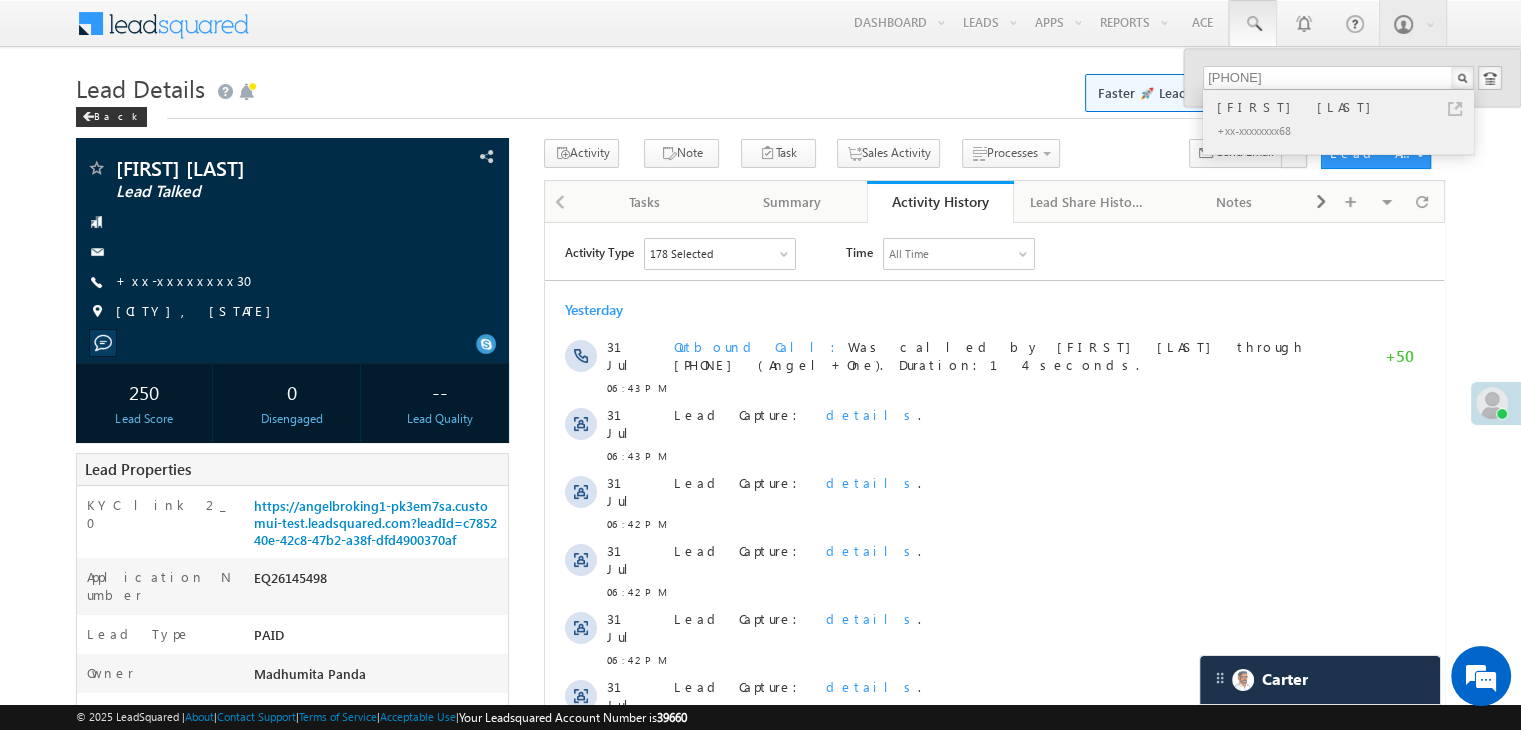 click on "[FIRST] [LAST]" at bounding box center (1347, 107) 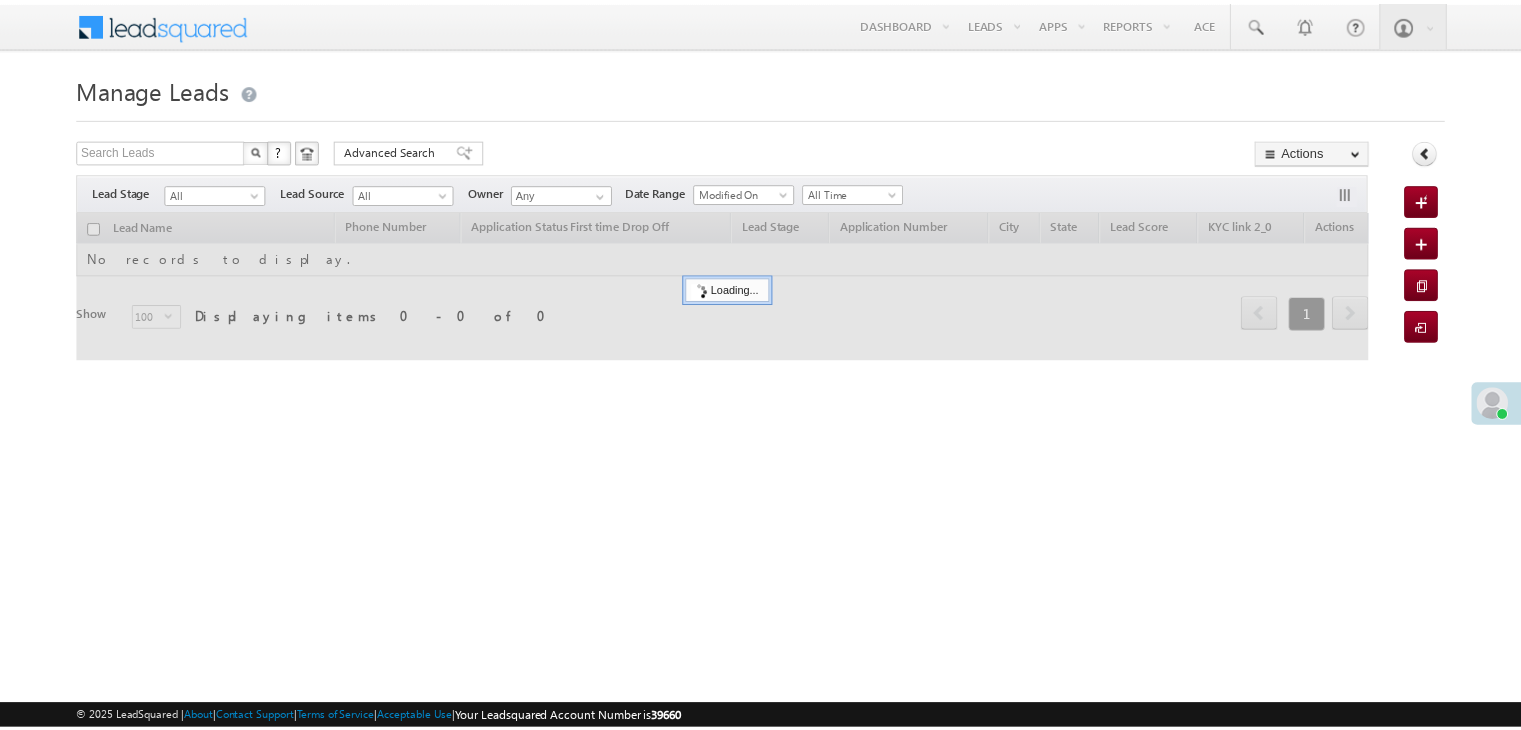 scroll, scrollTop: 0, scrollLeft: 0, axis: both 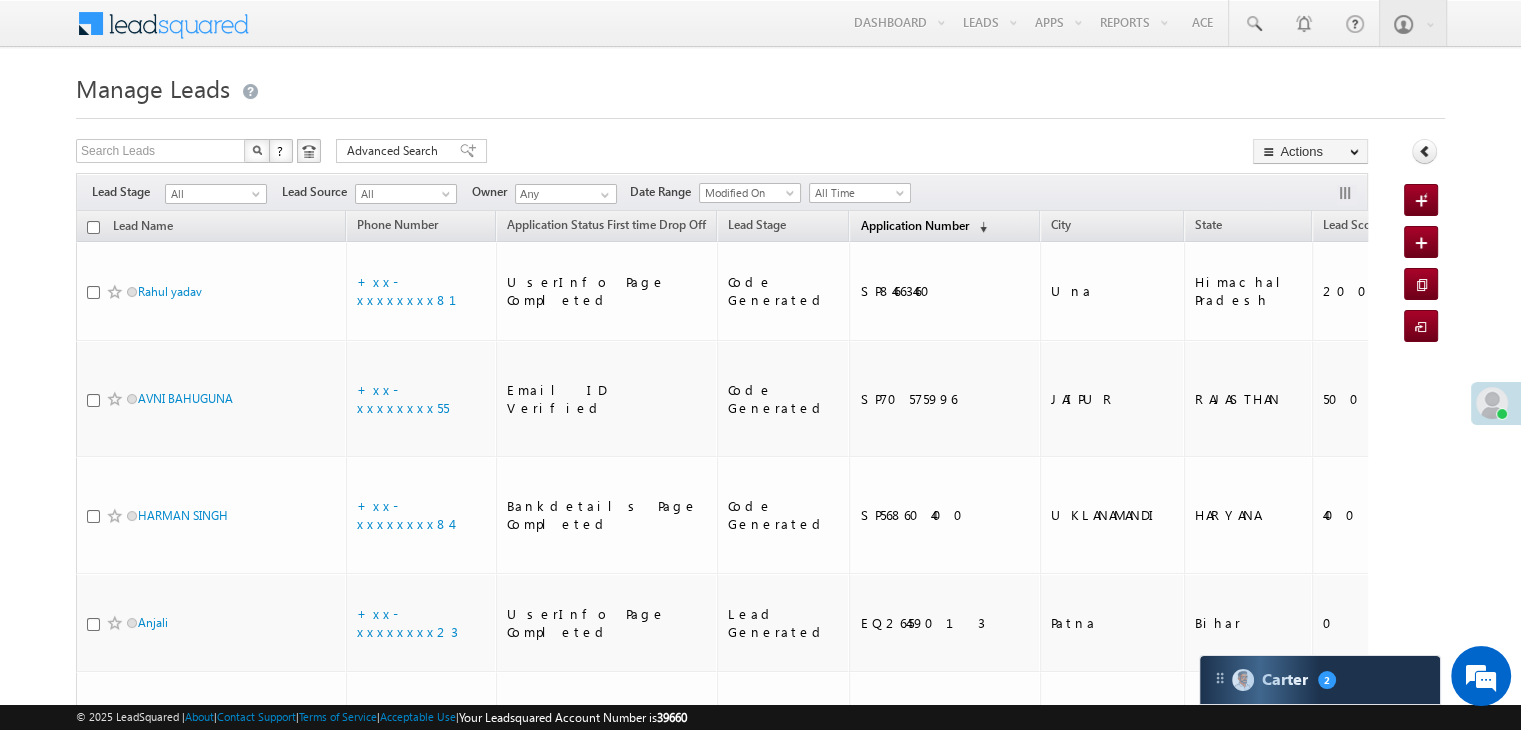 click on "Application Number" at bounding box center [914, 225] 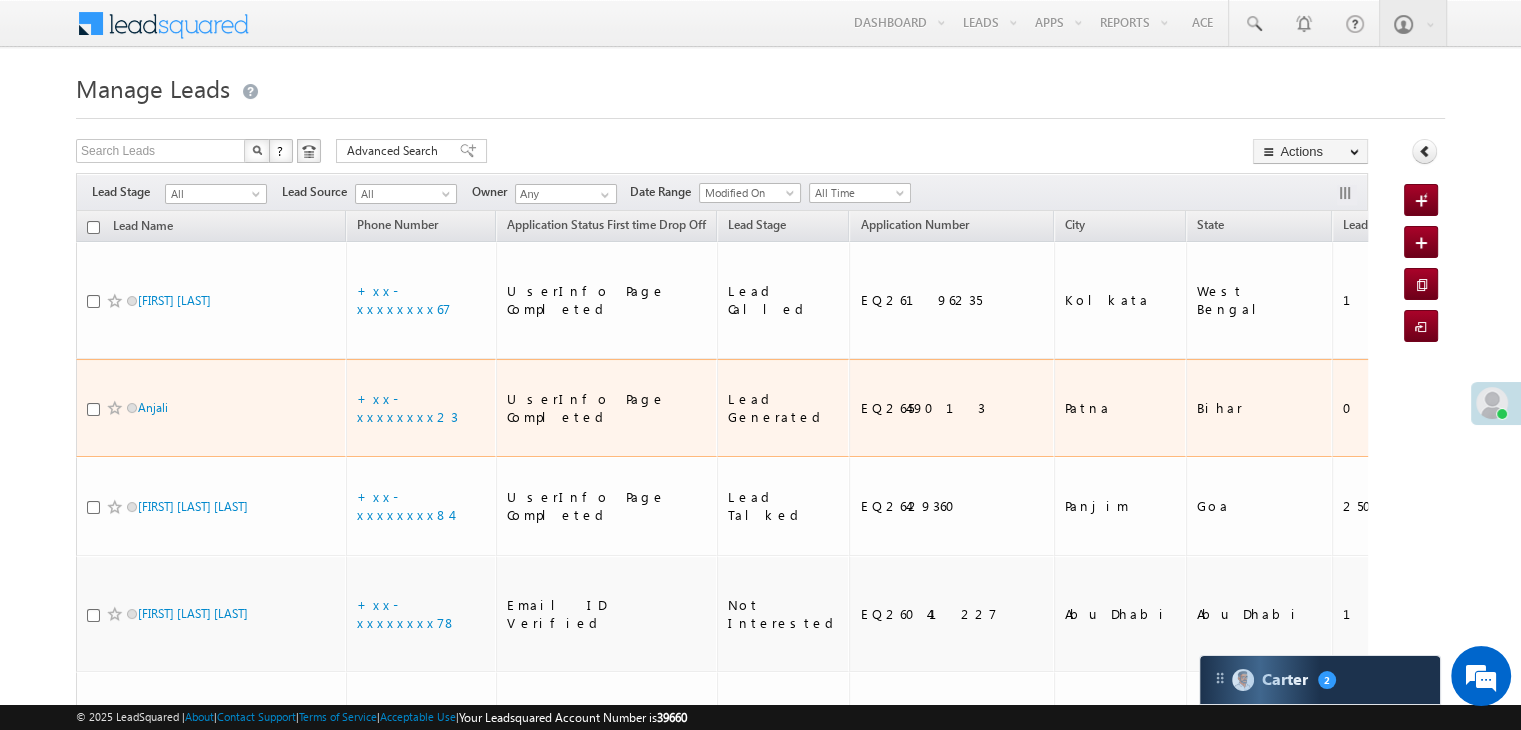 scroll, scrollTop: 0, scrollLeft: 0, axis: both 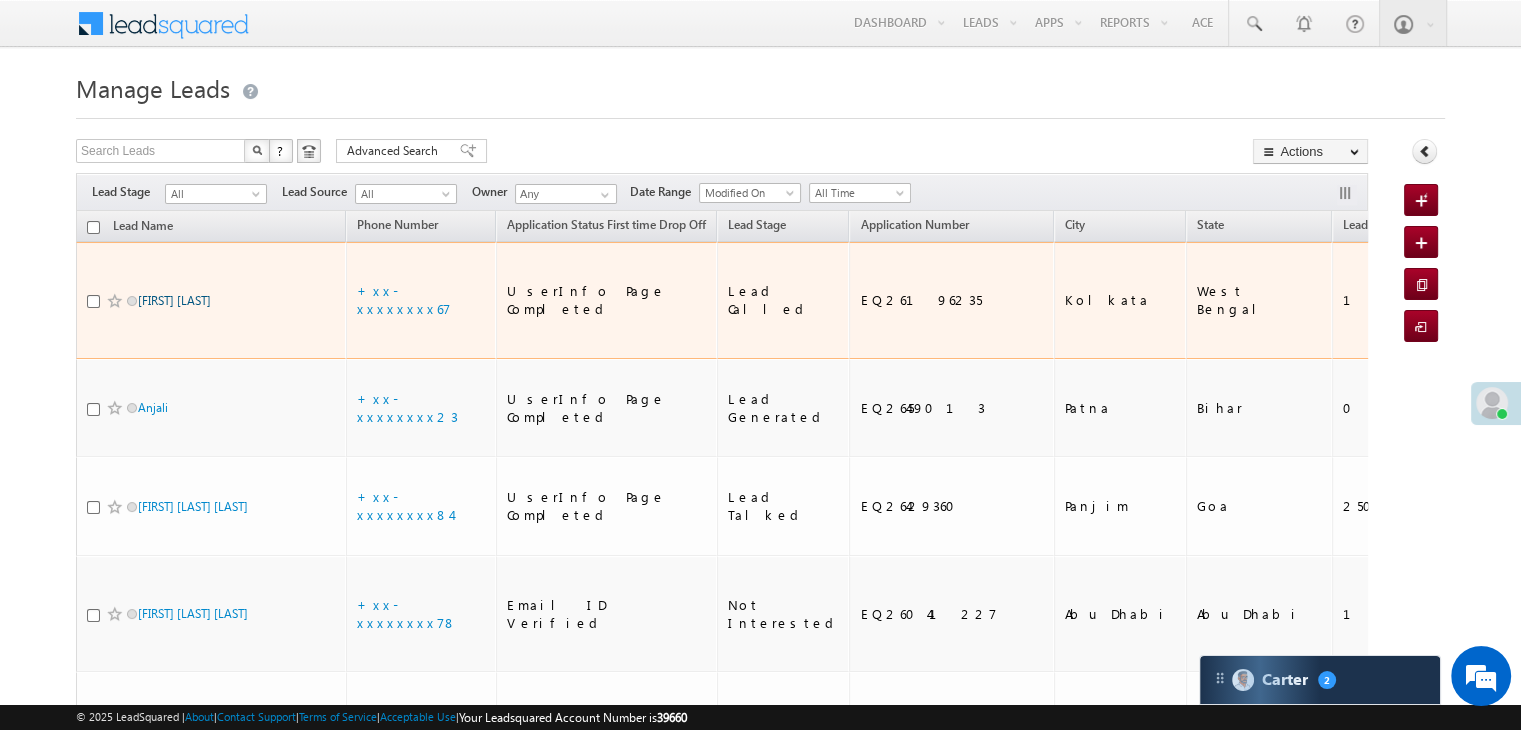 click on "[FIRST] [LAST]" at bounding box center (174, 300) 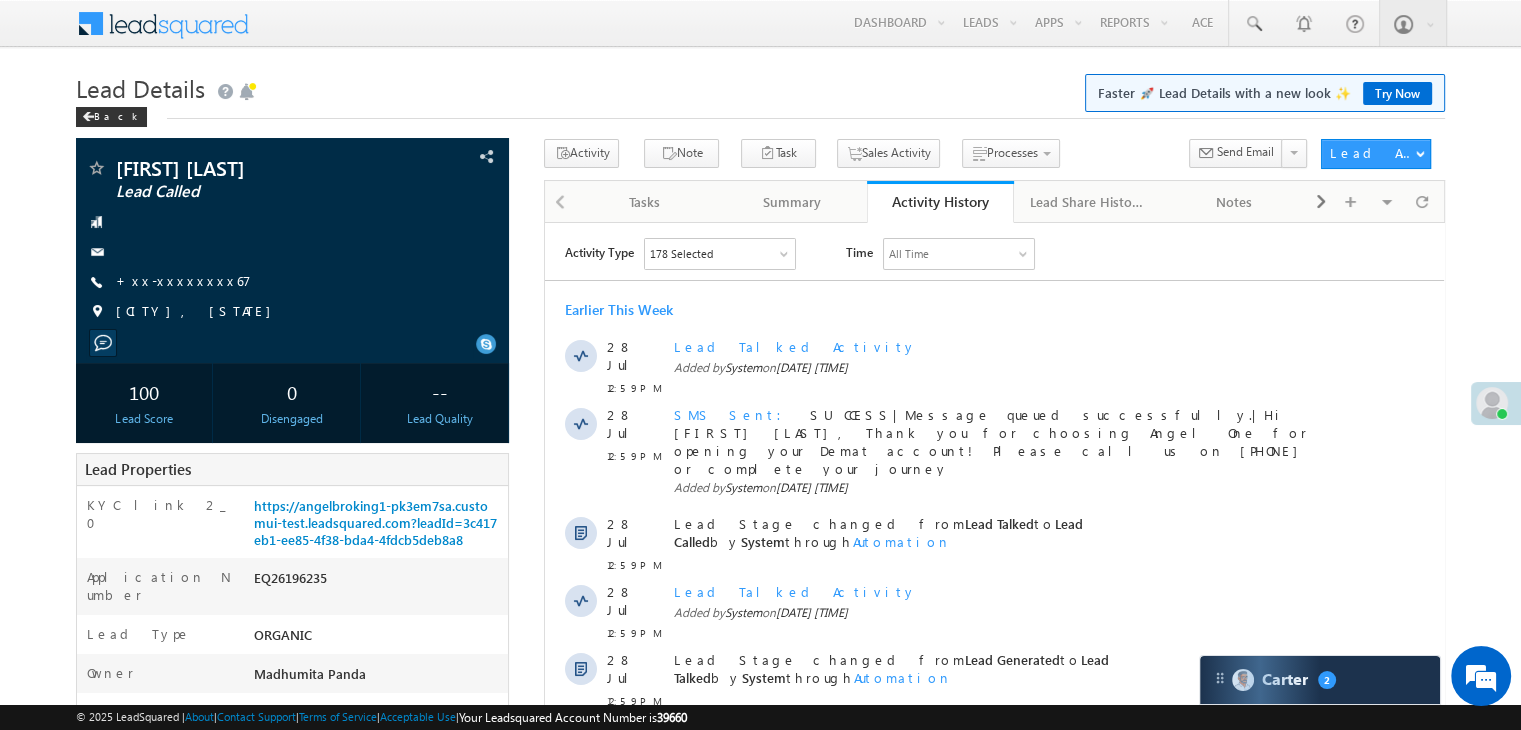 scroll, scrollTop: 0, scrollLeft: 0, axis: both 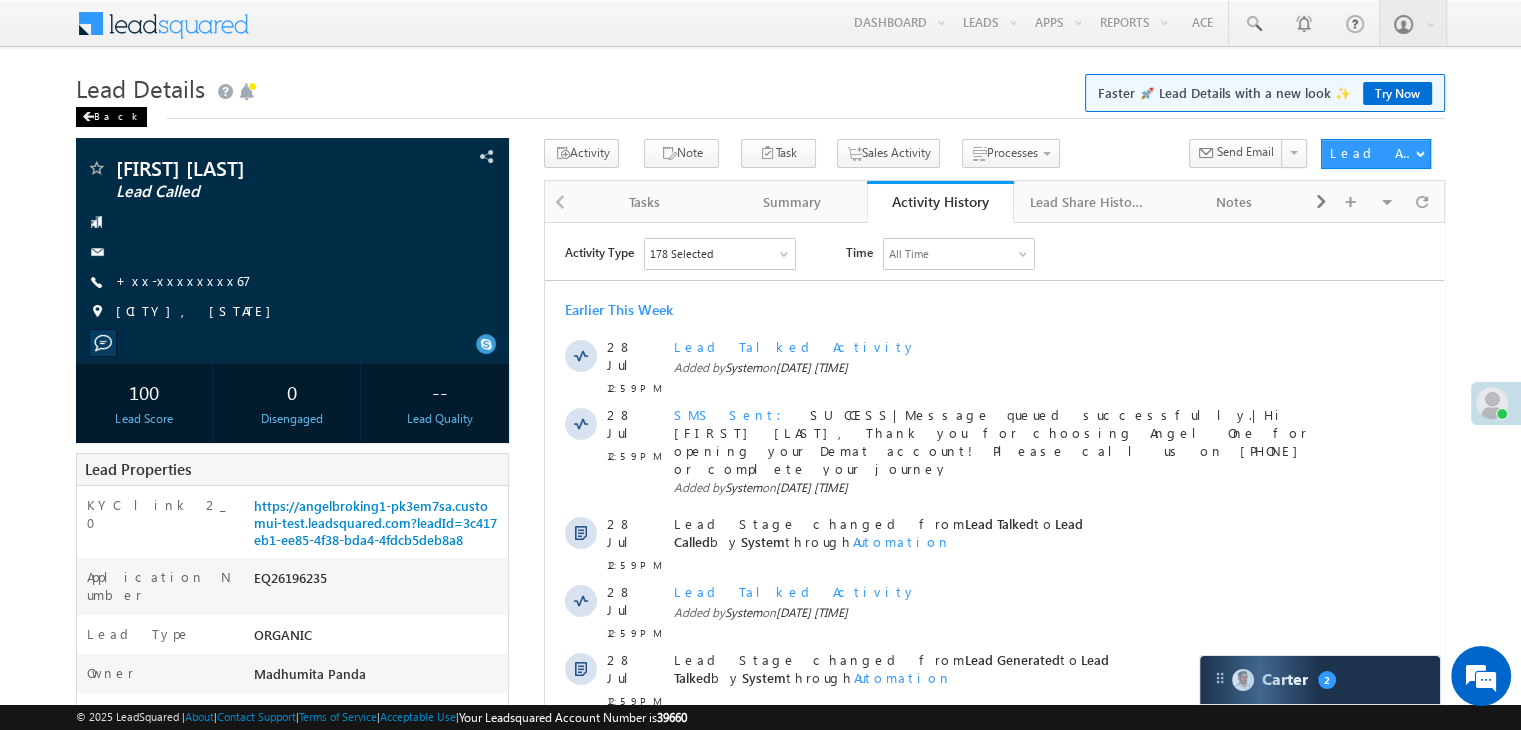 click at bounding box center (88, 117) 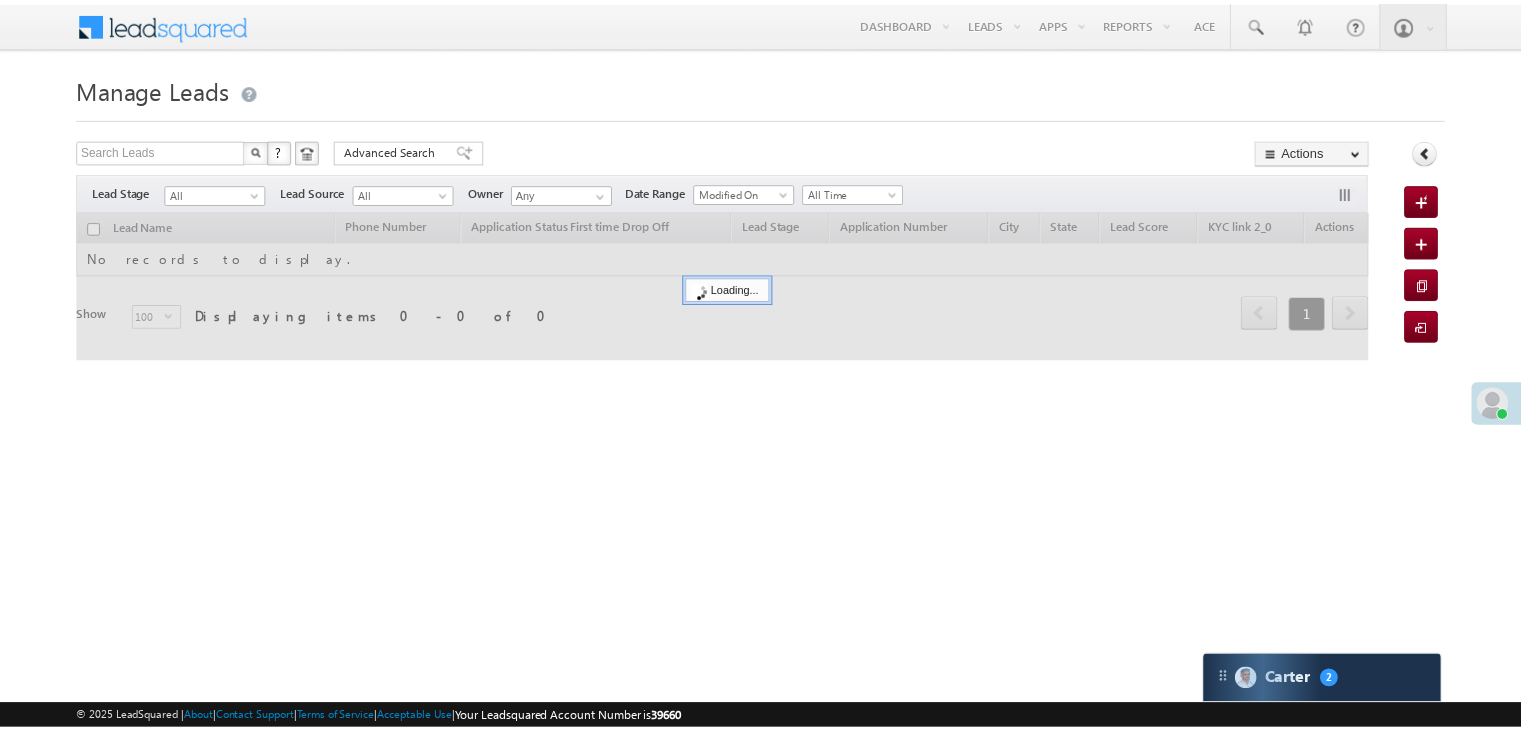 scroll, scrollTop: 0, scrollLeft: 0, axis: both 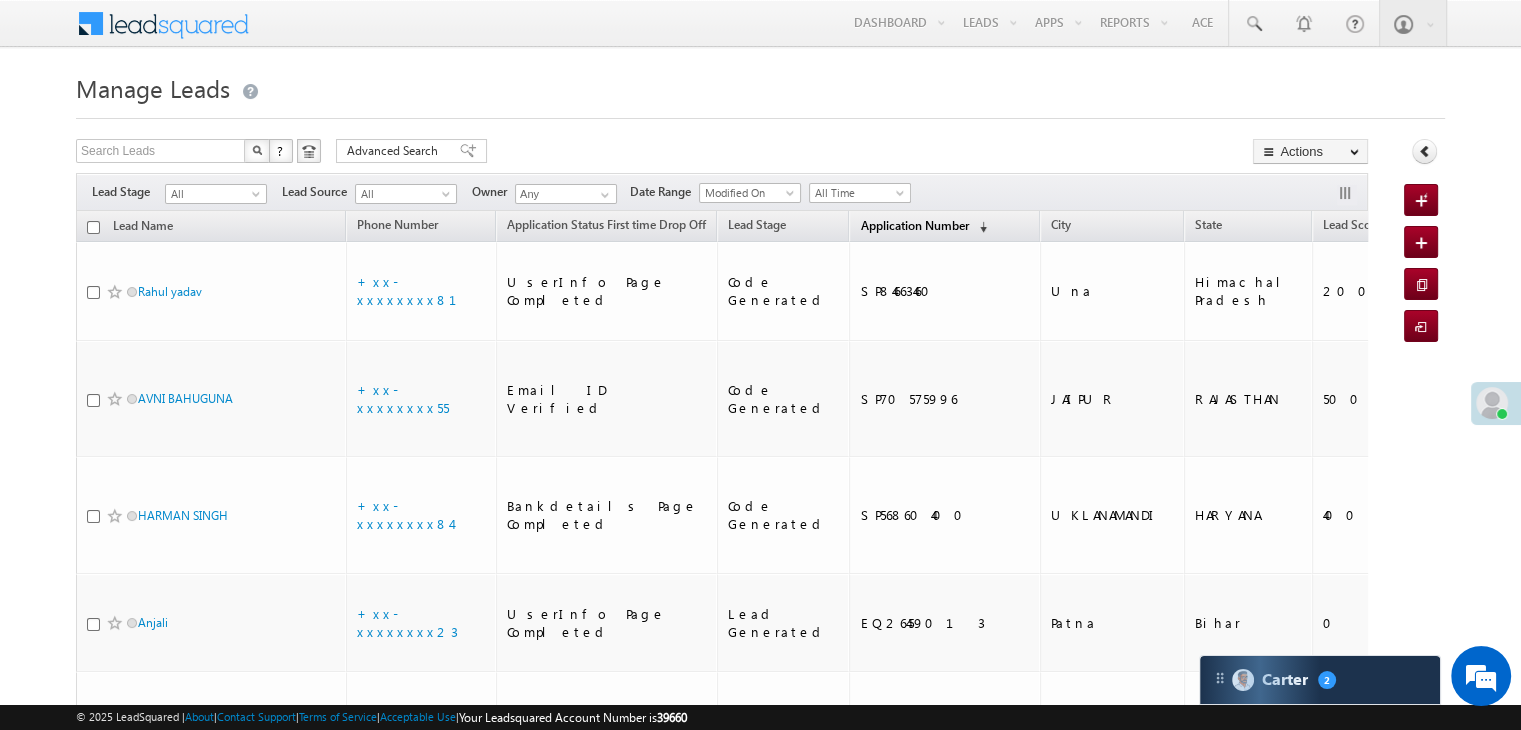 click on "Application Number" at bounding box center [914, 225] 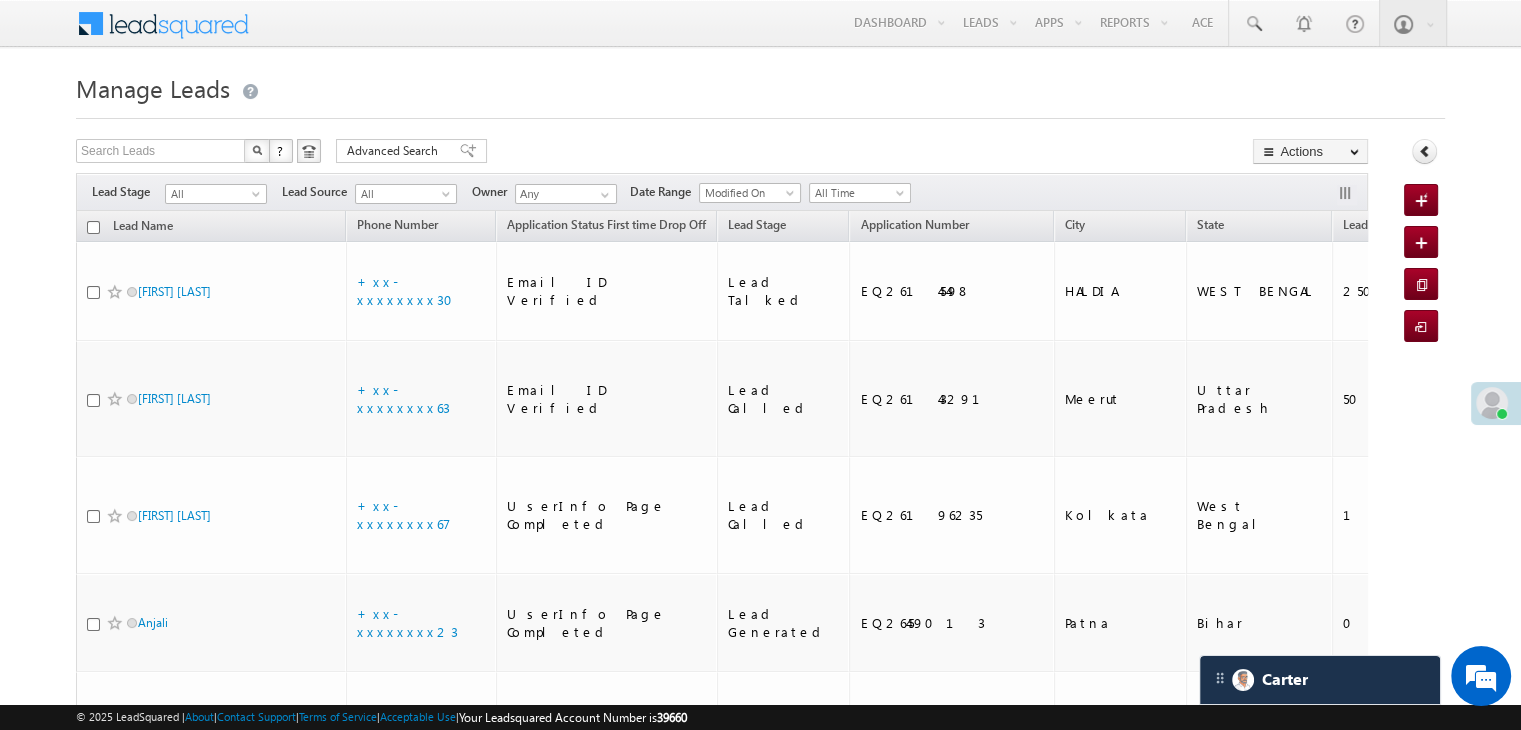 scroll, scrollTop: 0, scrollLeft: 0, axis: both 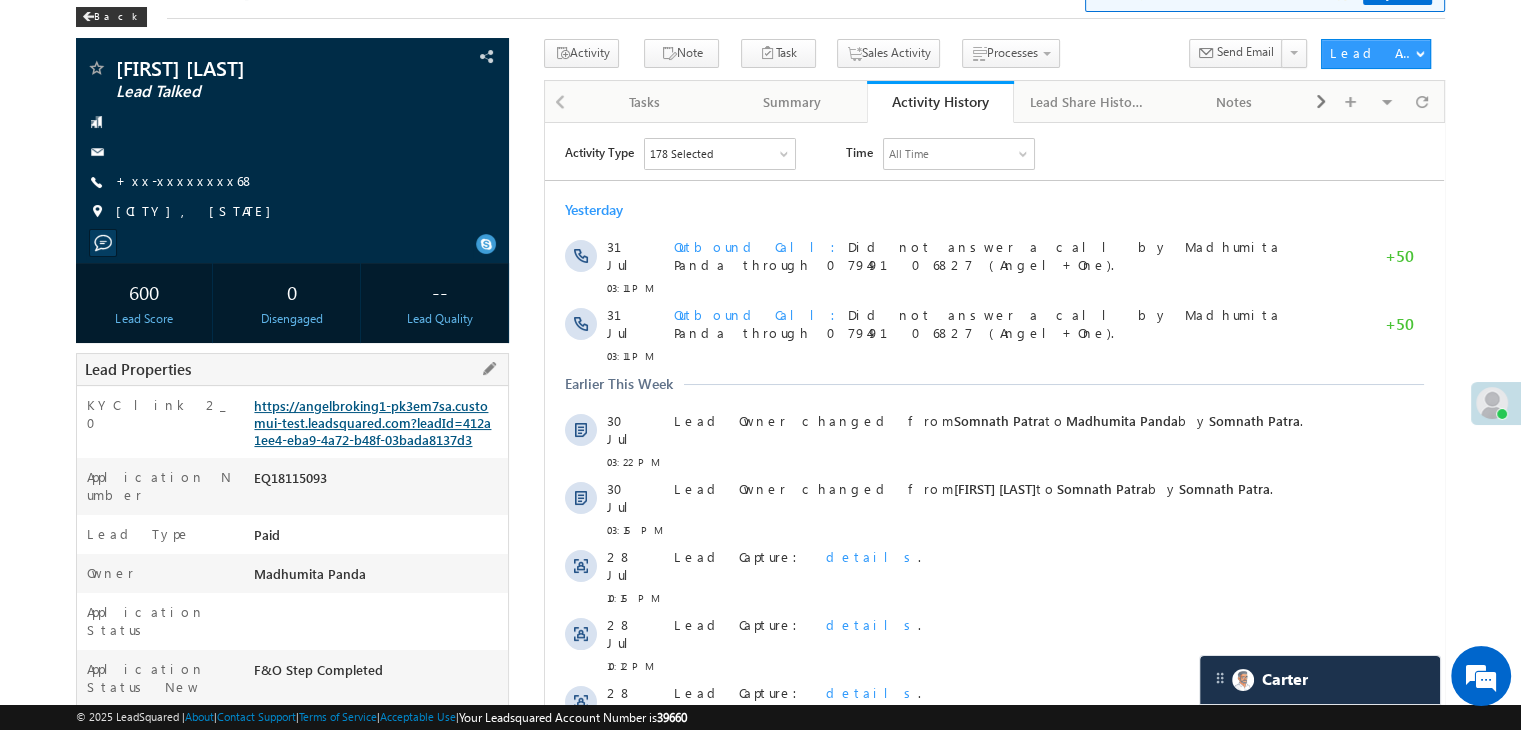 click on "https://angelbroking1-pk3em7sa.customui-test.leadsquared.com?leadId=412a1ee4-eba9-4a72-b48f-03bada8137d3" at bounding box center (372, 422) 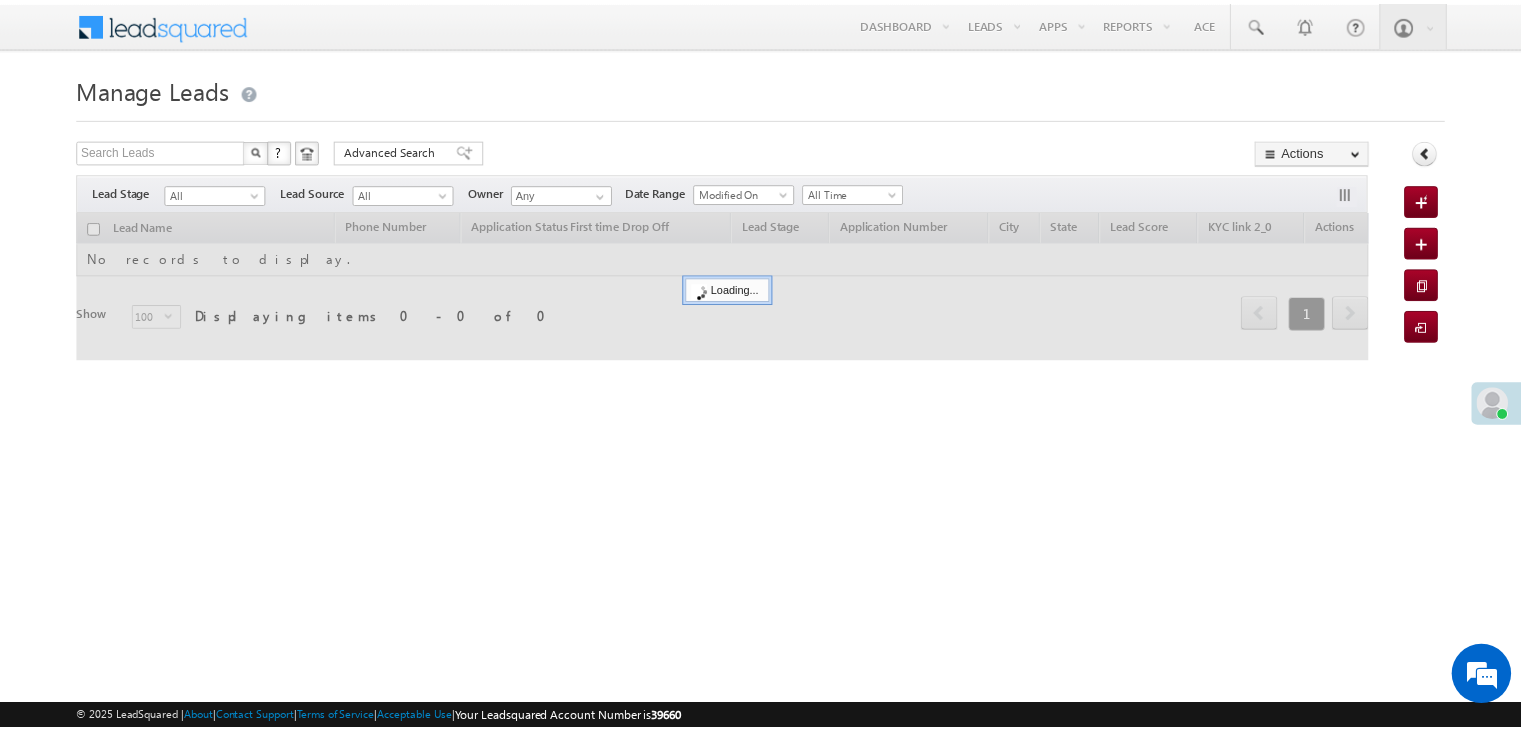 scroll, scrollTop: 0, scrollLeft: 0, axis: both 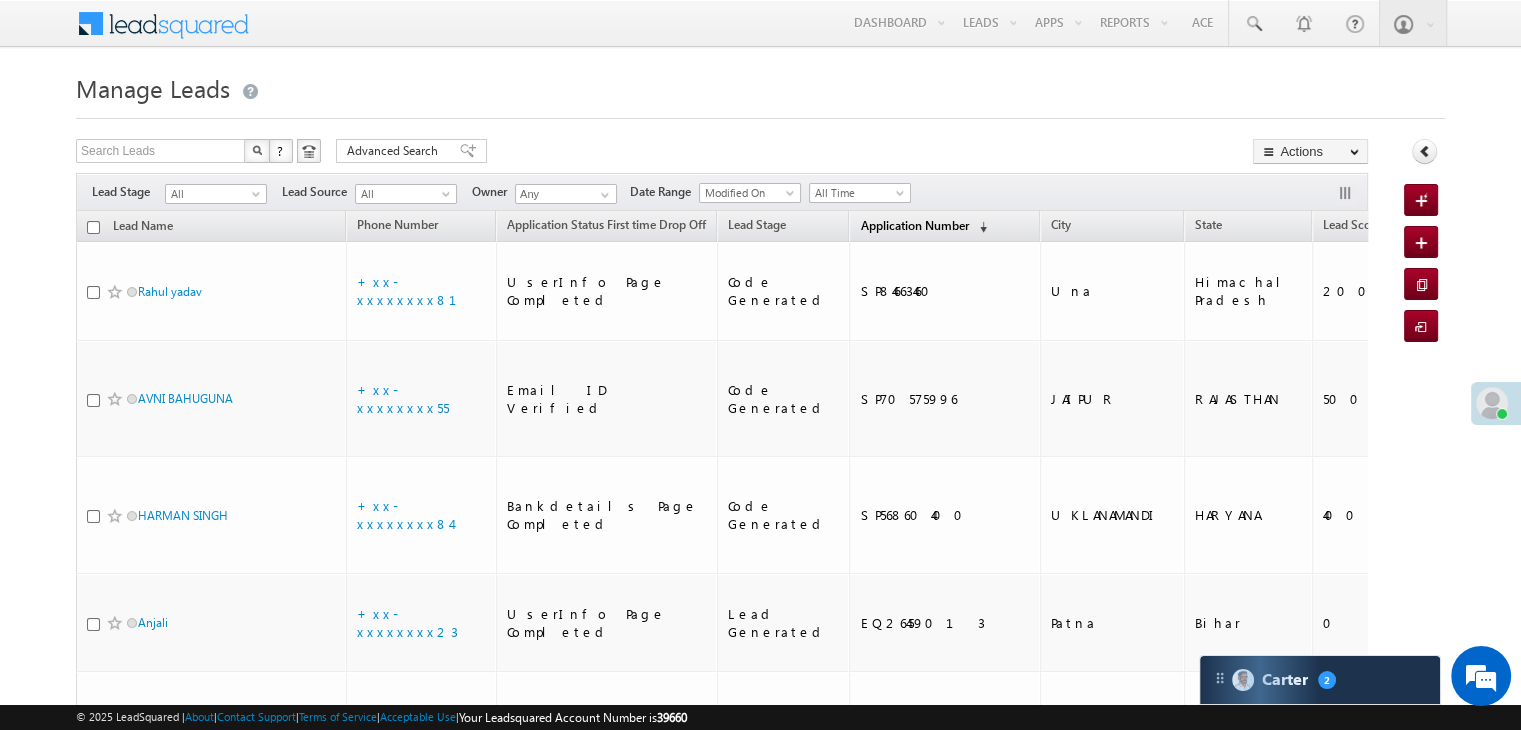 click on "Application Number" at bounding box center (914, 225) 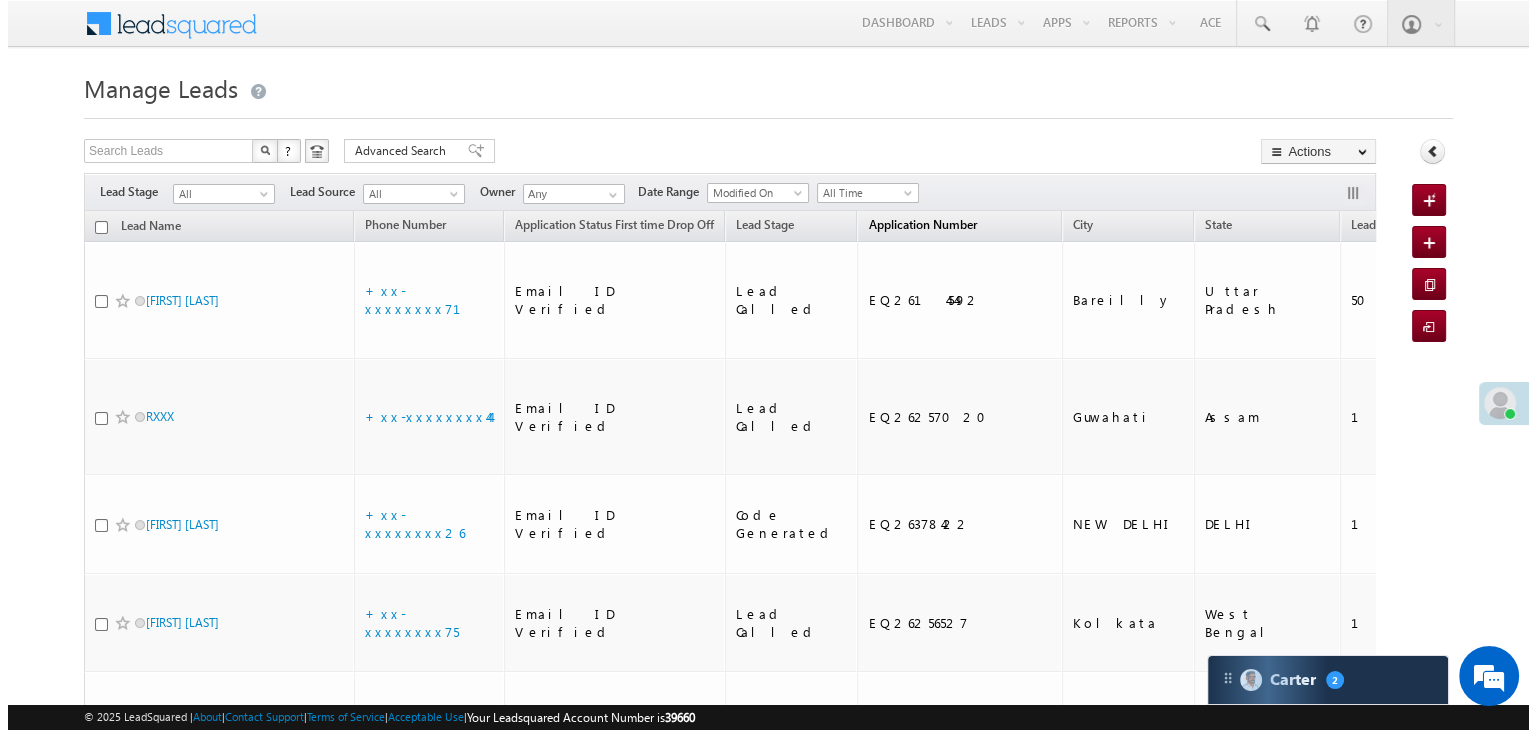 scroll, scrollTop: 0, scrollLeft: 0, axis: both 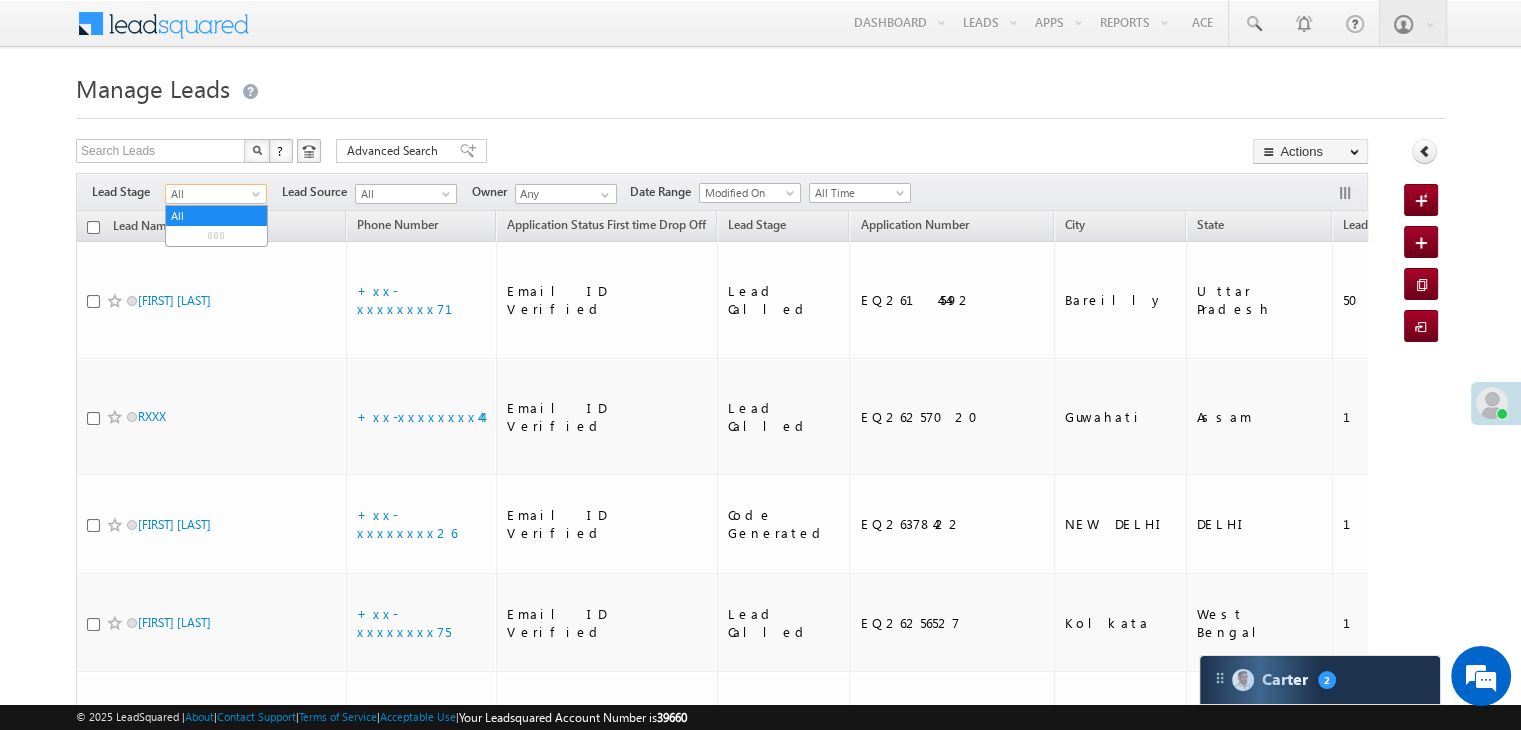click at bounding box center (258, 198) 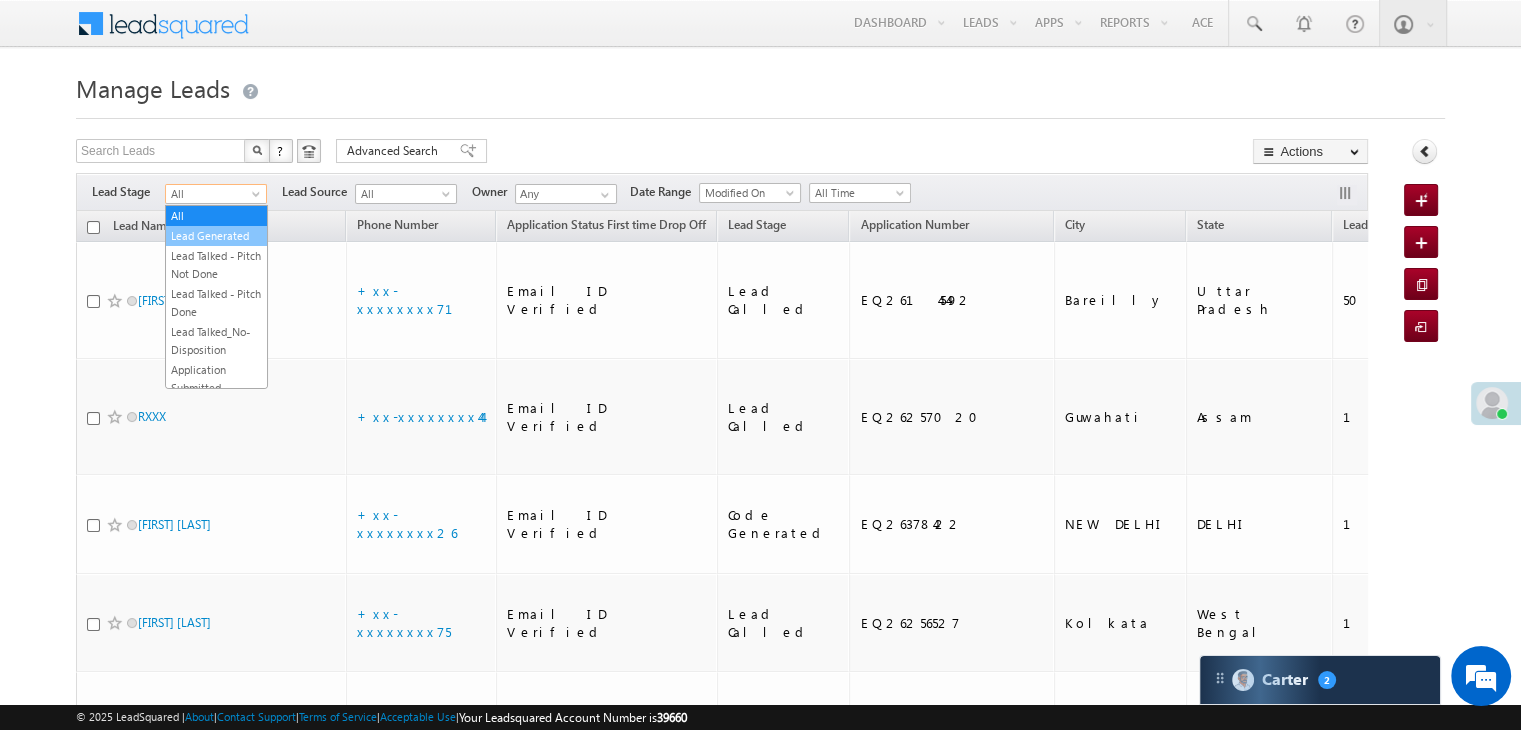 click on "Lead Generated" at bounding box center [216, 236] 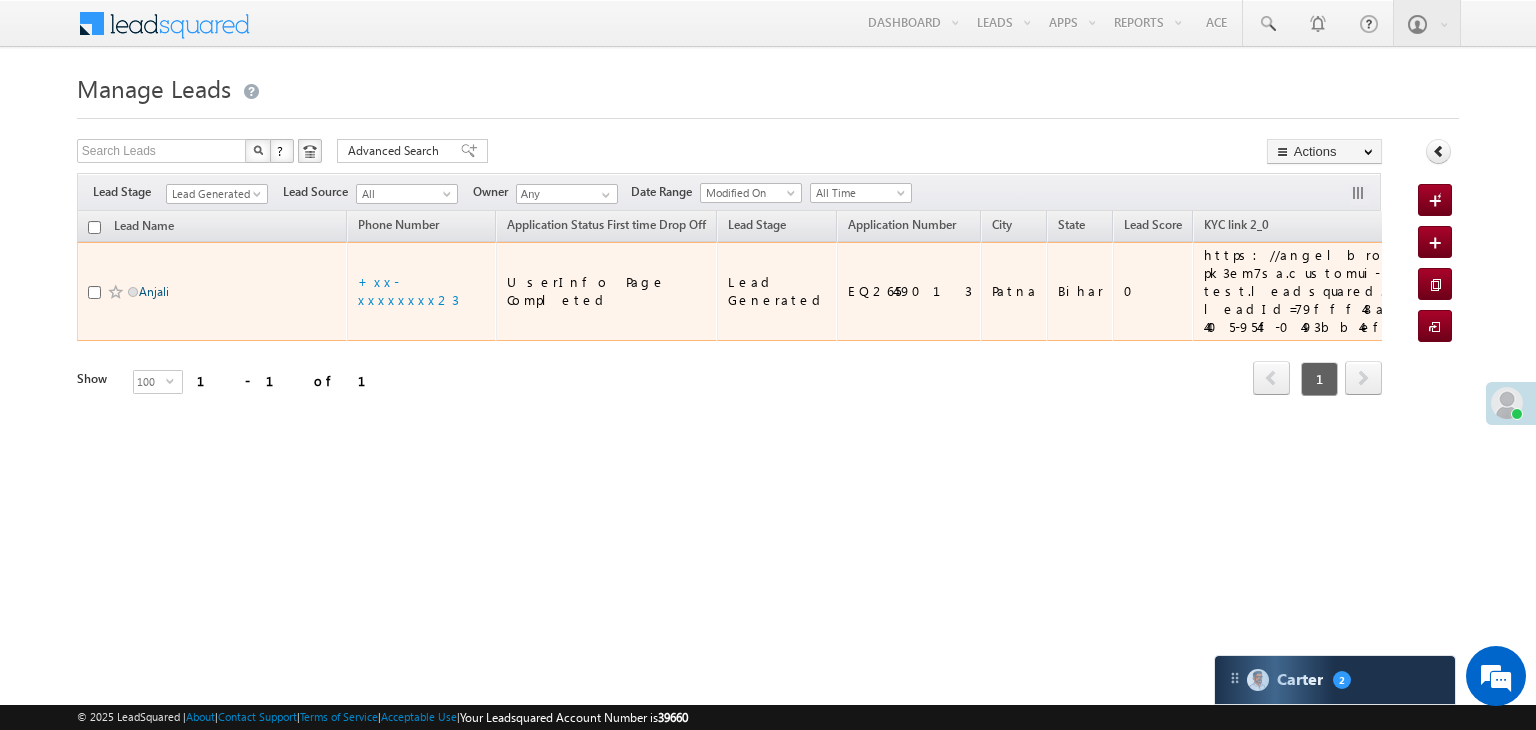 click on "Anjali" at bounding box center [154, 291] 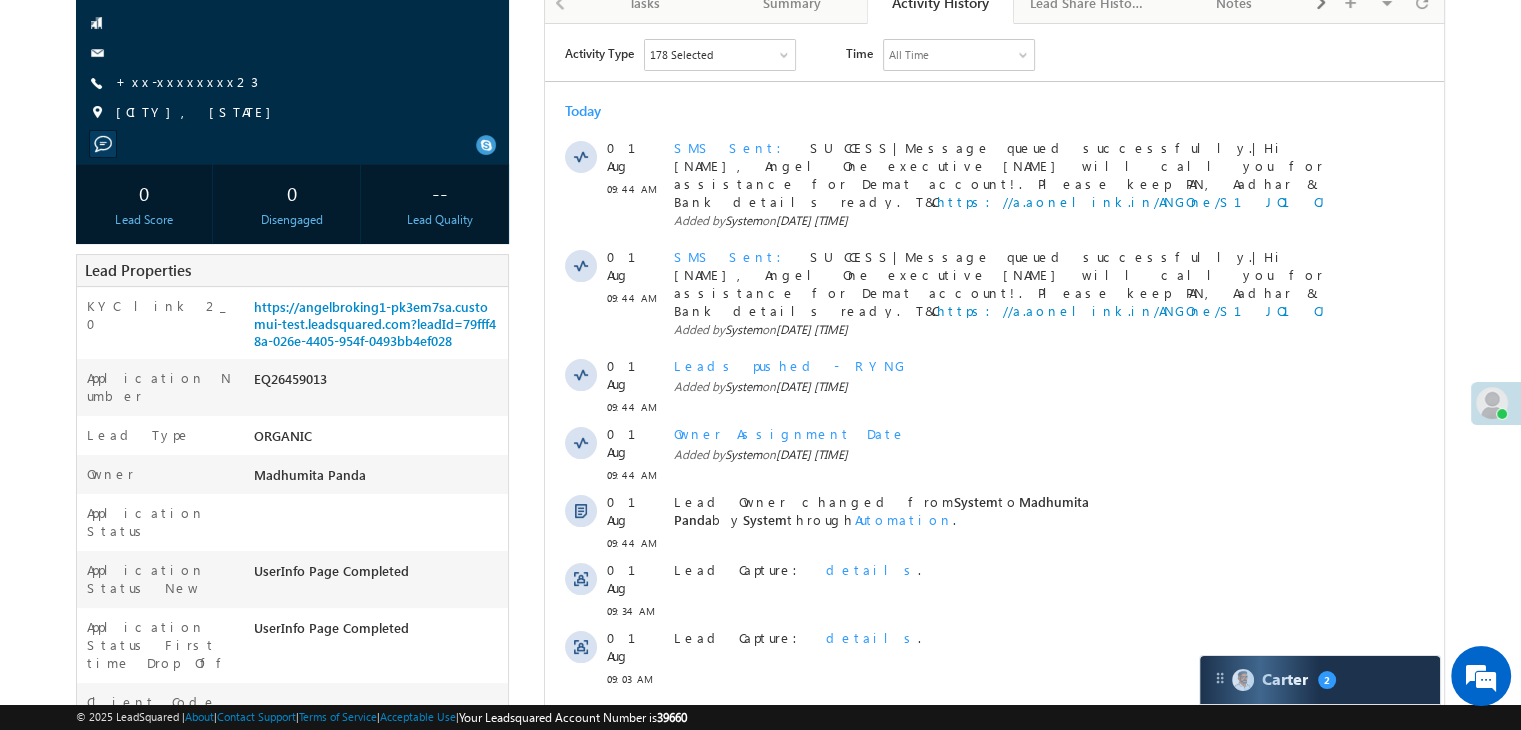 scroll, scrollTop: 0, scrollLeft: 0, axis: both 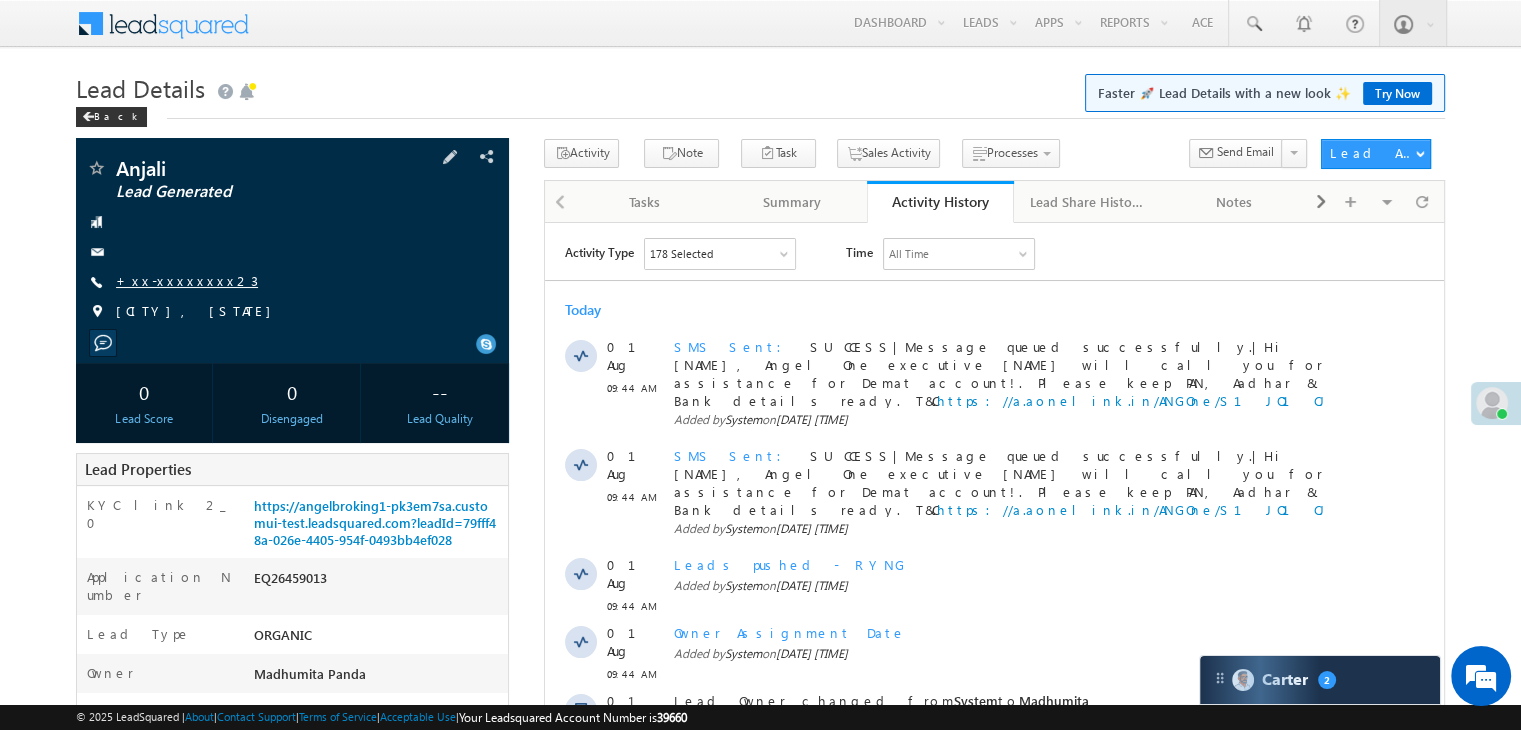 click on "+xx-xxxxxxxx23" at bounding box center (187, 280) 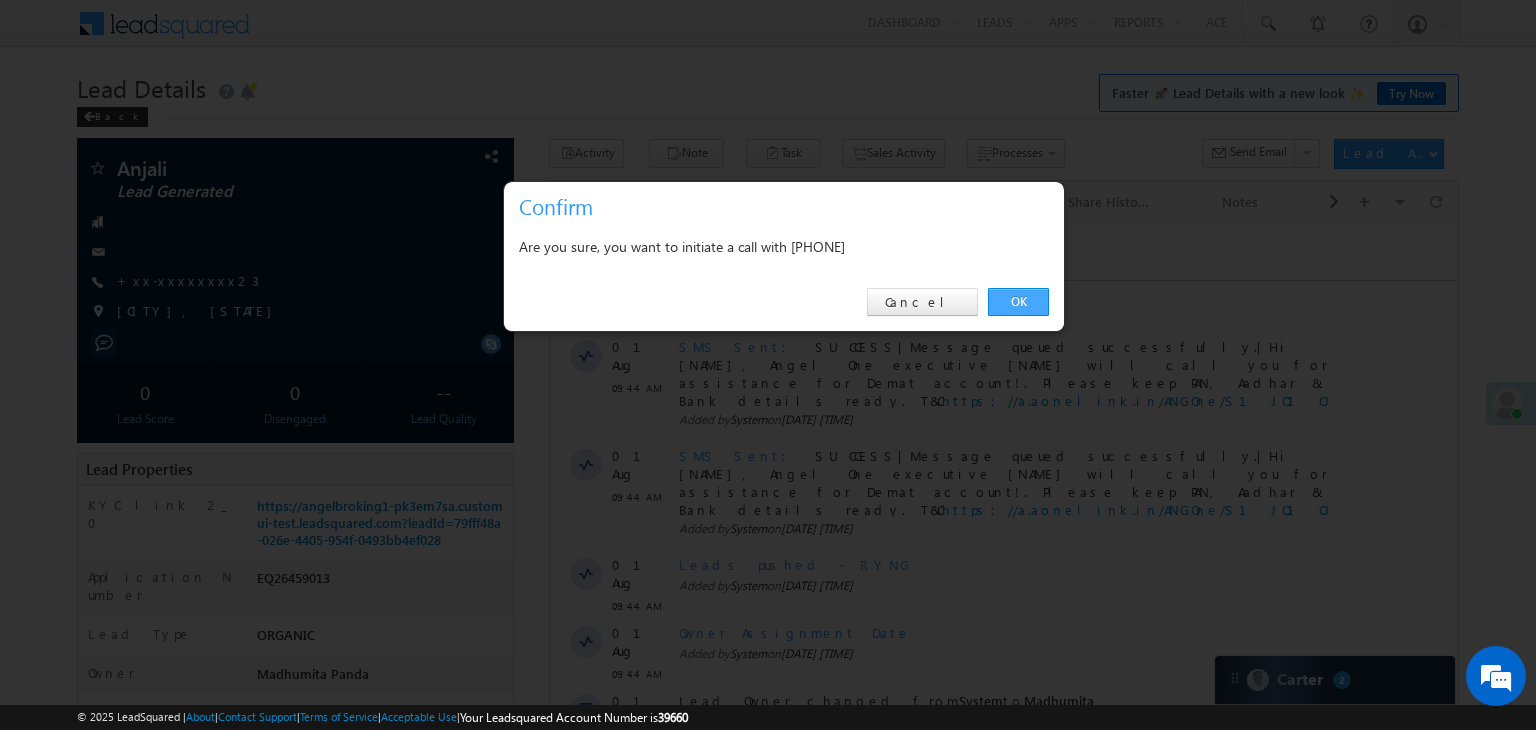 drag, startPoint x: 1019, startPoint y: 307, endPoint x: 467, endPoint y: 87, distance: 594.2255 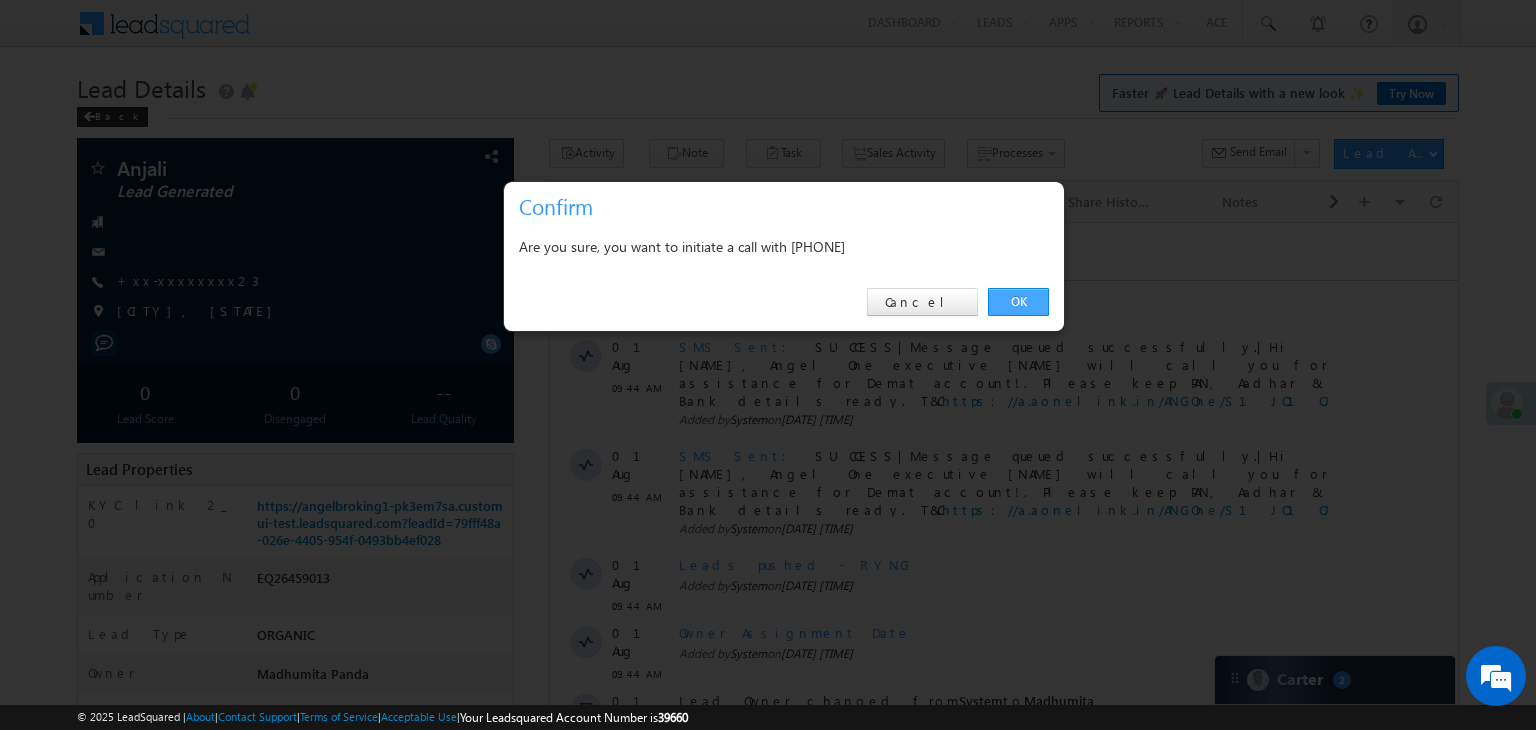 click on "OK" at bounding box center (1018, 302) 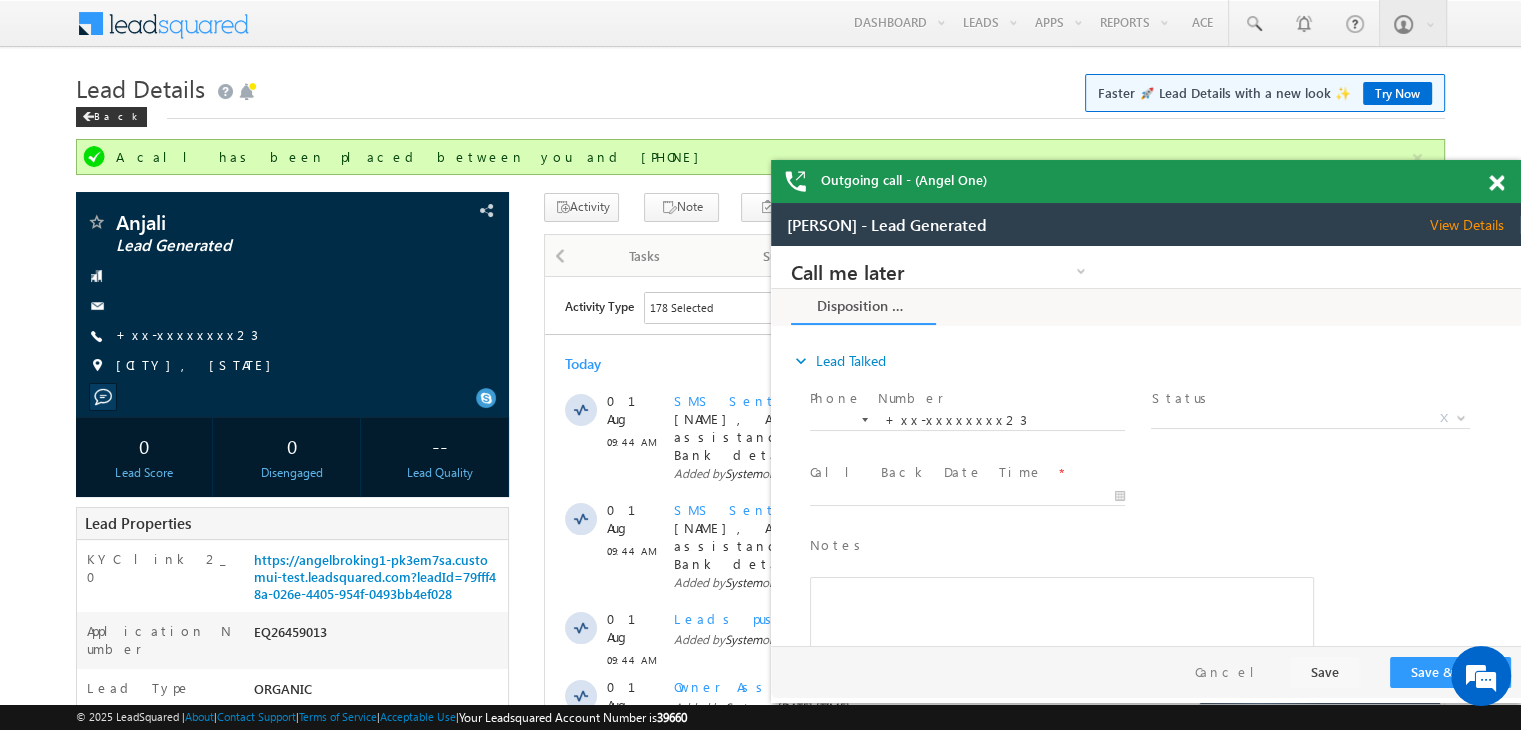 scroll, scrollTop: 0, scrollLeft: 0, axis: both 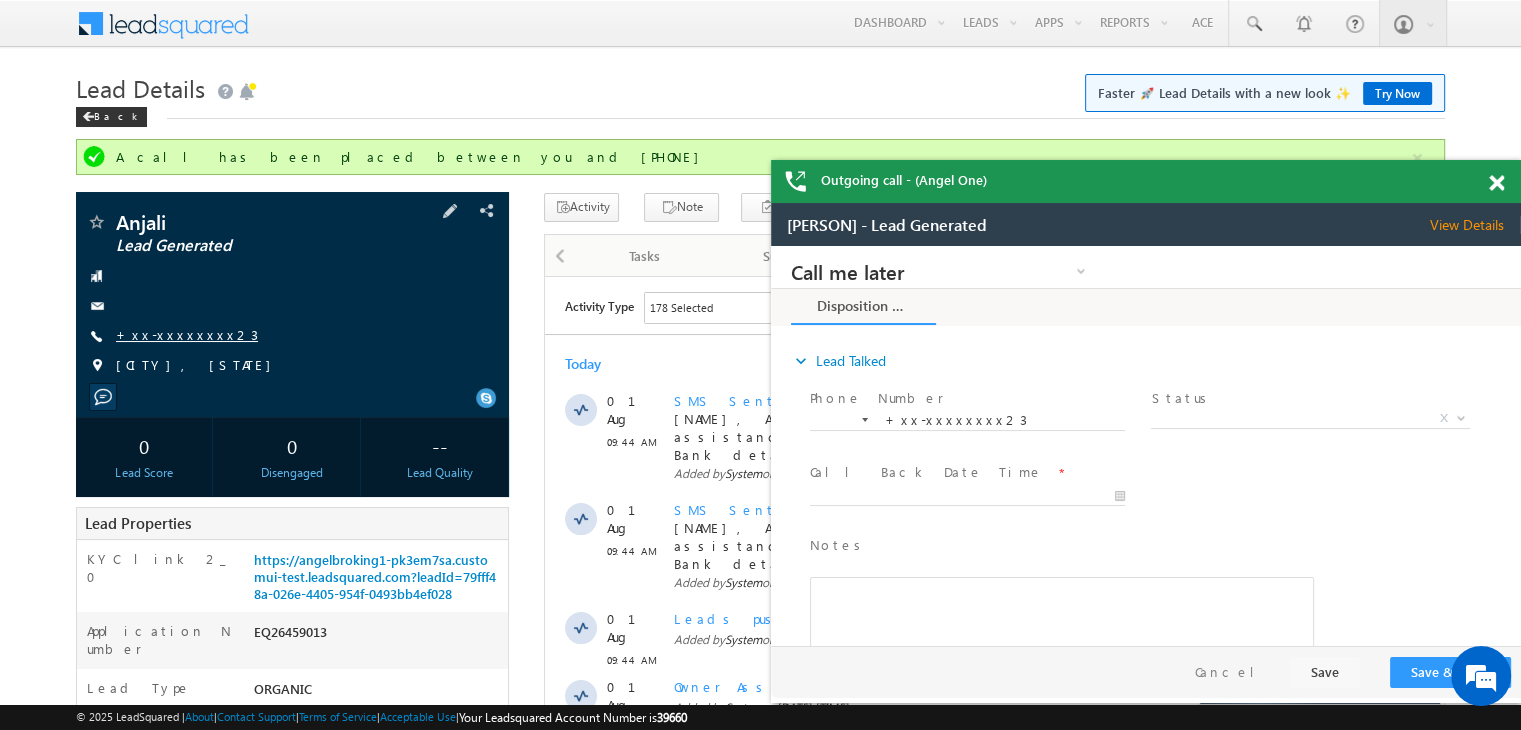click on "+xx-xxxxxxxx23" at bounding box center [187, 334] 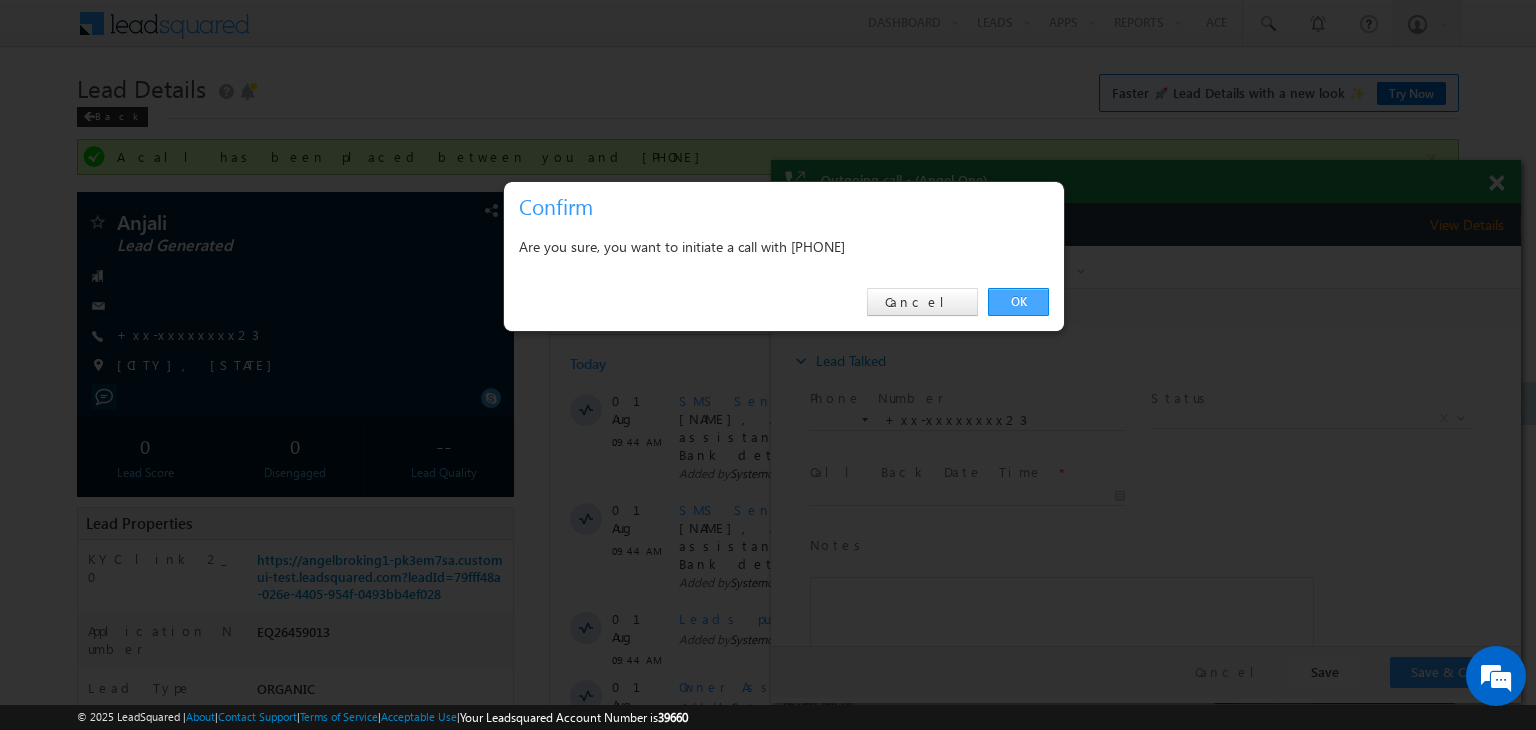 click on "OK" at bounding box center [1018, 302] 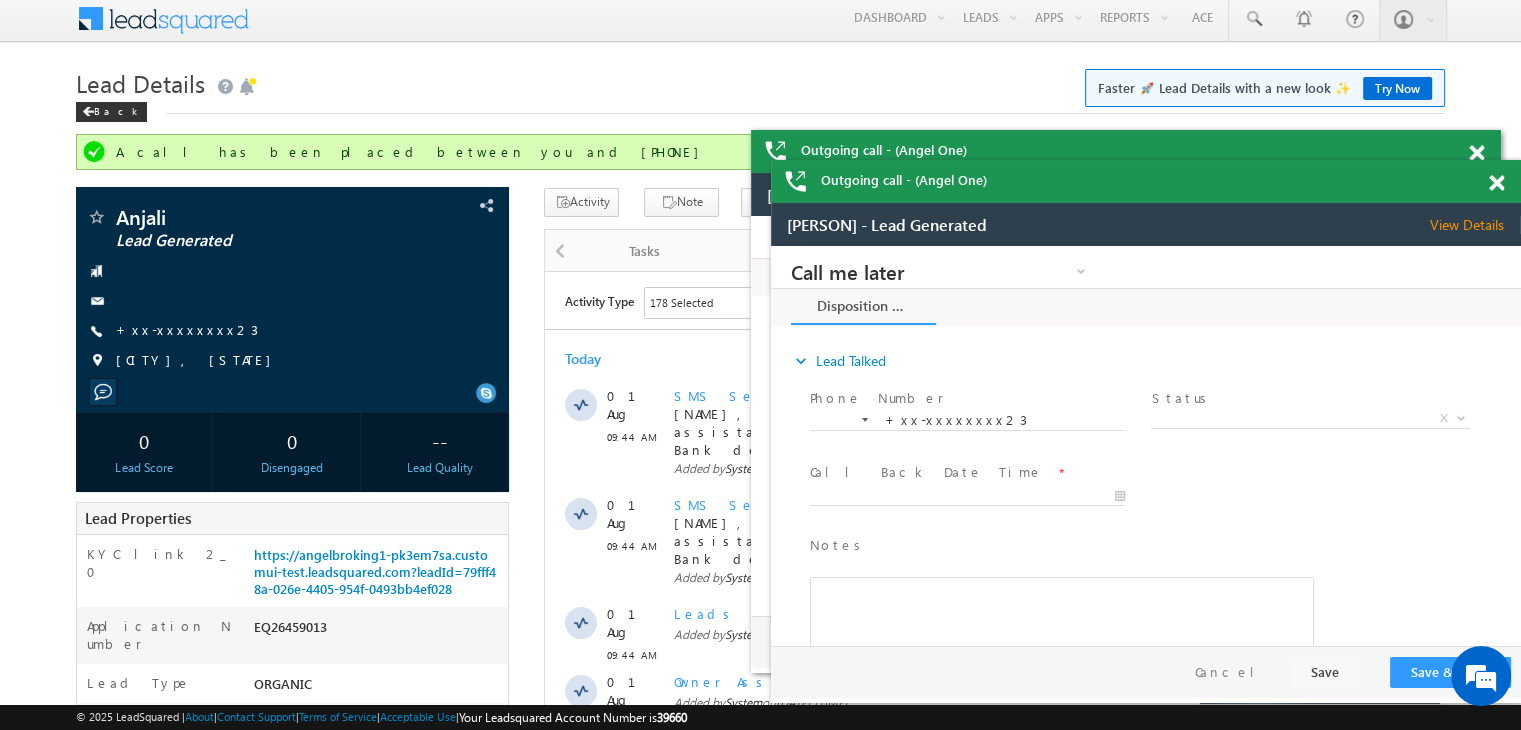 scroll, scrollTop: 300, scrollLeft: 0, axis: vertical 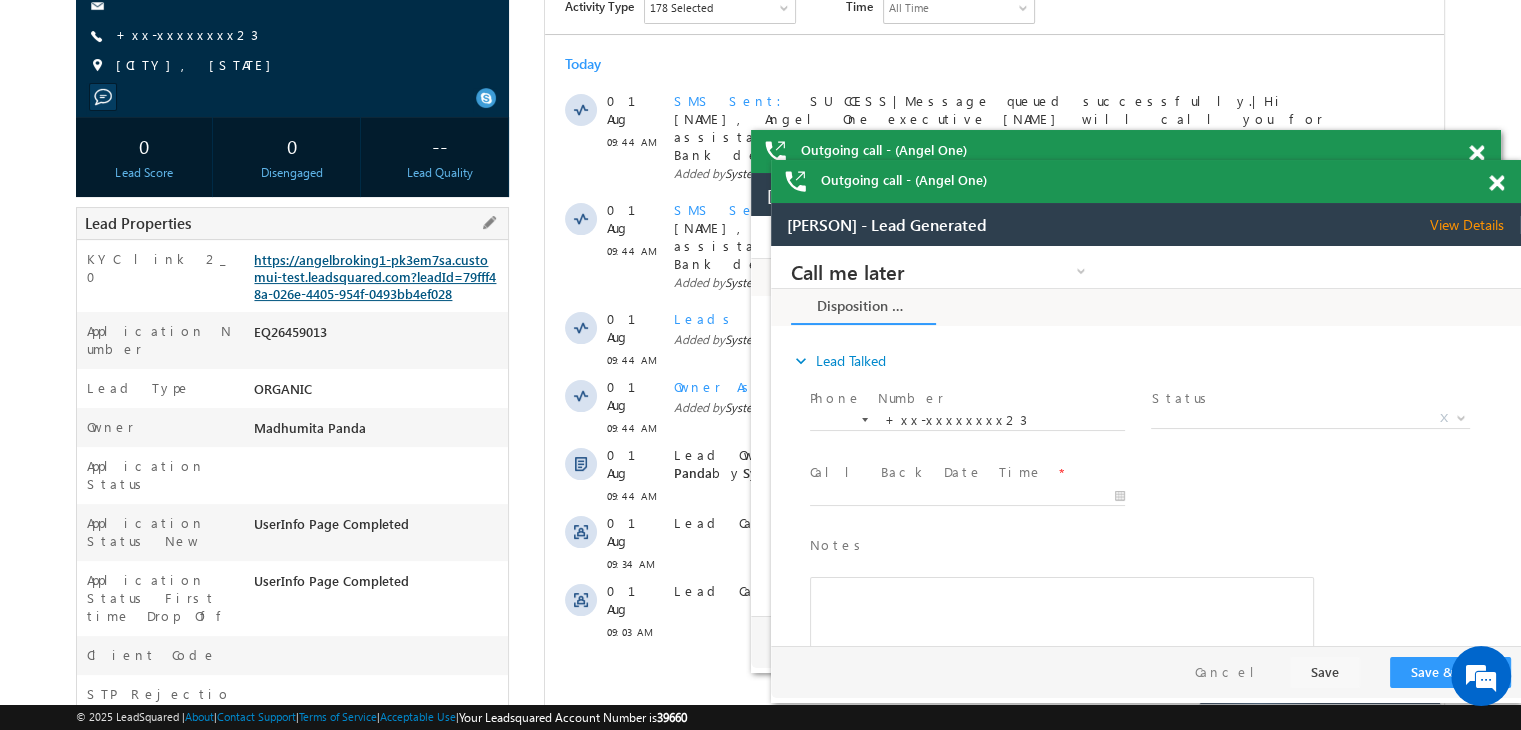 click on "https://angelbroking1-pk3em7sa.customui-test.leadsquared.com?leadId=79fff48a-026e-4405-954f-0493bb4ef028" at bounding box center [375, 276] 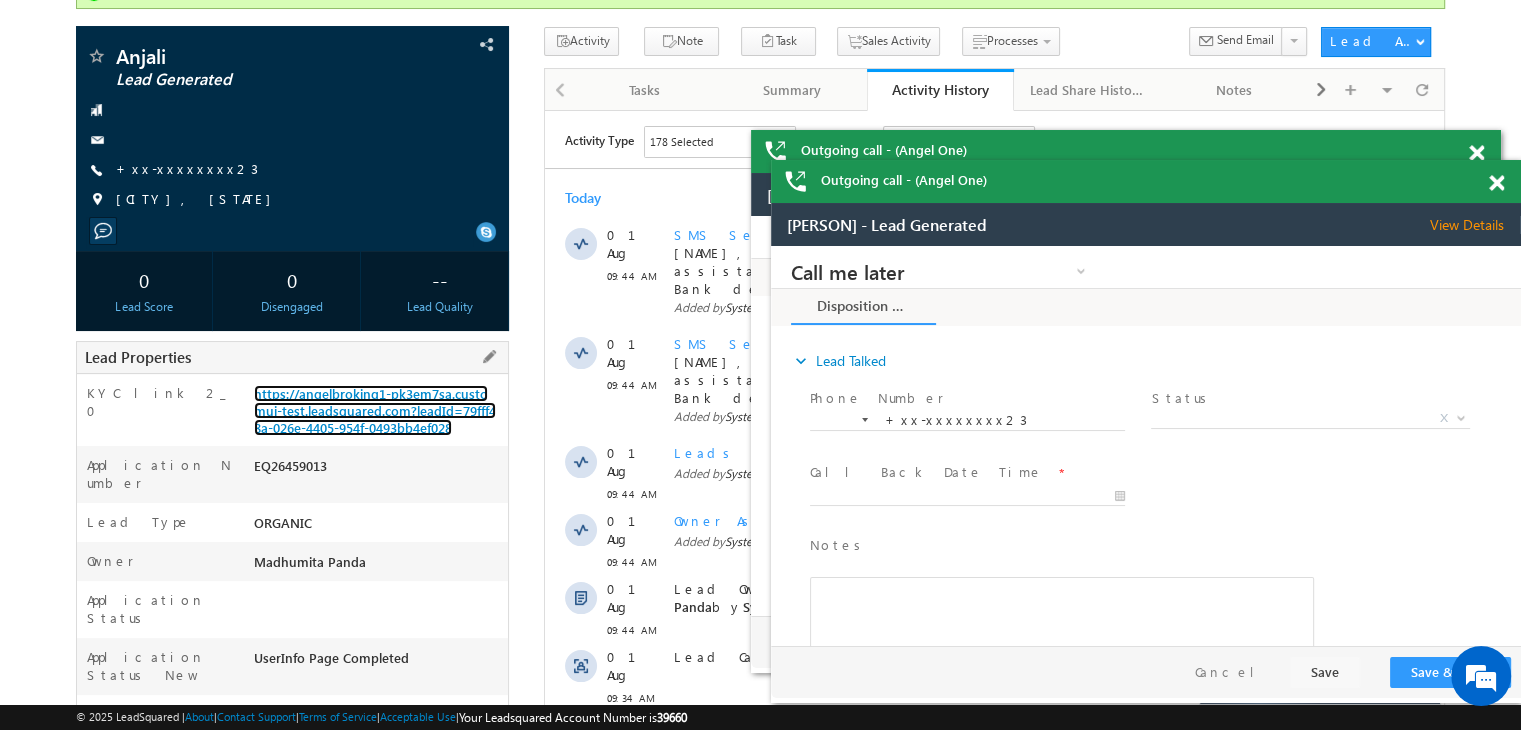 scroll, scrollTop: 0, scrollLeft: 0, axis: both 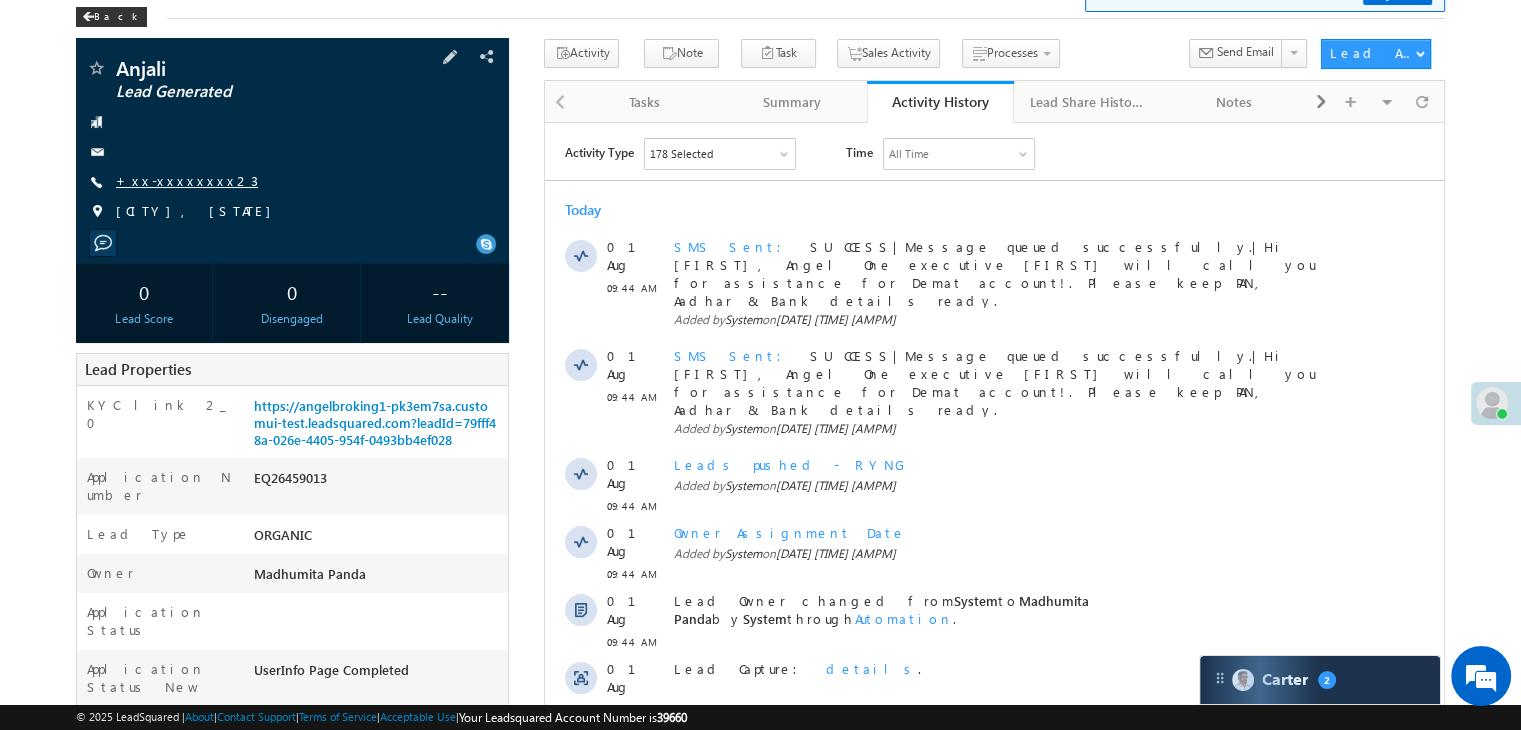 click on "+xx-xxxxxxxx23" at bounding box center (187, 180) 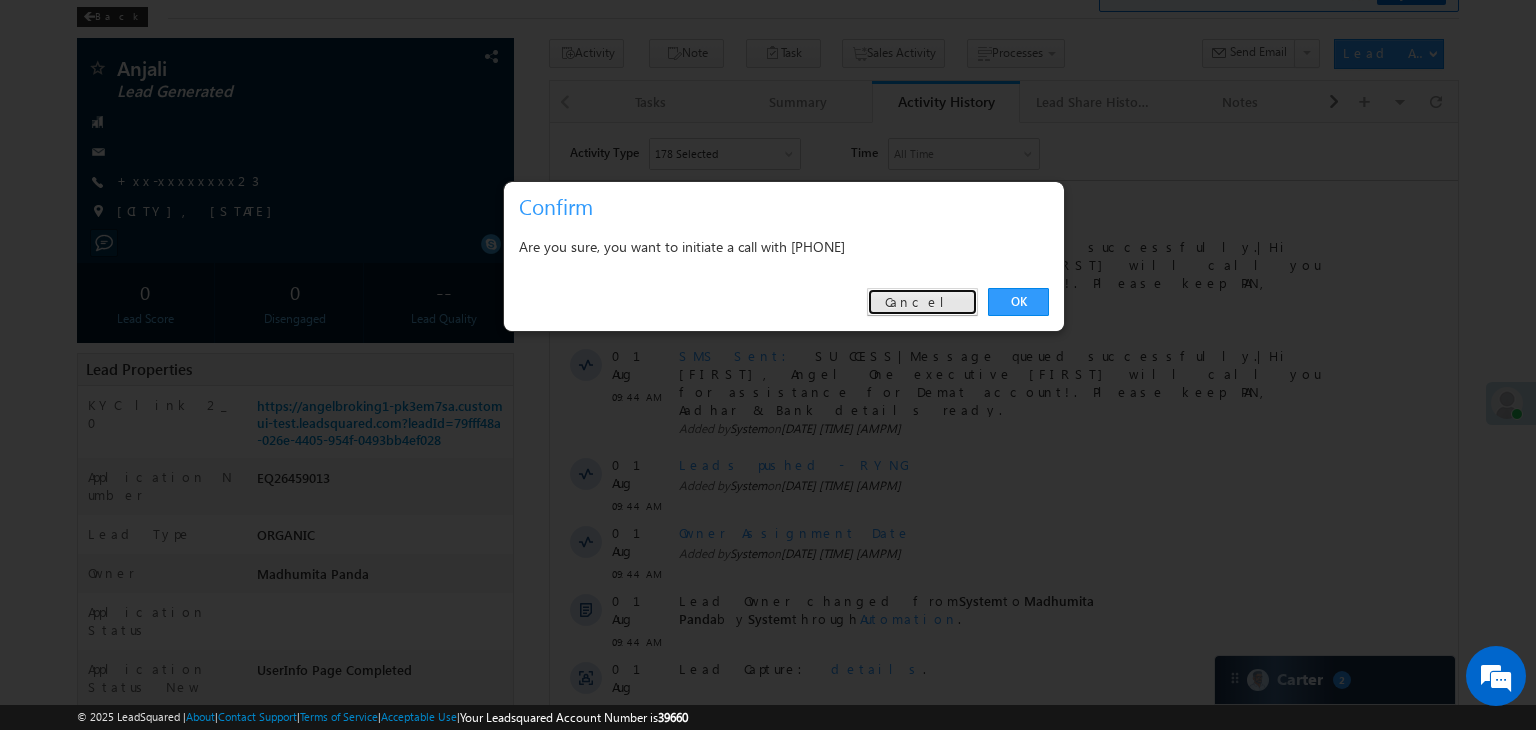 click on "Cancel" at bounding box center (922, 302) 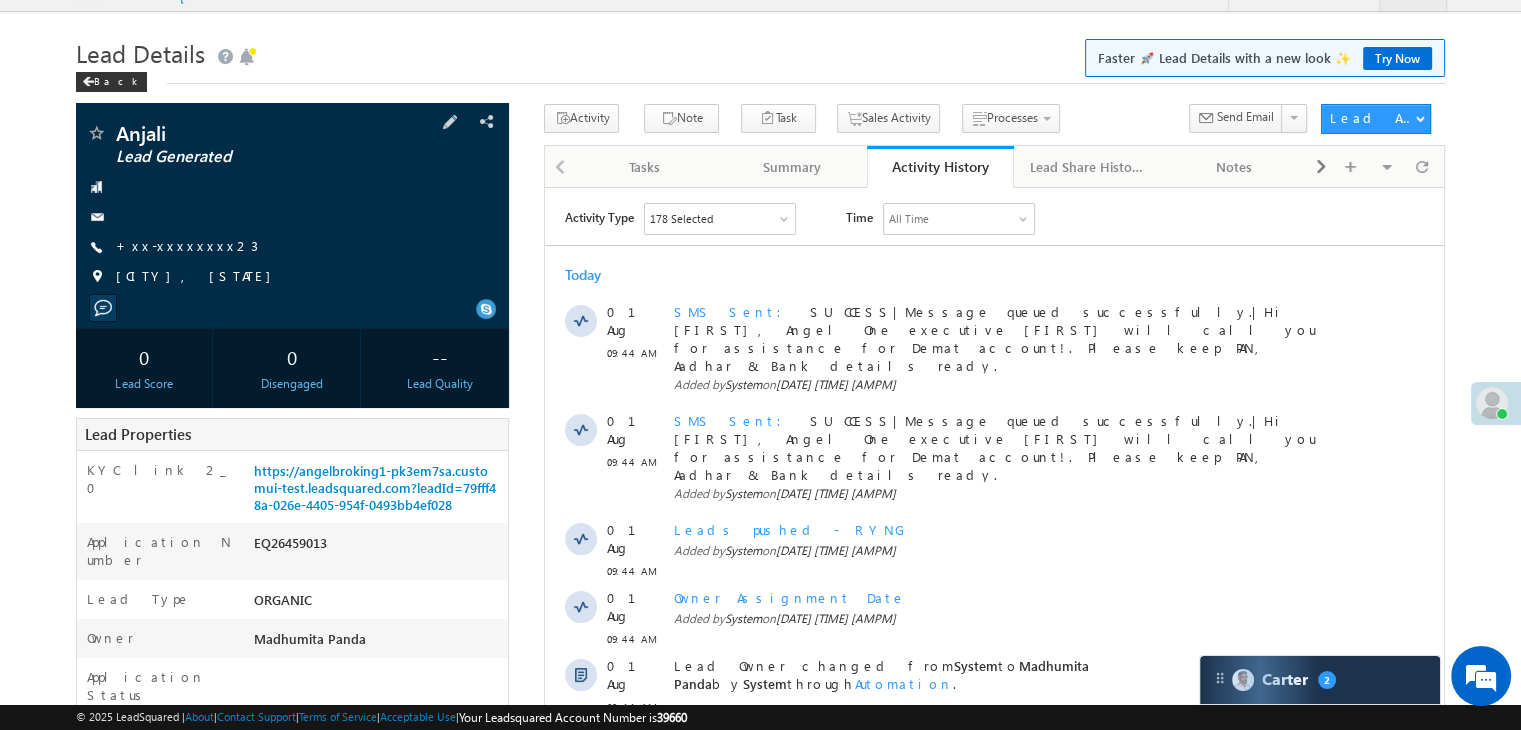 scroll, scrollTop: 0, scrollLeft: 0, axis: both 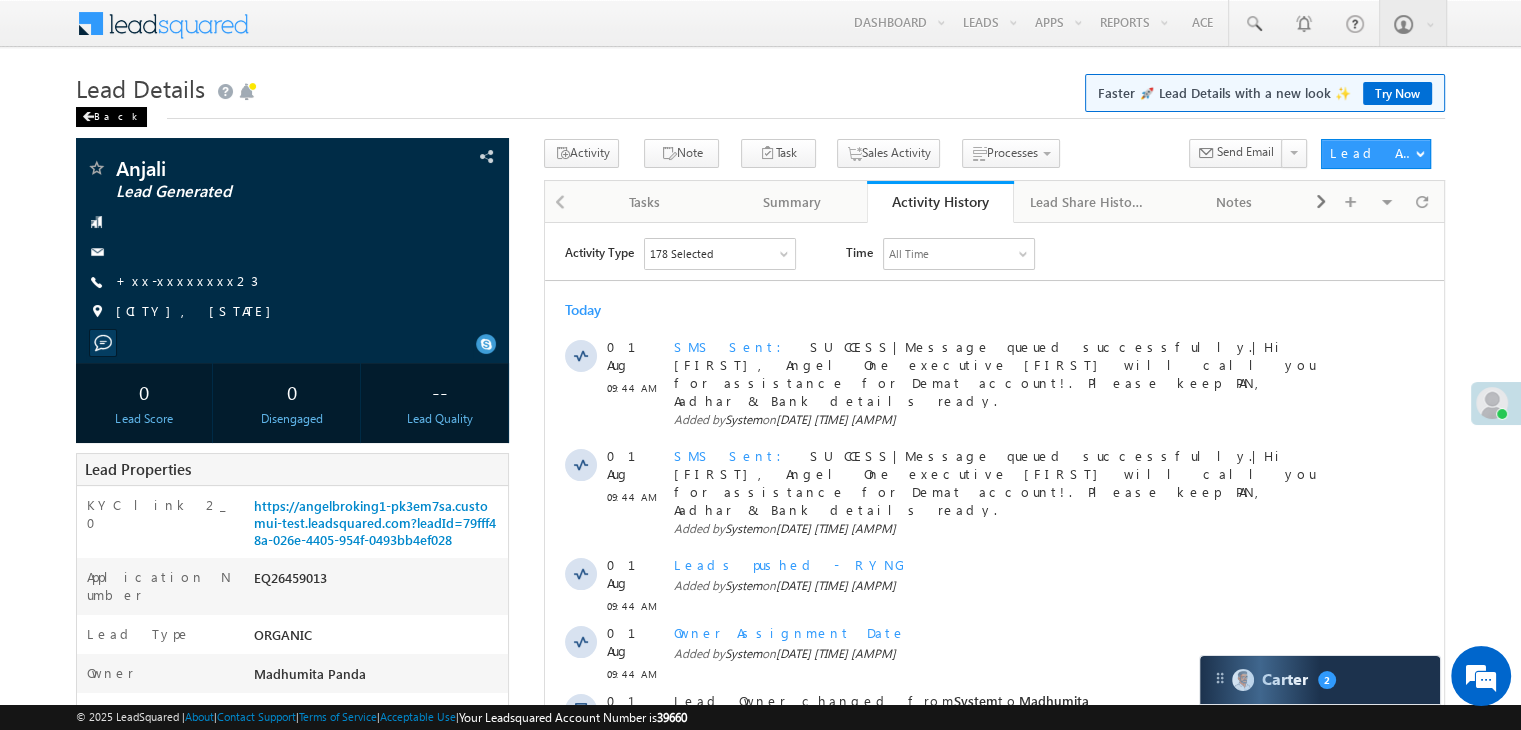 click on "Back" at bounding box center [111, 117] 